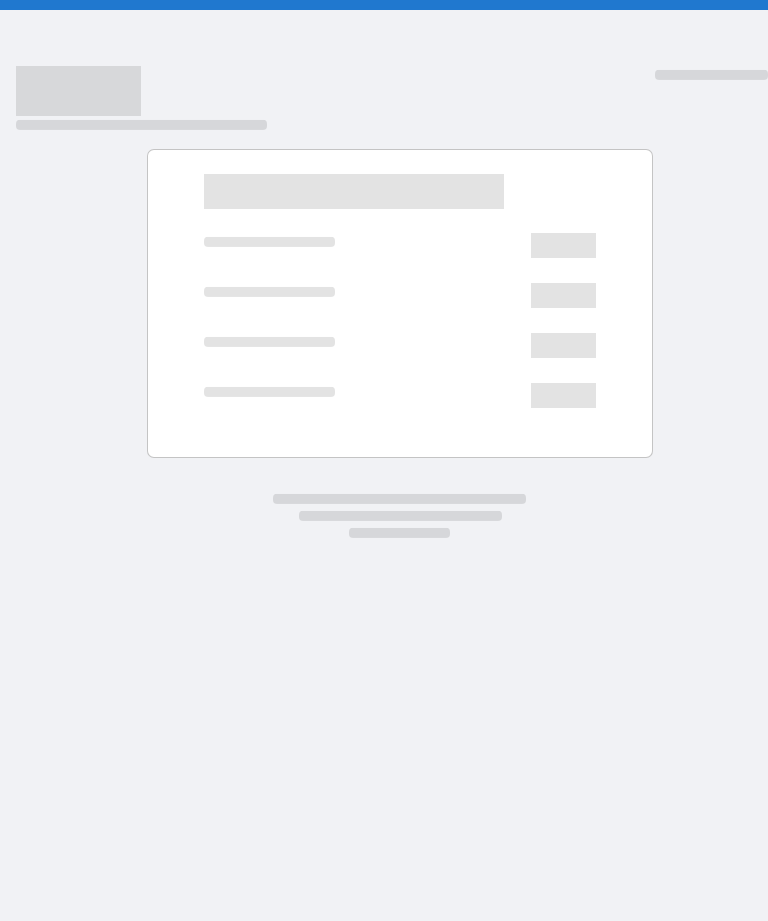 scroll, scrollTop: 0, scrollLeft: 0, axis: both 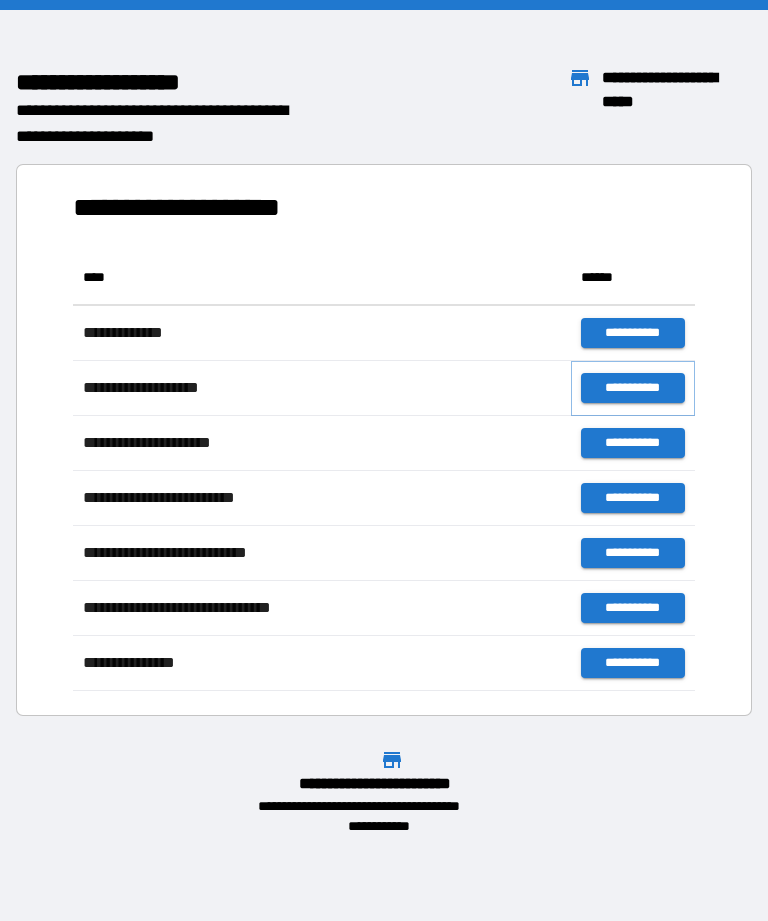 click on "**********" at bounding box center (633, 388) 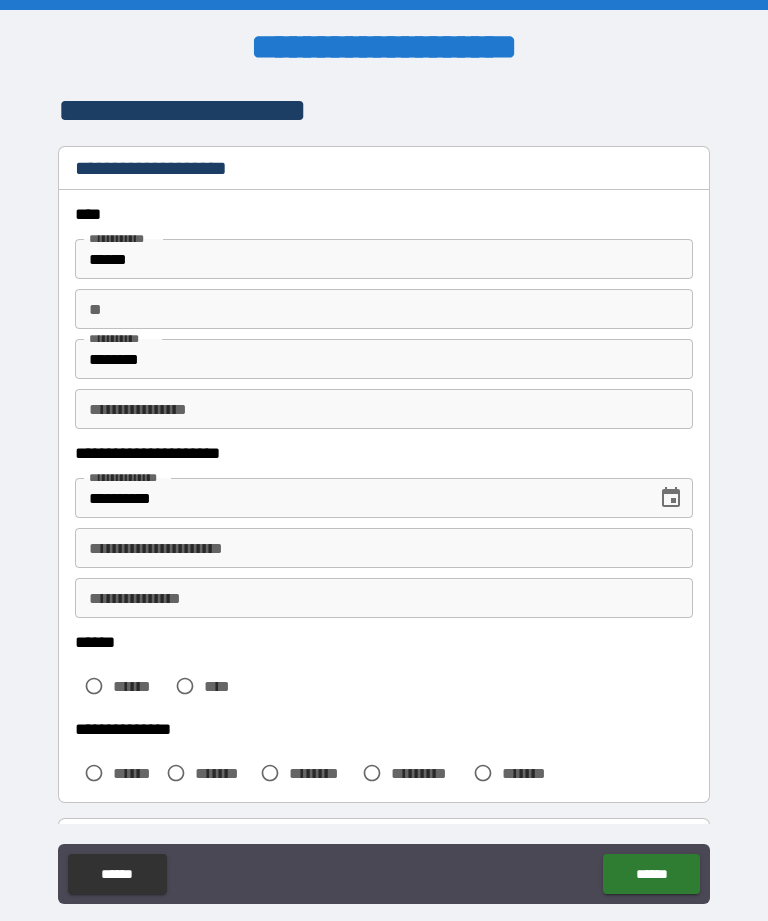 click on "**********" at bounding box center (384, 409) 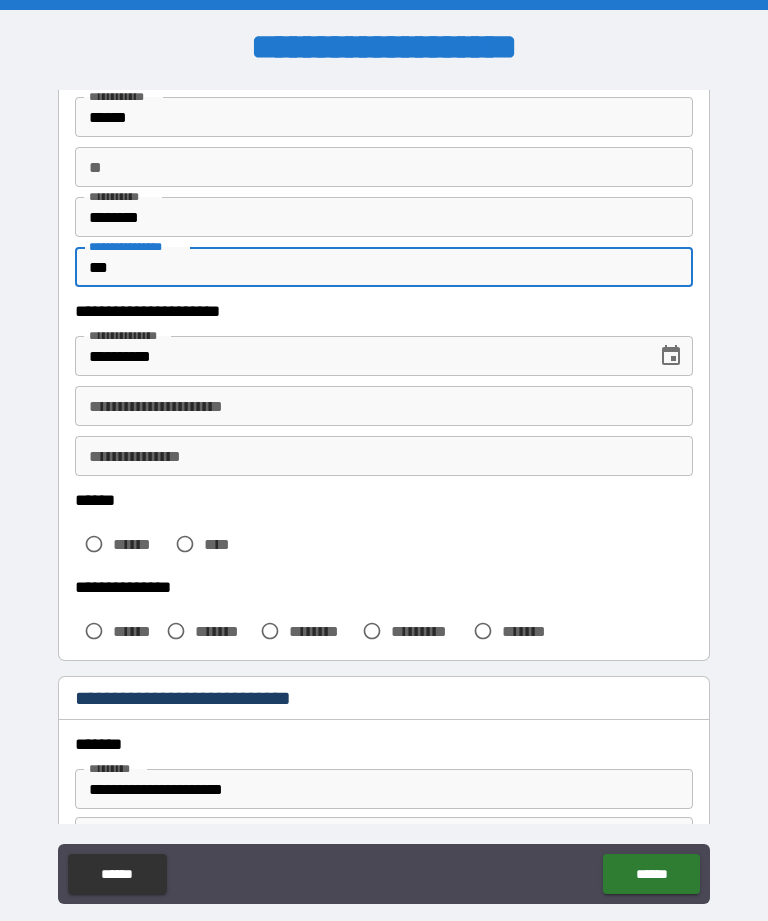 scroll, scrollTop: 143, scrollLeft: 0, axis: vertical 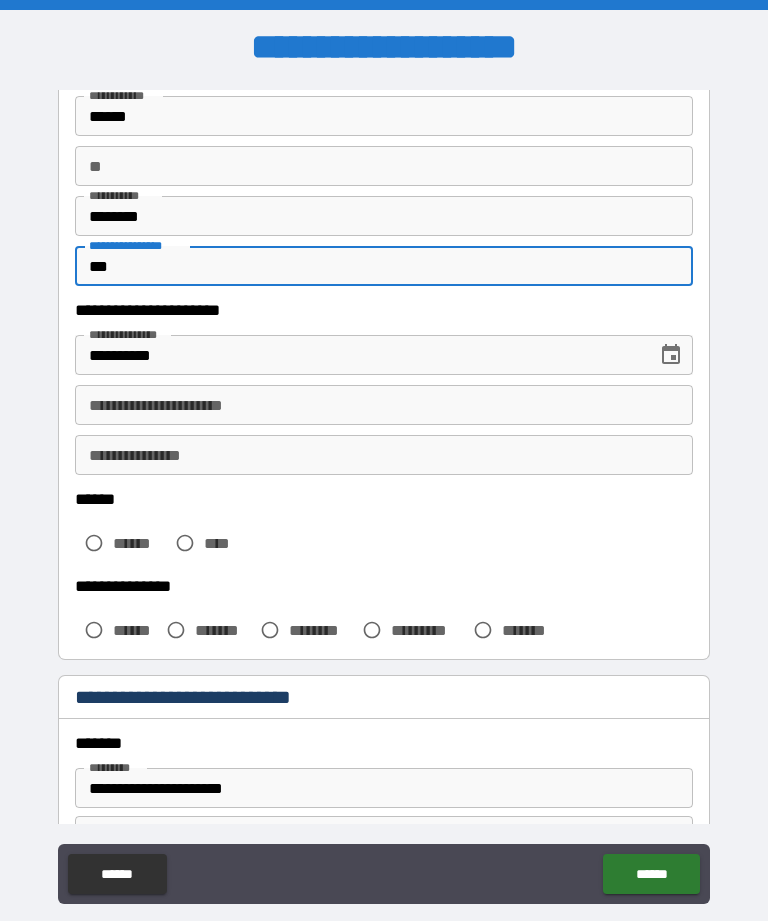 type on "***" 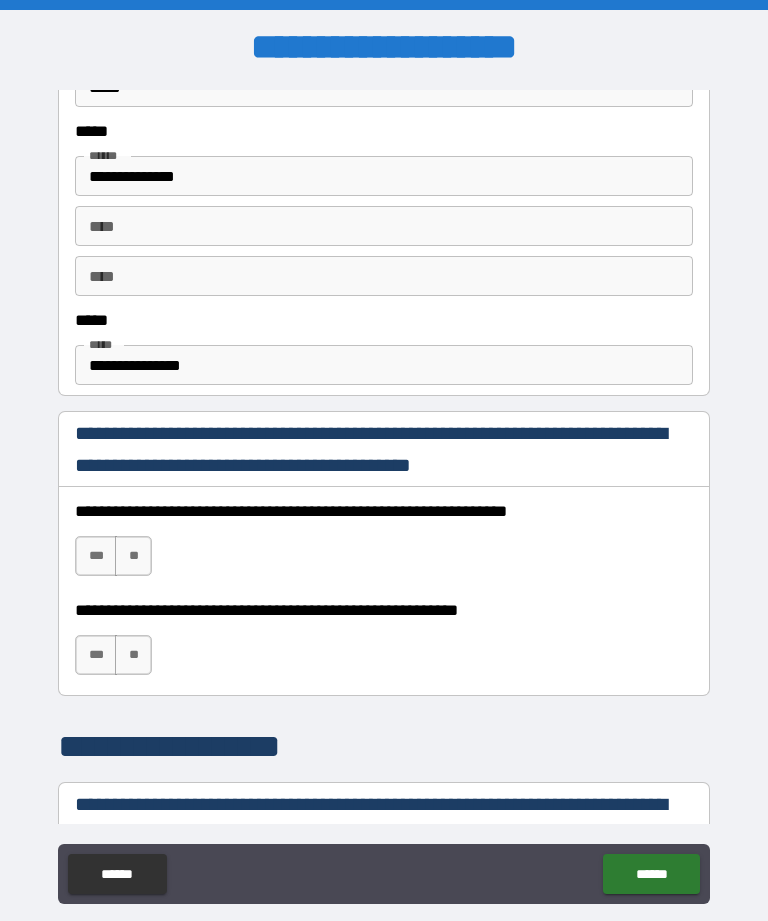 scroll, scrollTop: 1080, scrollLeft: 0, axis: vertical 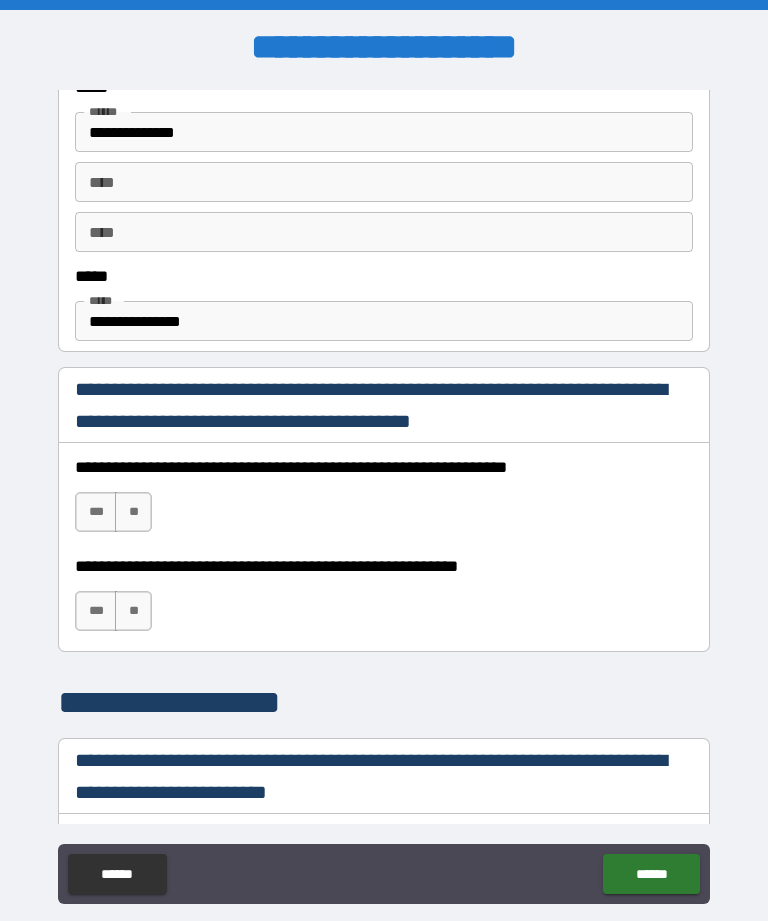click on "***" at bounding box center (96, 512) 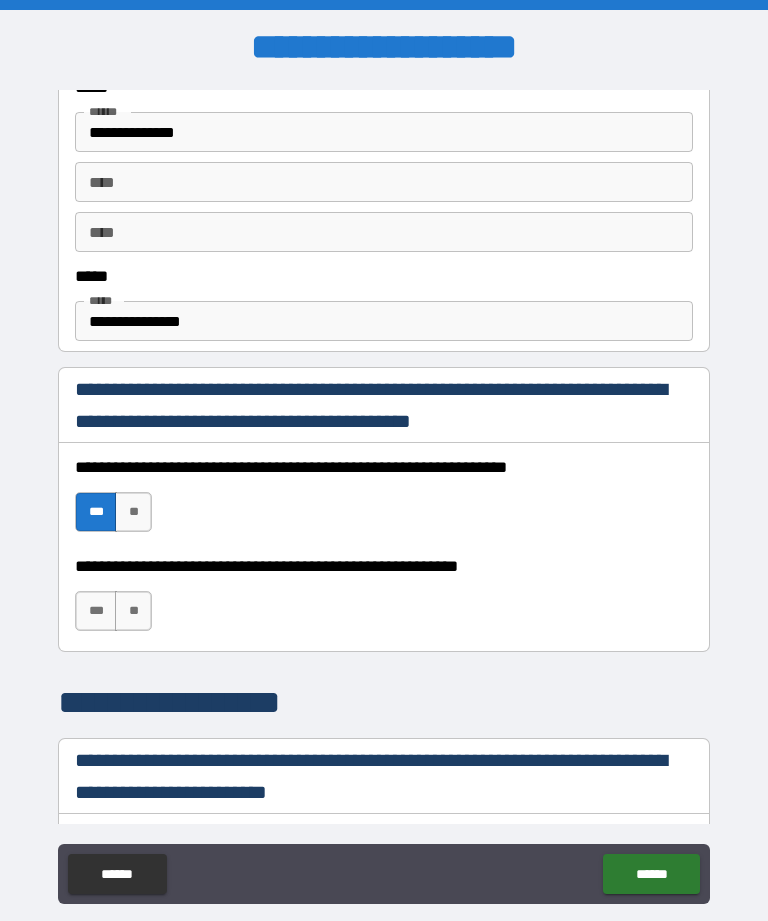 click on "***" at bounding box center [96, 611] 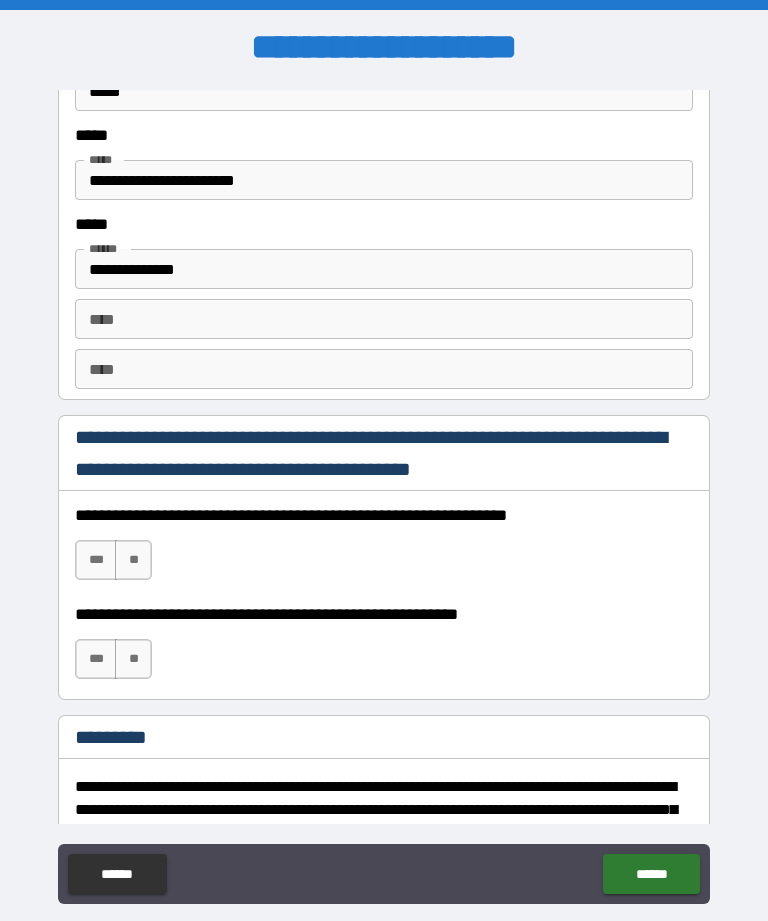 scroll, scrollTop: 2671, scrollLeft: 0, axis: vertical 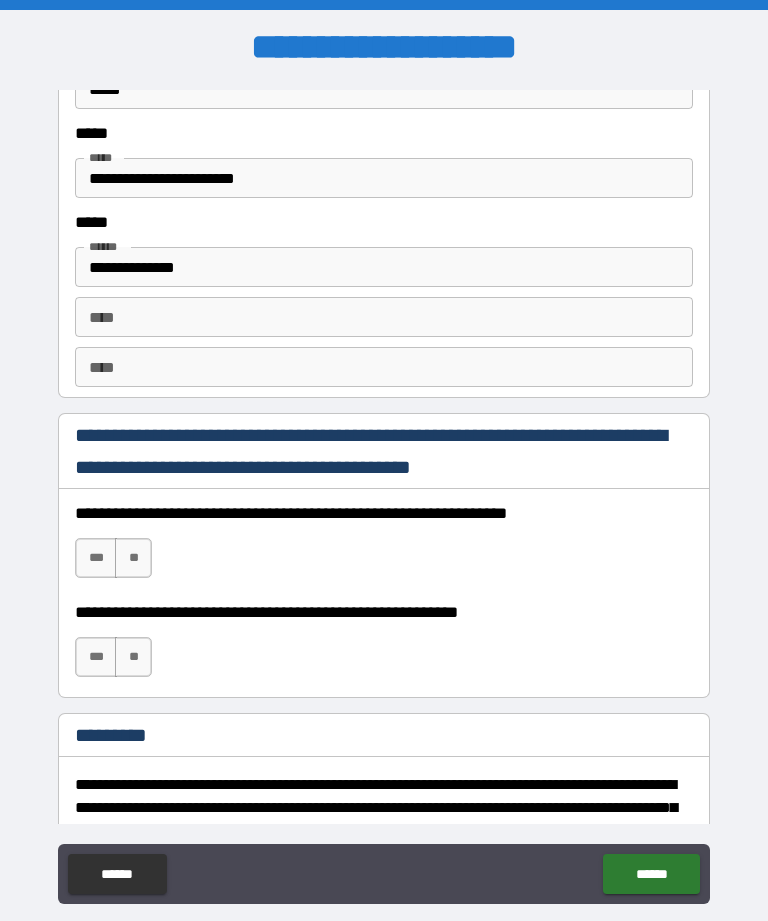 click on "**" at bounding box center [133, 558] 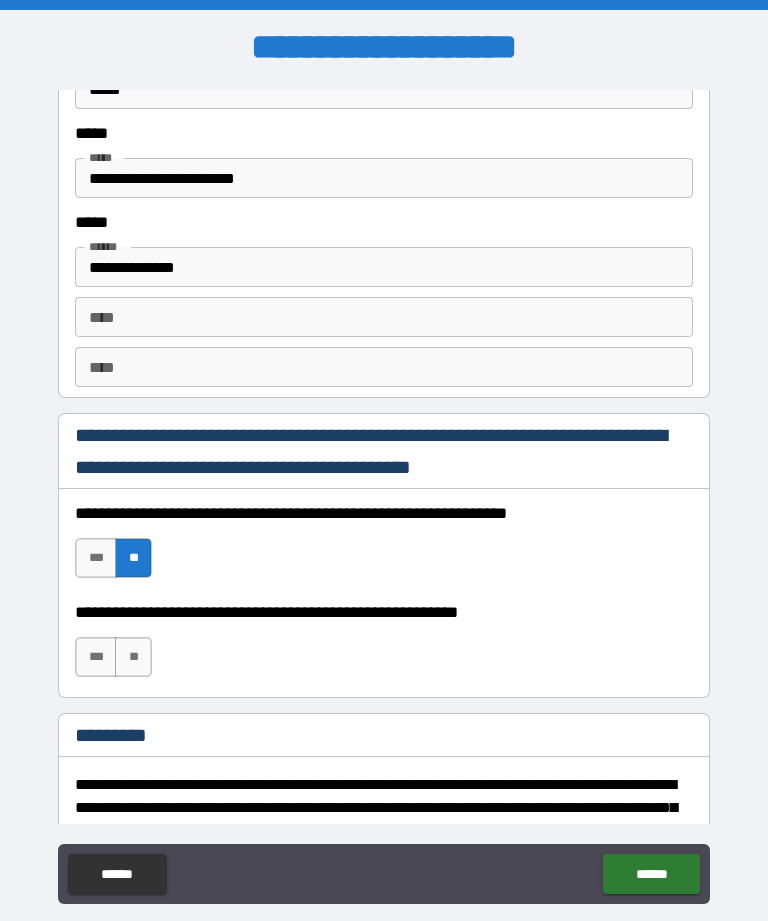 click on "**" at bounding box center (133, 657) 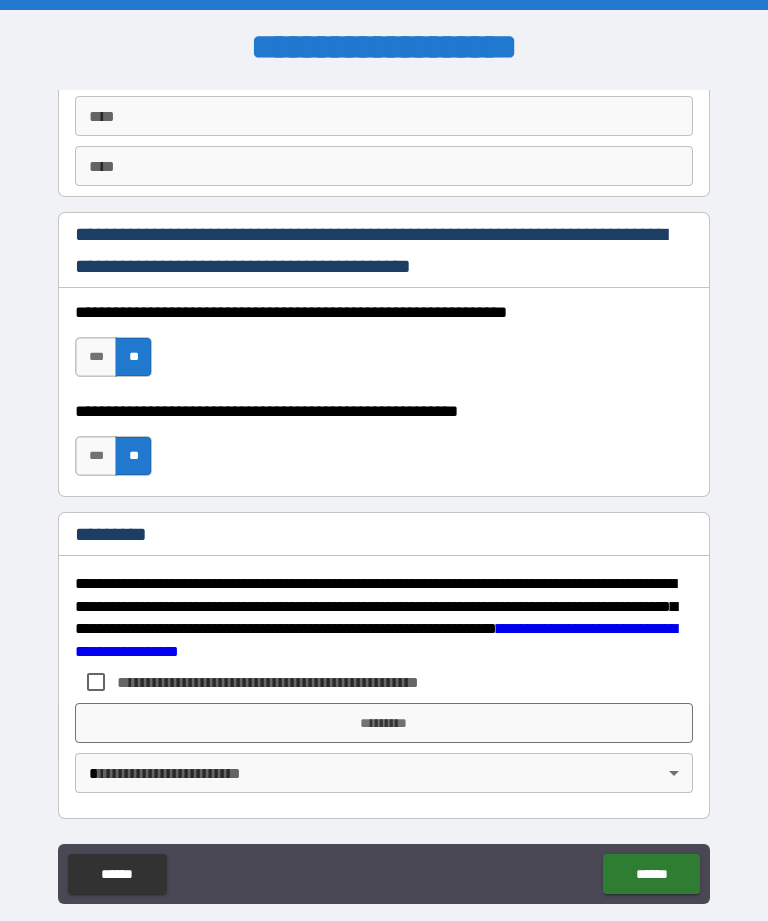 scroll, scrollTop: 2872, scrollLeft: 0, axis: vertical 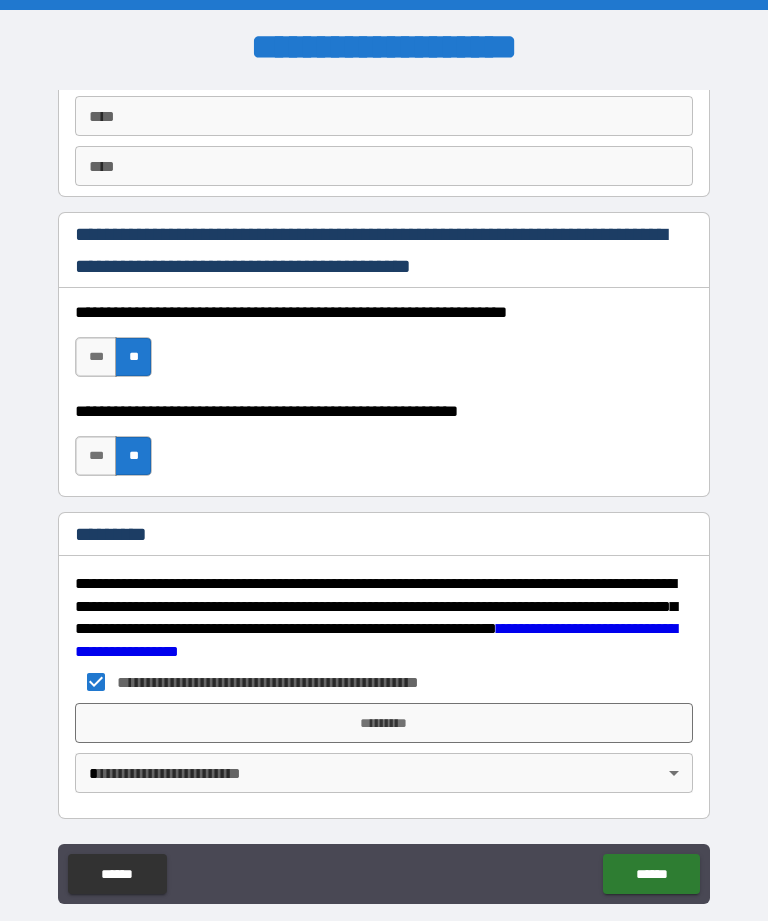 click on "*********" at bounding box center (384, 723) 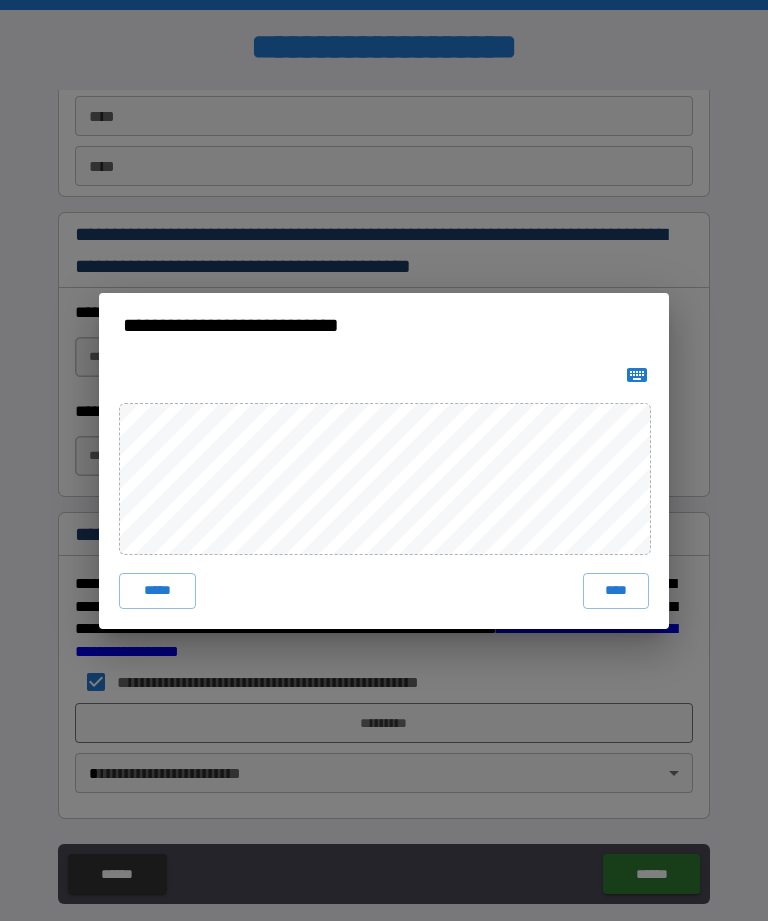 click on "****" at bounding box center [616, 591] 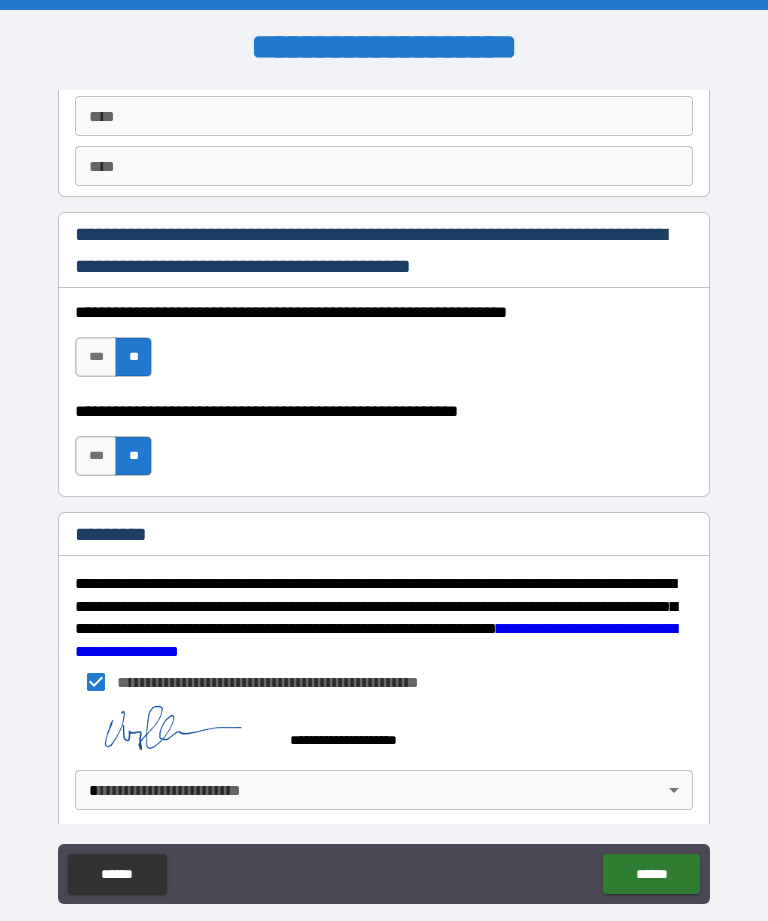 click on "**********" at bounding box center (384, 492) 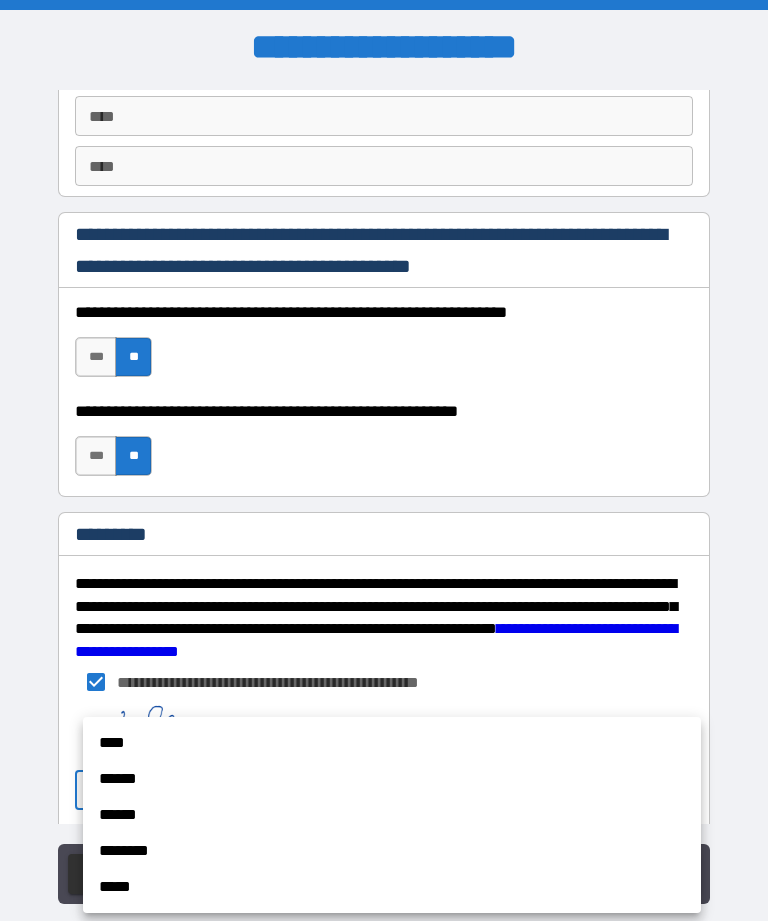 click on "****" at bounding box center (392, 743) 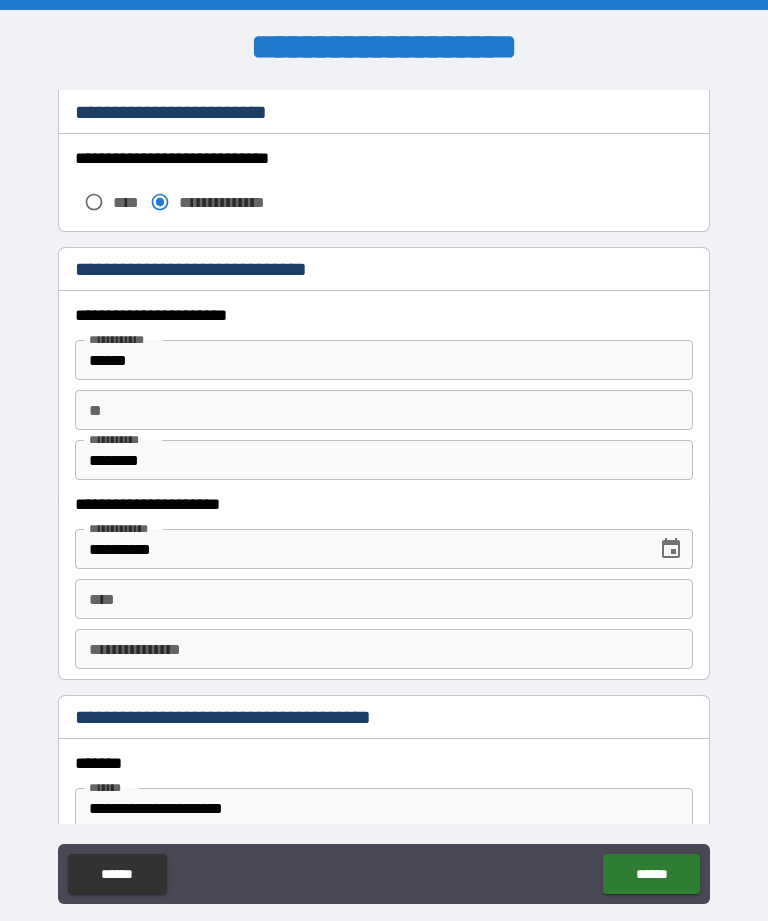 scroll, scrollTop: 1759, scrollLeft: 0, axis: vertical 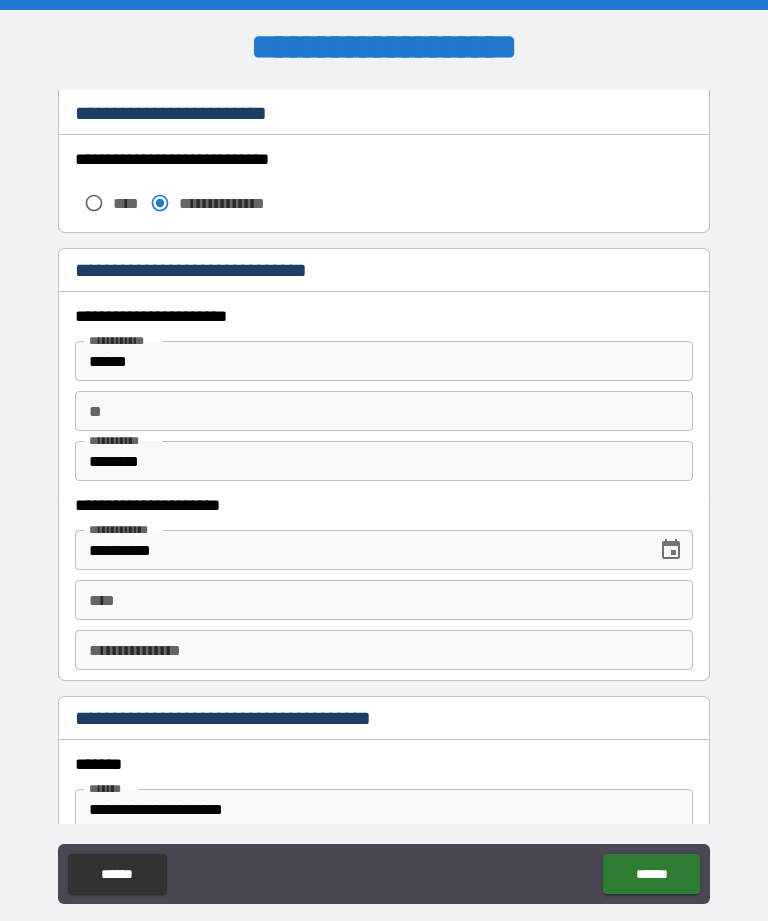 click on "****" at bounding box center [384, 600] 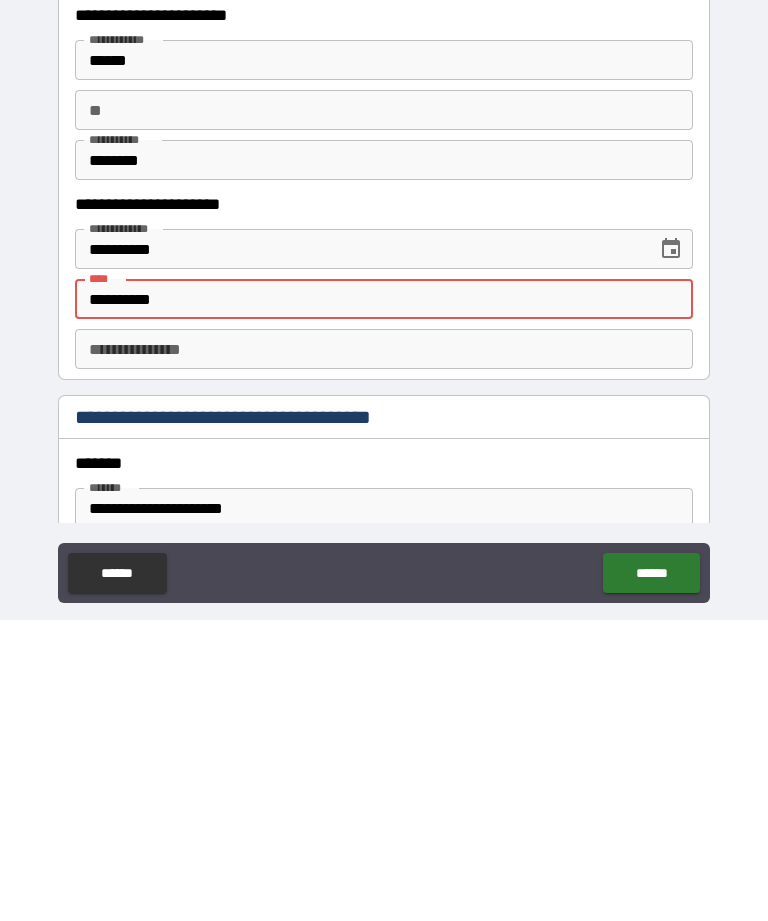 type on "**********" 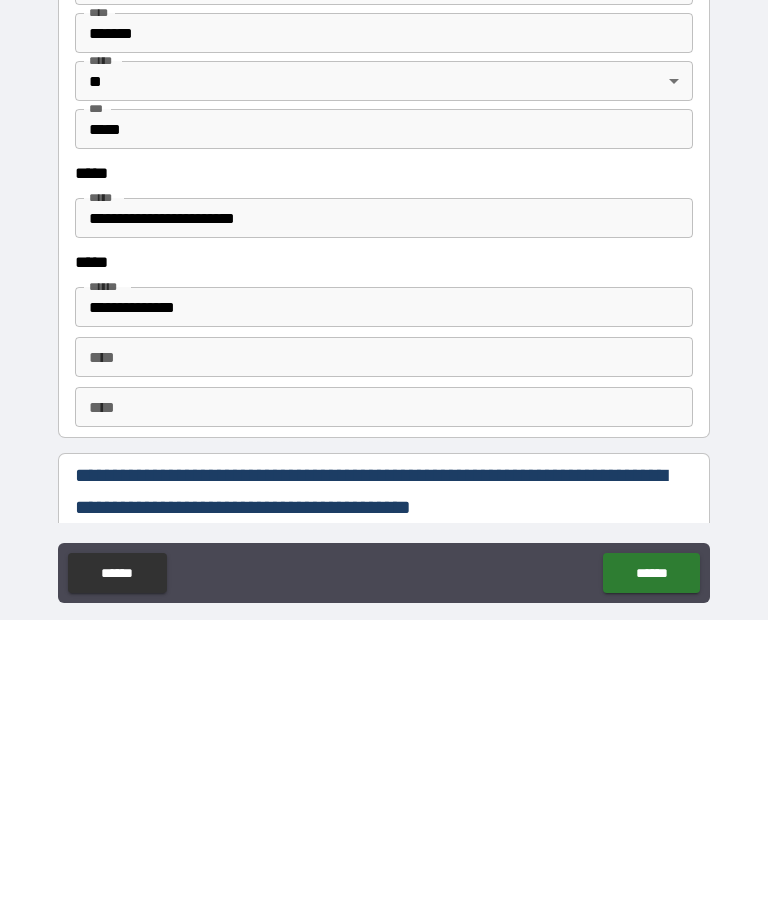 scroll, scrollTop: 2331, scrollLeft: 0, axis: vertical 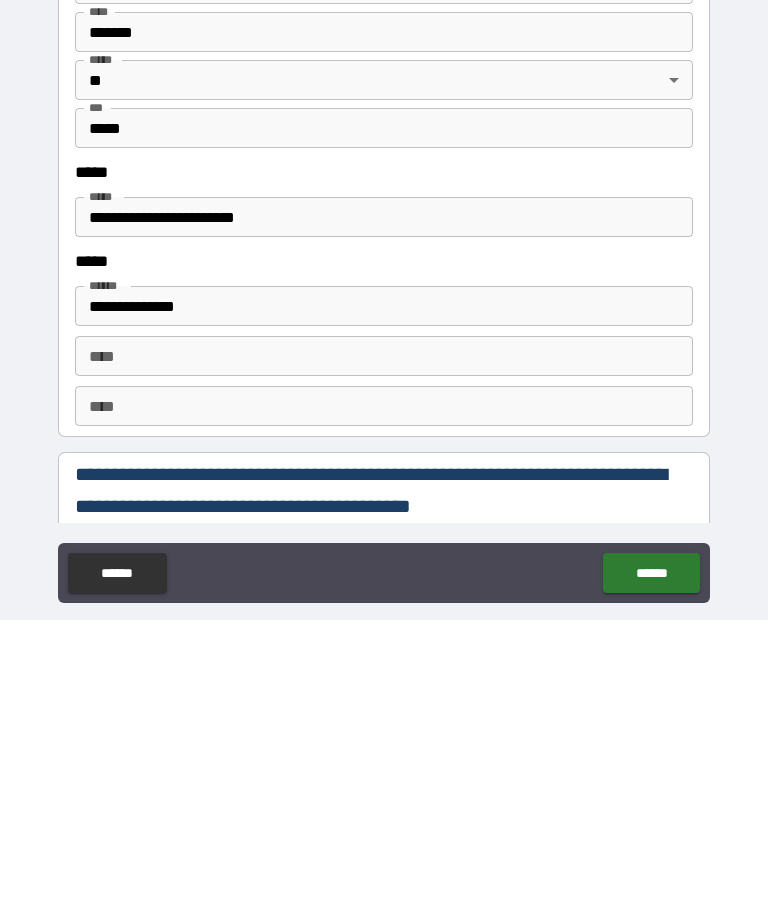 click on "******" at bounding box center [651, 874] 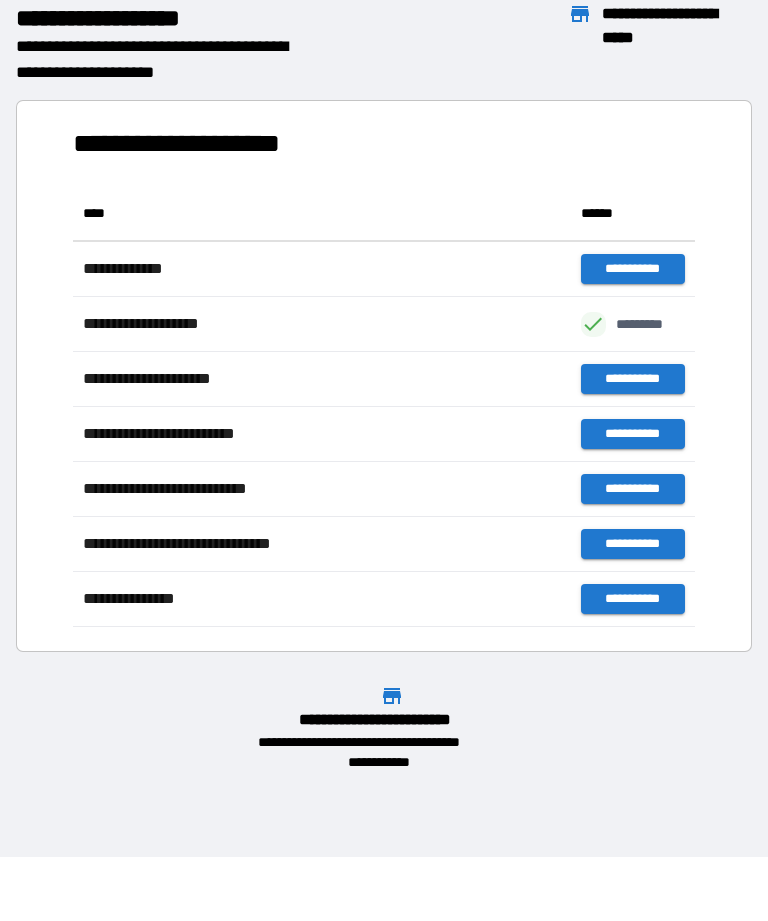 scroll, scrollTop: 441, scrollLeft: 622, axis: both 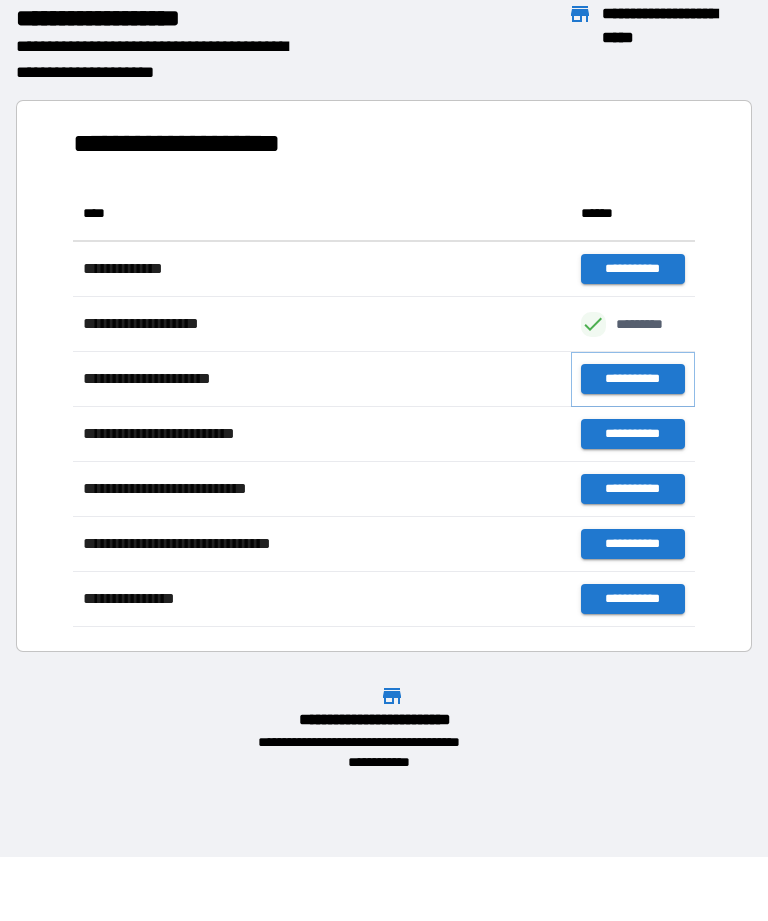 click on "**********" at bounding box center (633, 379) 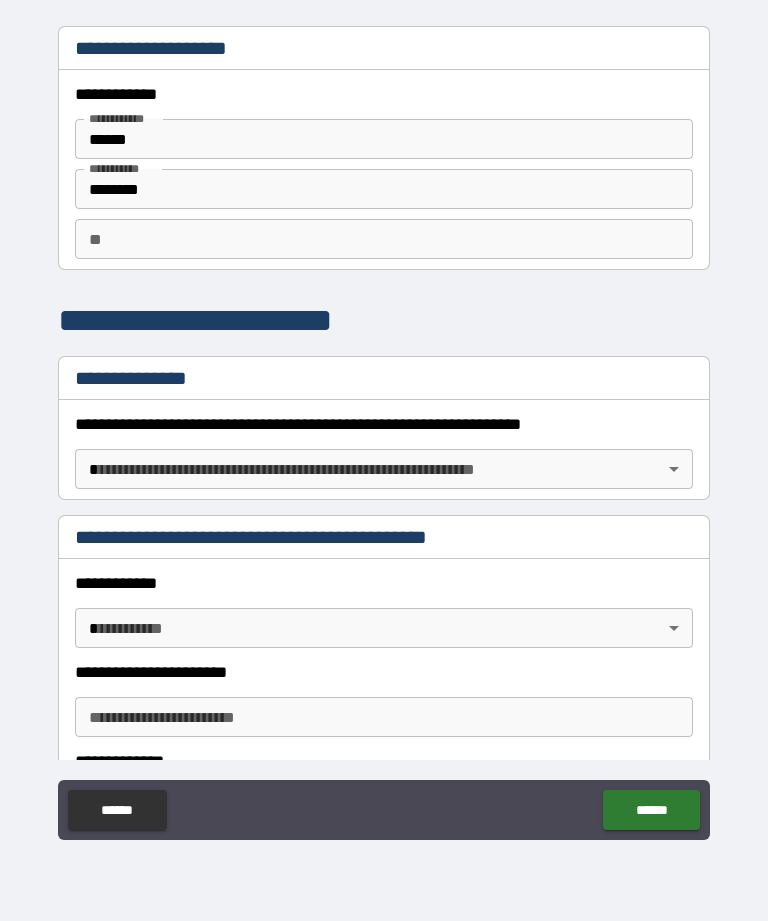 click on "**********" at bounding box center [384, 428] 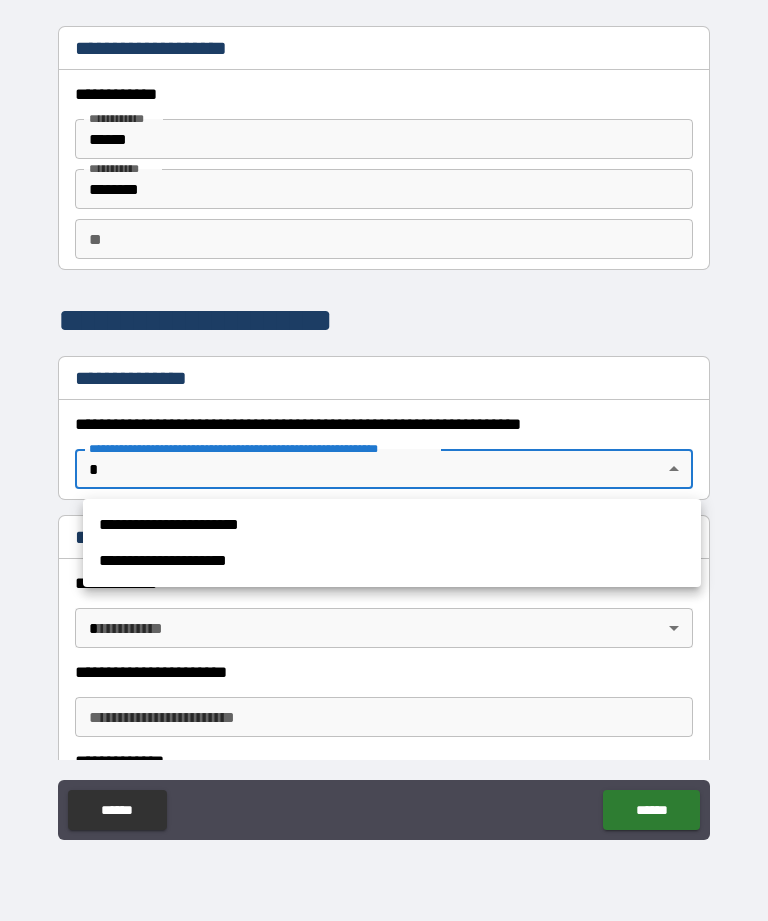 click on "**********" at bounding box center [392, 525] 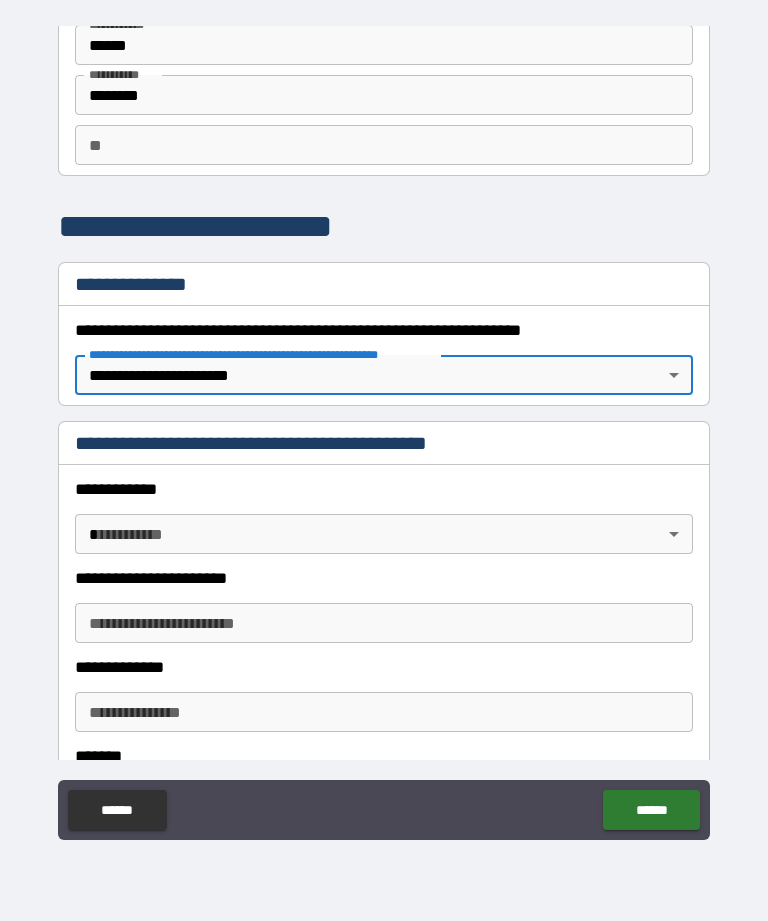 scroll, scrollTop: 96, scrollLeft: 0, axis: vertical 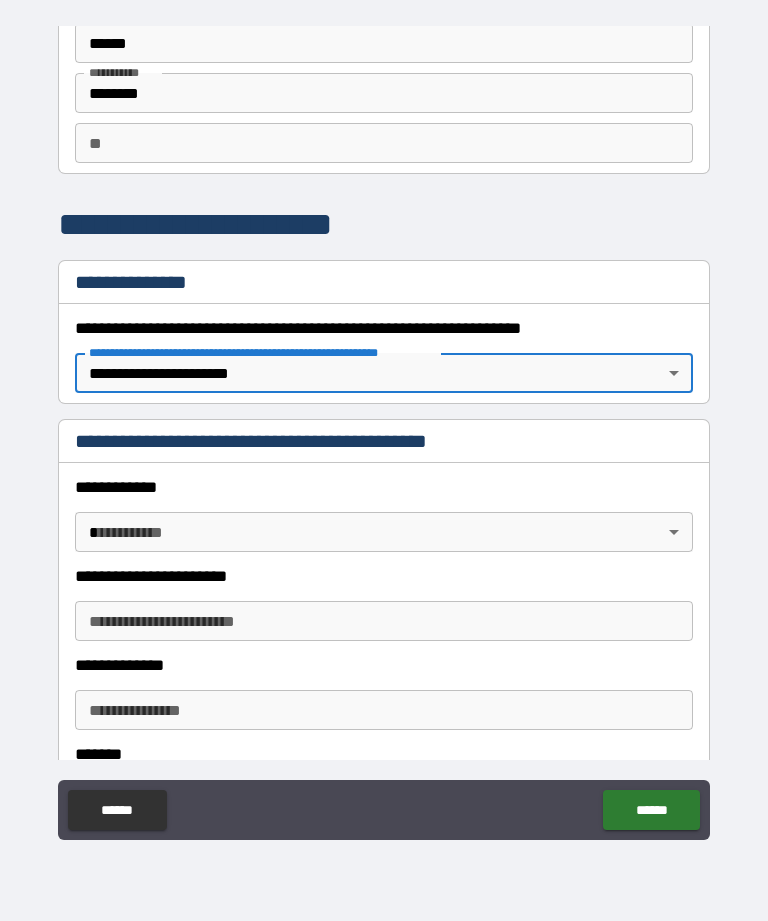 click on "**********" at bounding box center [384, 428] 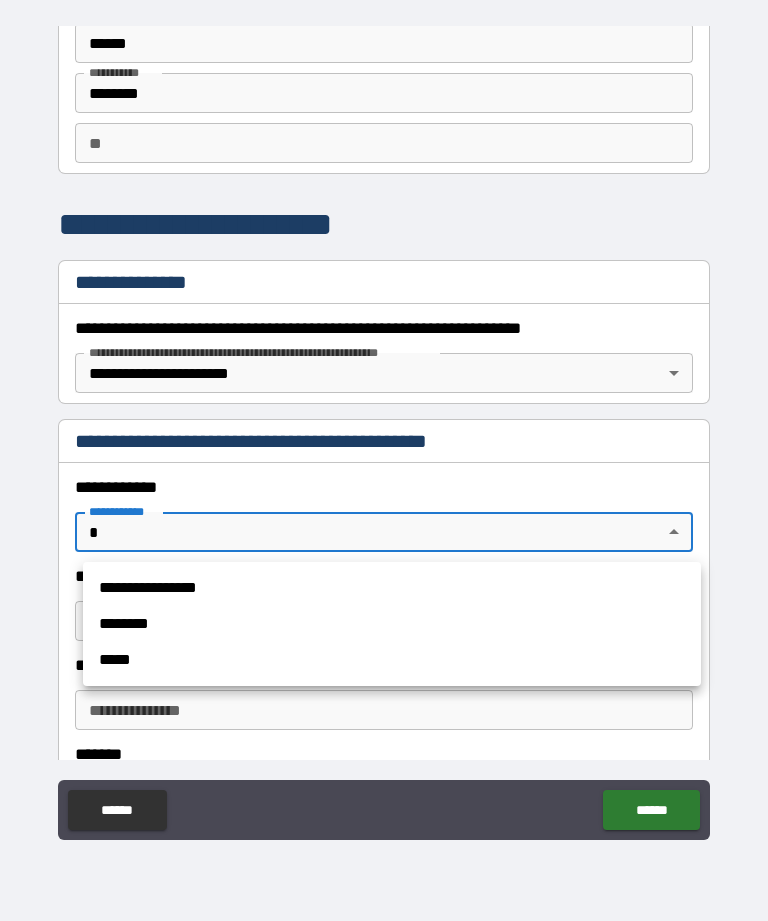 click on "**********" at bounding box center (392, 588) 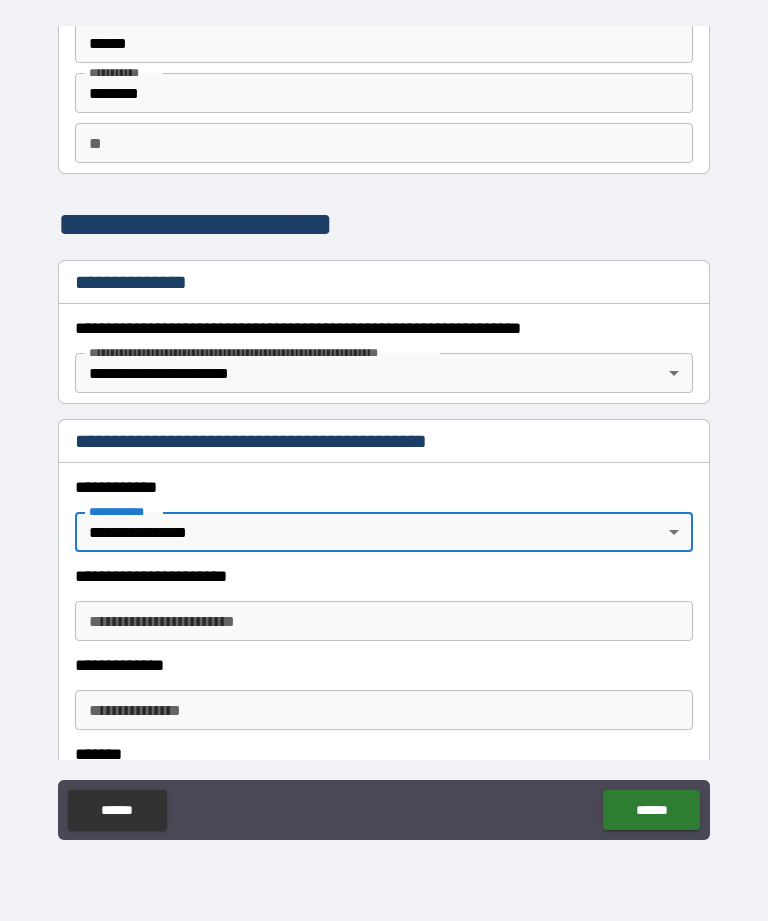 click on "**********" at bounding box center [384, 621] 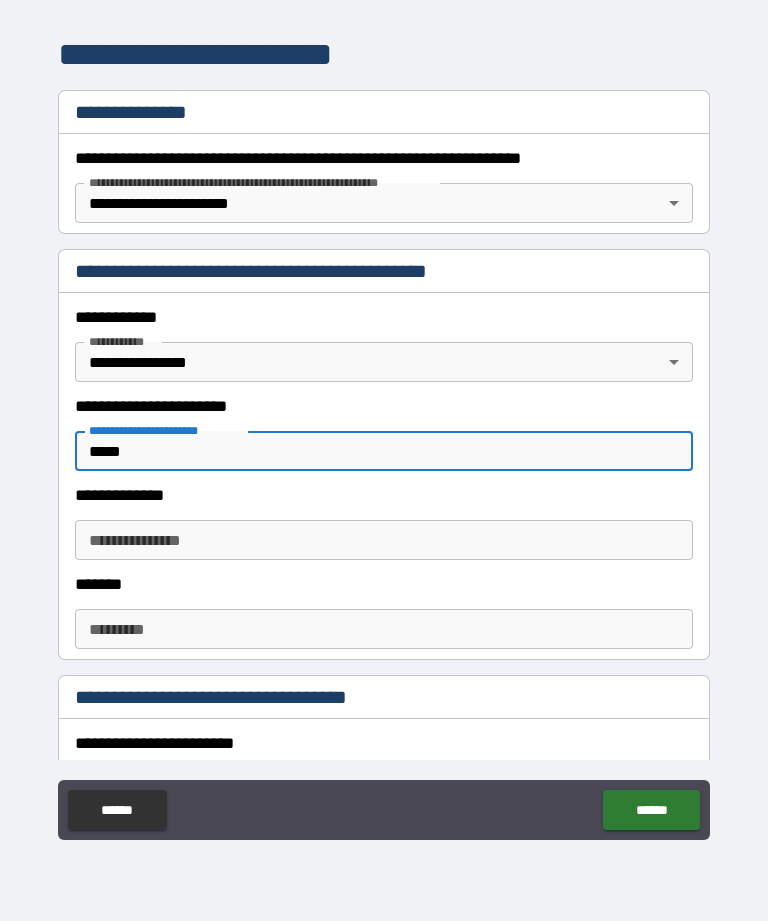 scroll, scrollTop: 276, scrollLeft: 0, axis: vertical 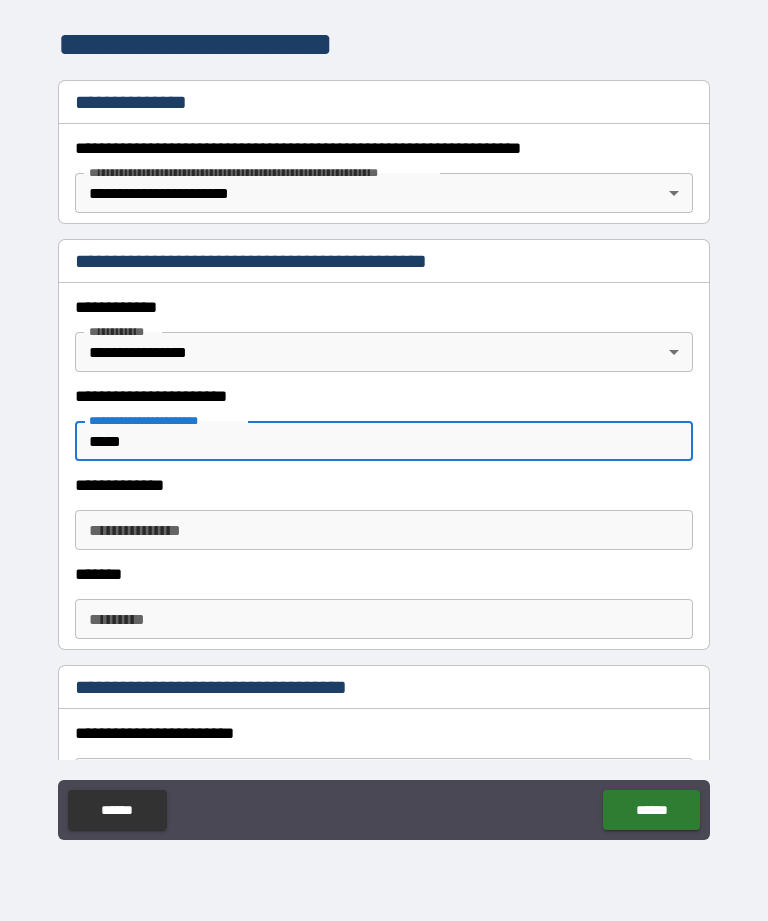 type on "*****" 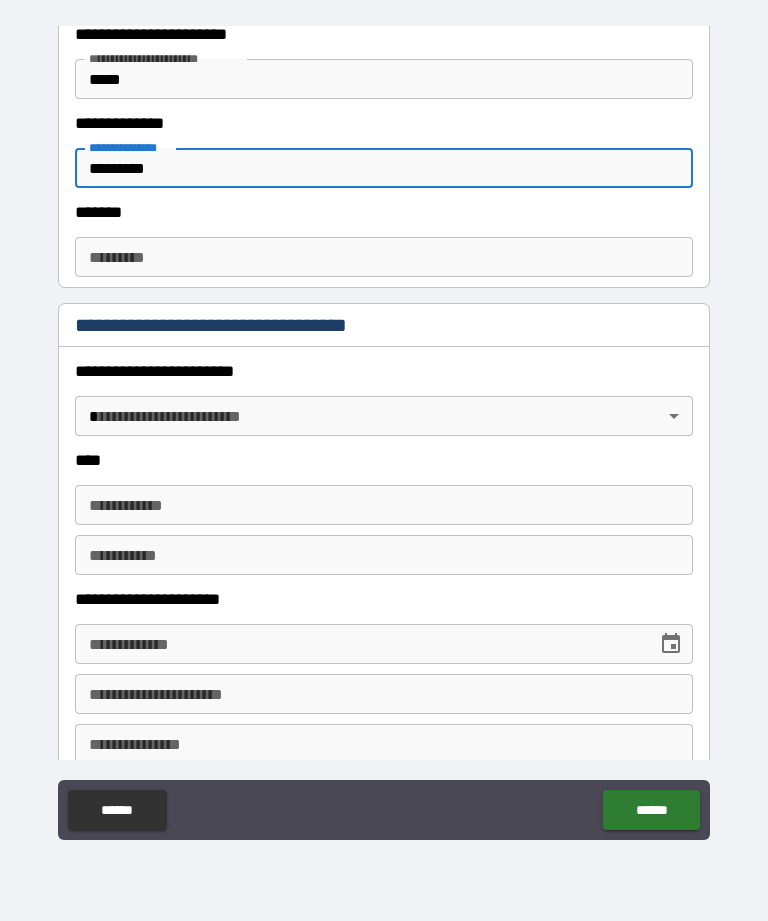 scroll, scrollTop: 641, scrollLeft: 0, axis: vertical 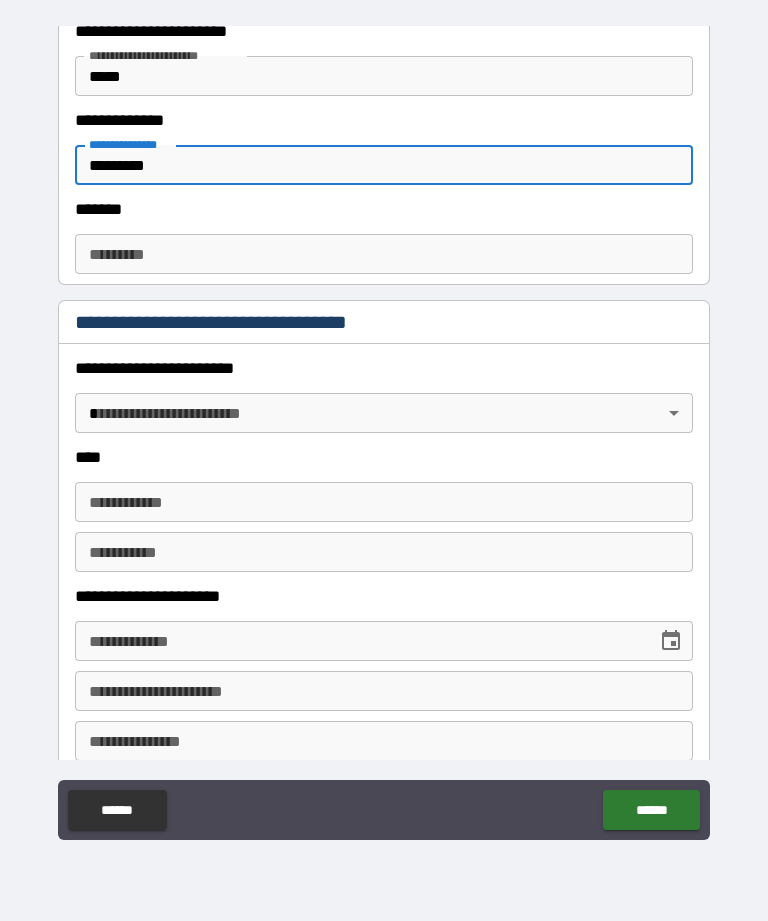 type on "*********" 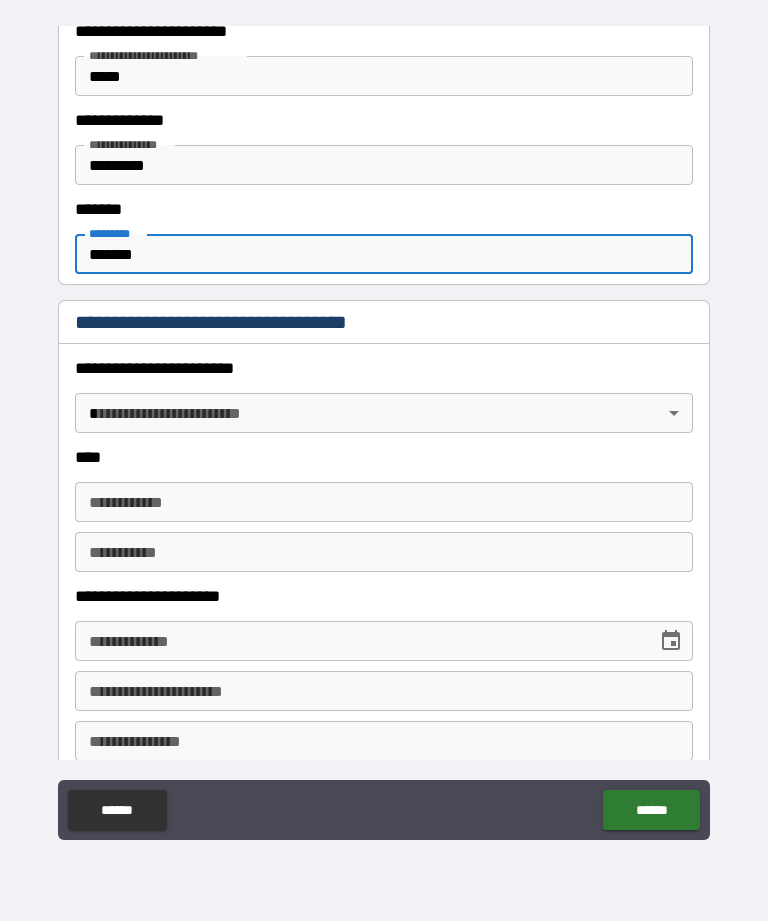 type on "*******" 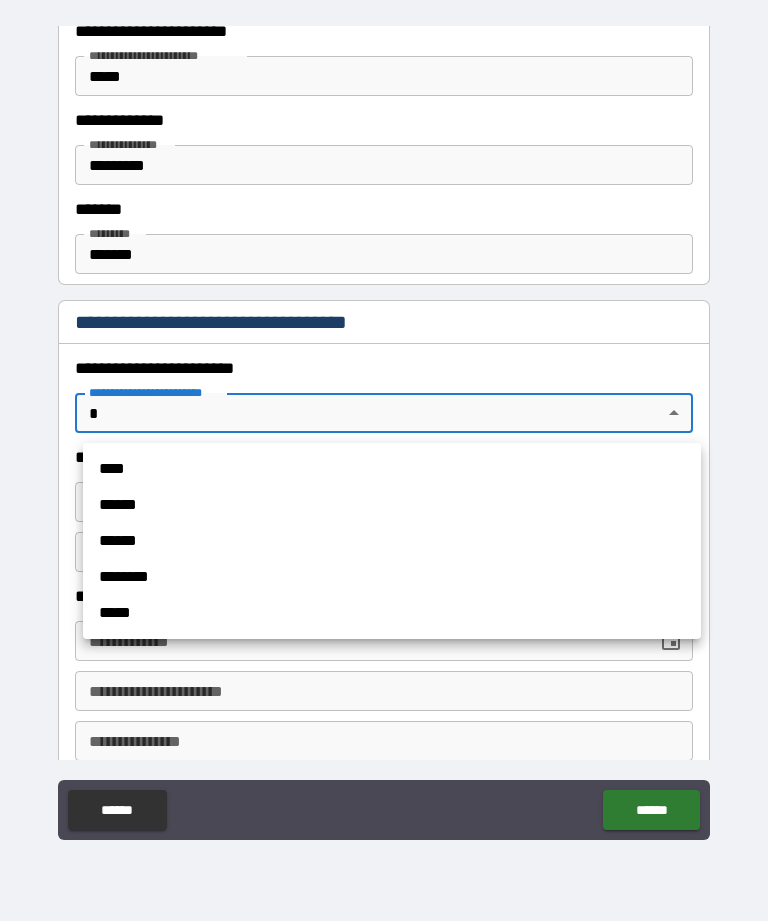 click on "******" at bounding box center [392, 541] 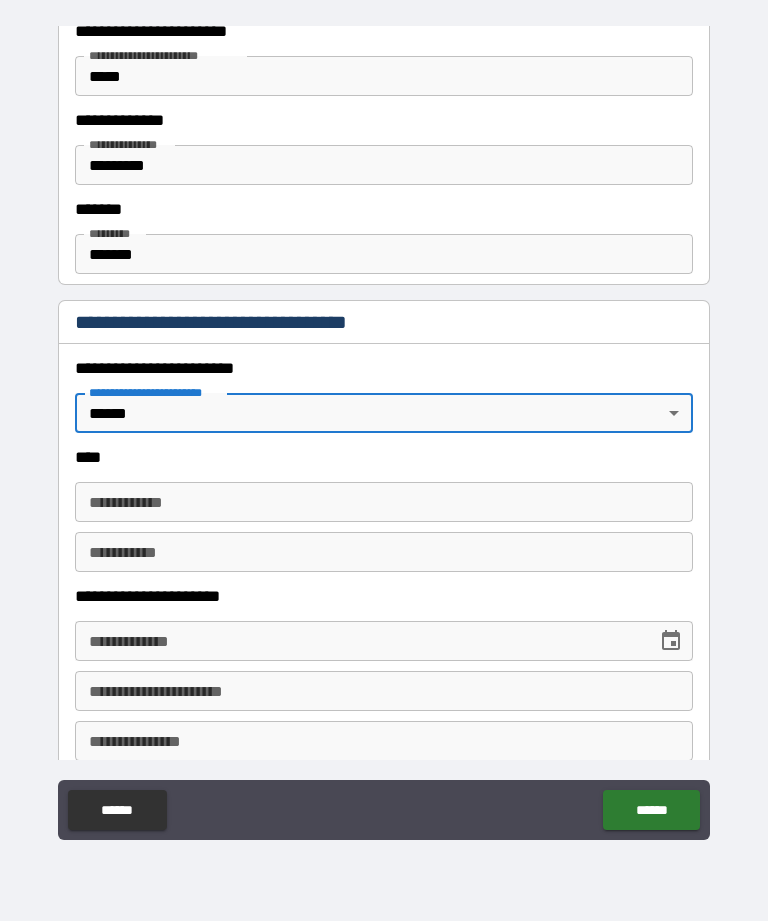 click on "**********" at bounding box center (384, 502) 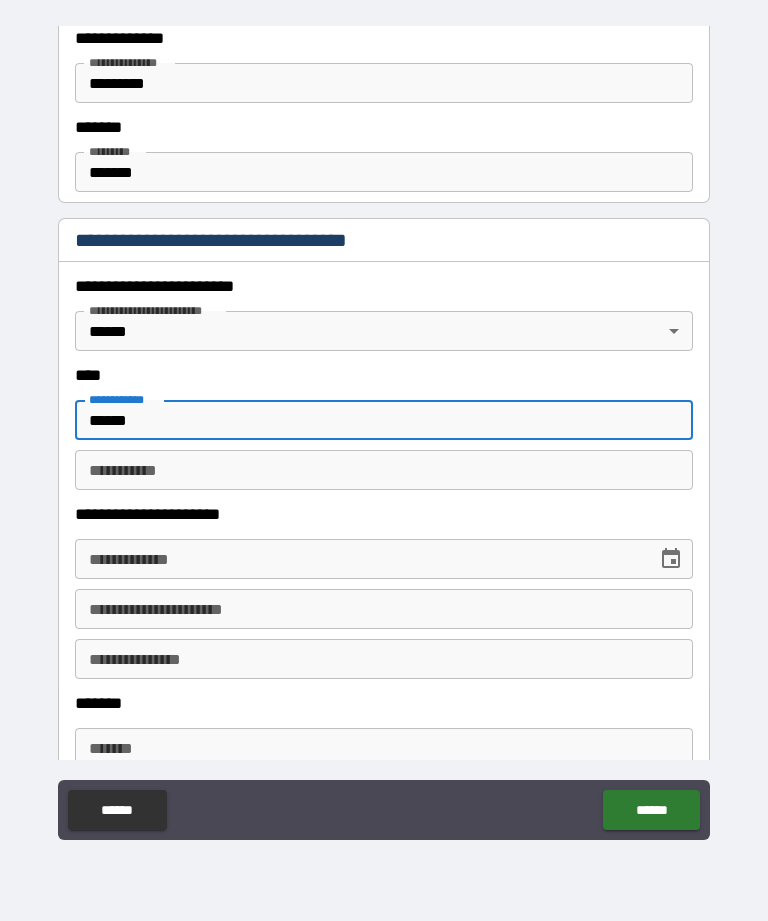 scroll, scrollTop: 695, scrollLeft: 0, axis: vertical 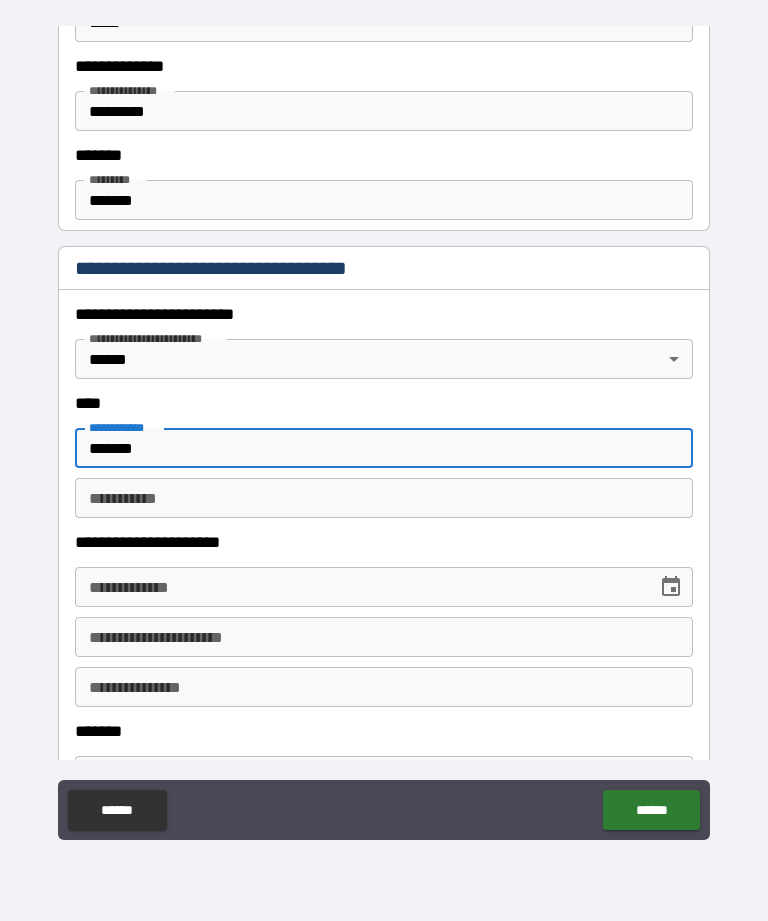type on "******" 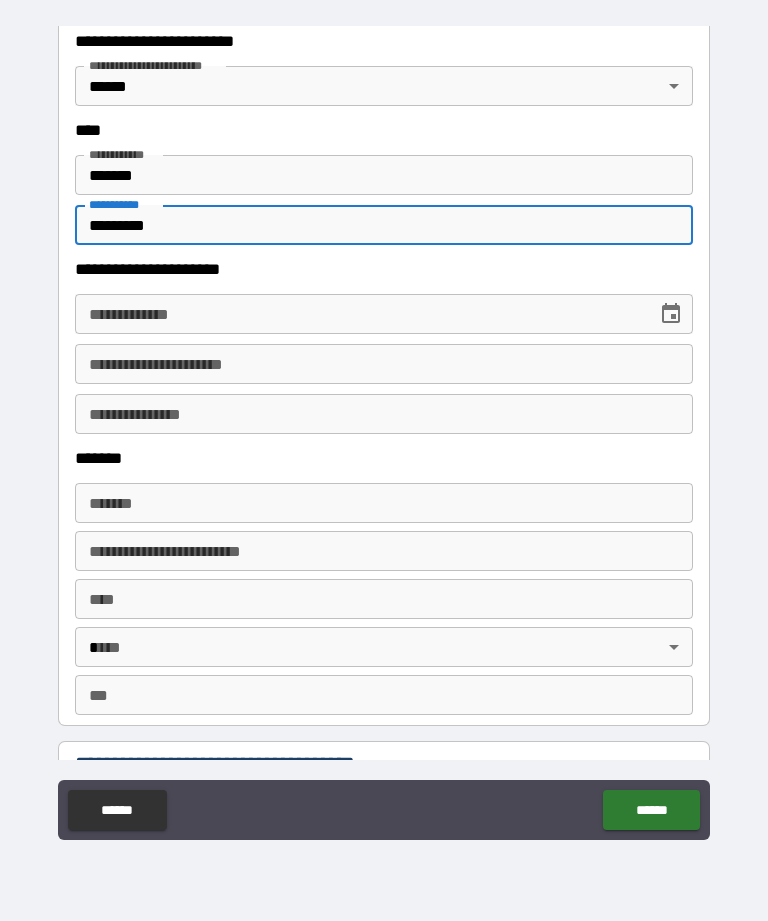 scroll, scrollTop: 971, scrollLeft: 0, axis: vertical 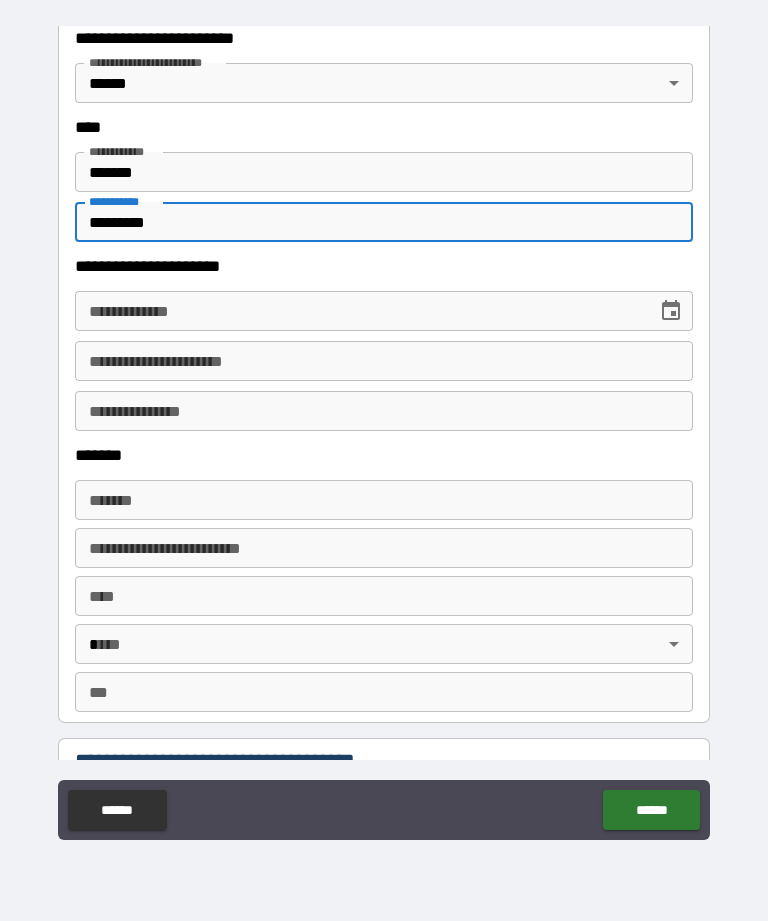 type on "********" 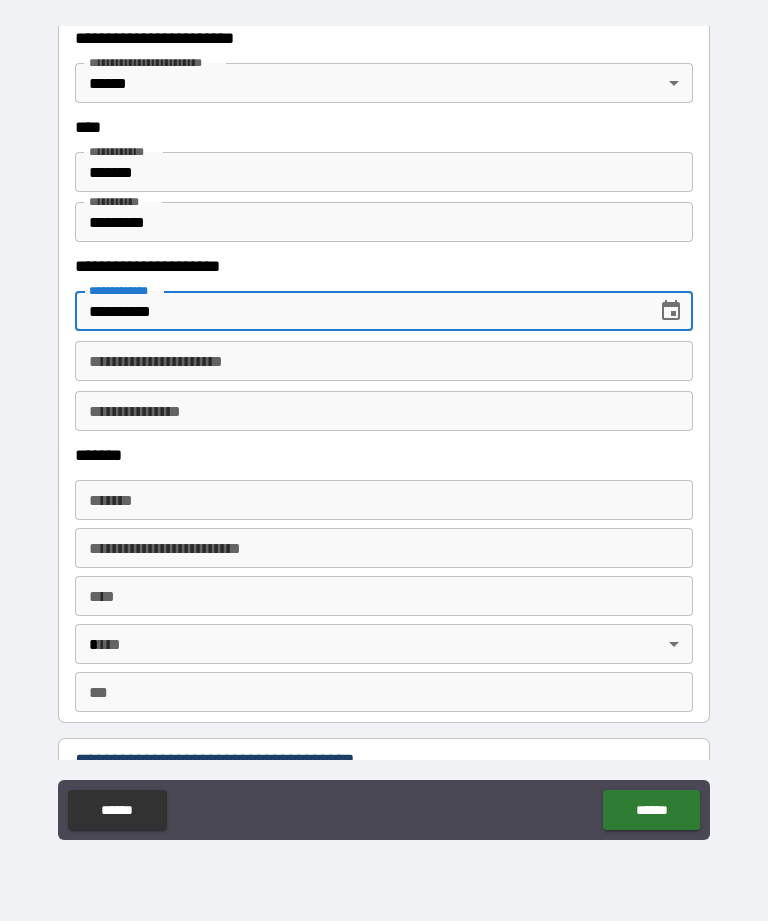 type on "**********" 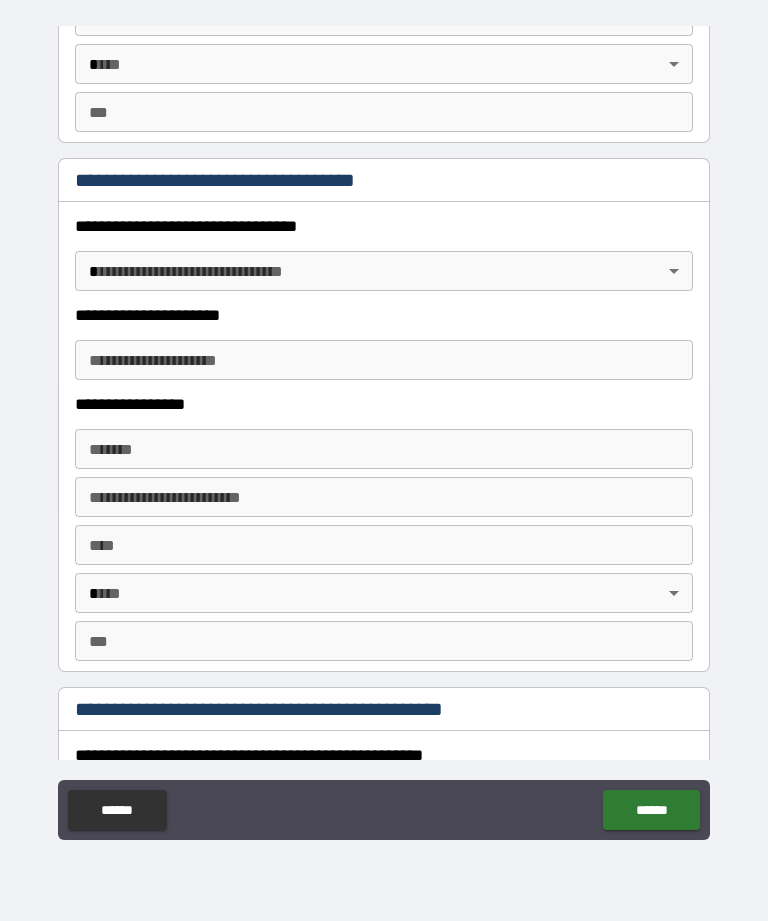 scroll, scrollTop: 1553, scrollLeft: 0, axis: vertical 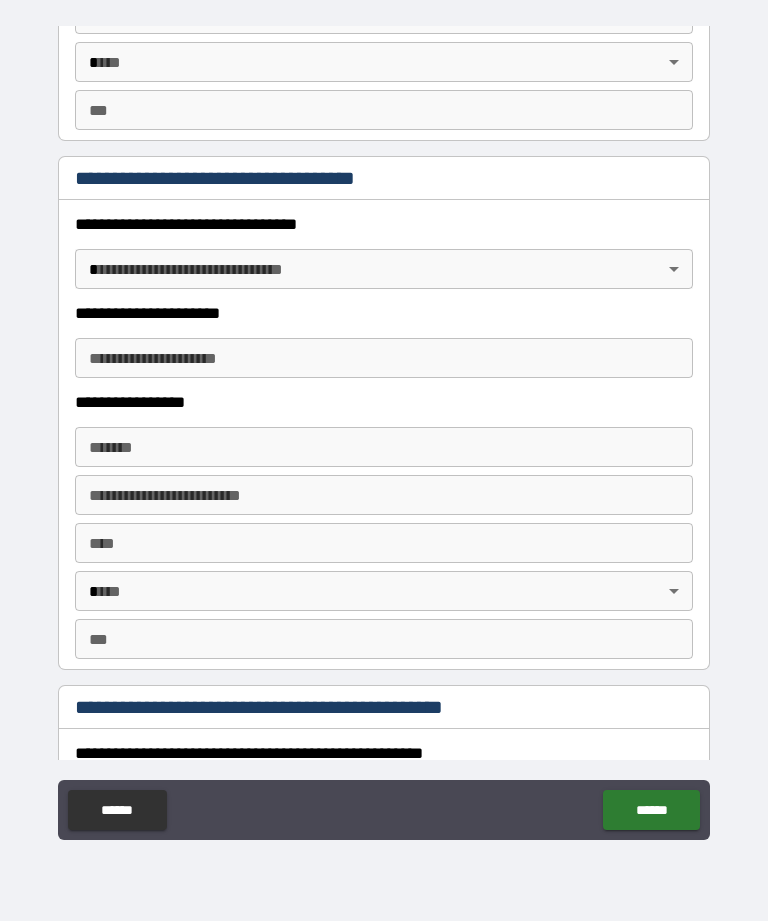 click on "**********" at bounding box center [384, 428] 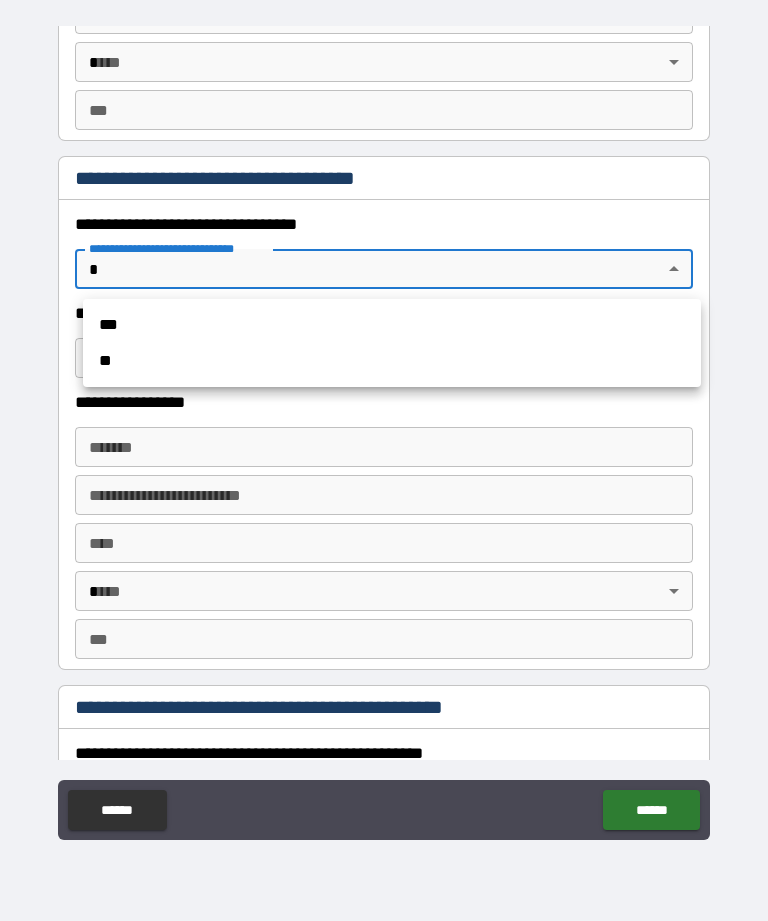 click on "***" at bounding box center (392, 325) 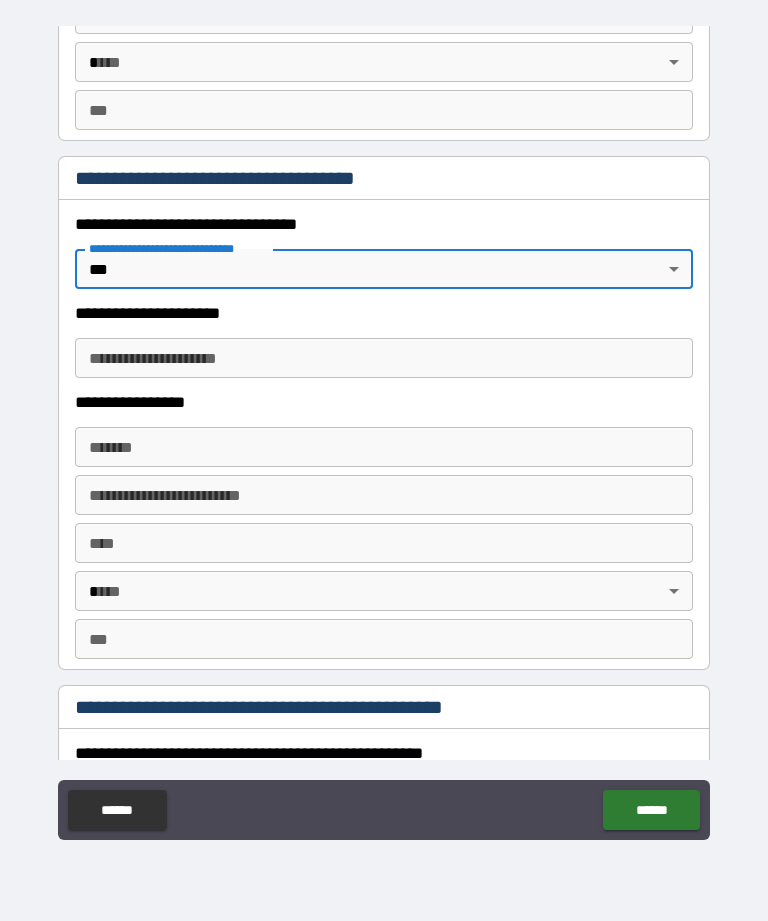 click on "**********" at bounding box center (384, 358) 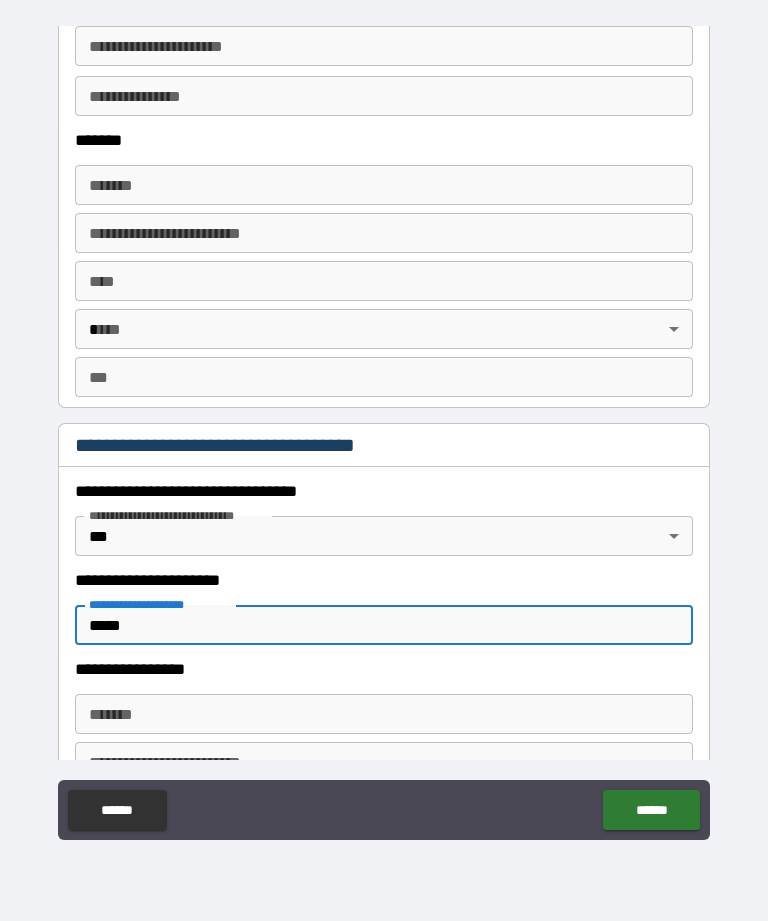 scroll, scrollTop: 1285, scrollLeft: 0, axis: vertical 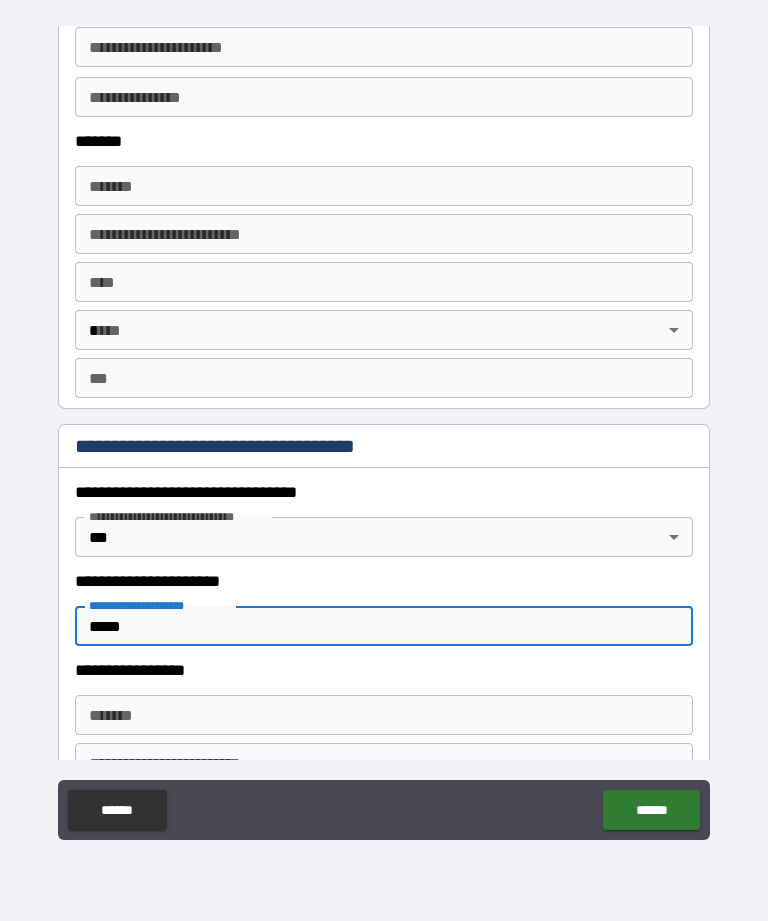 type on "*****" 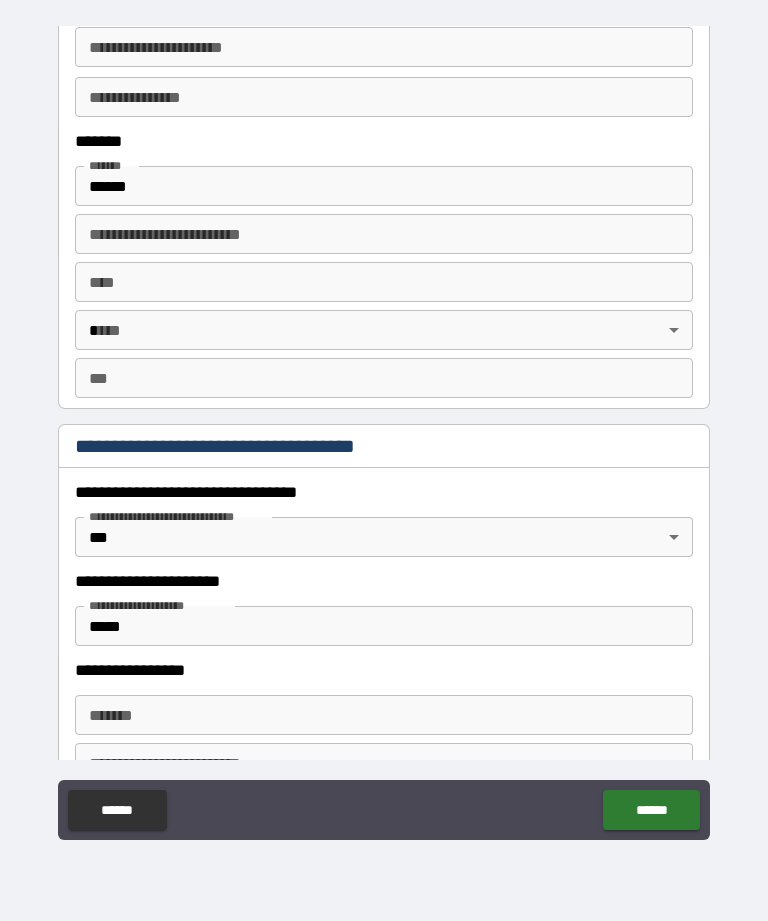 type on "**********" 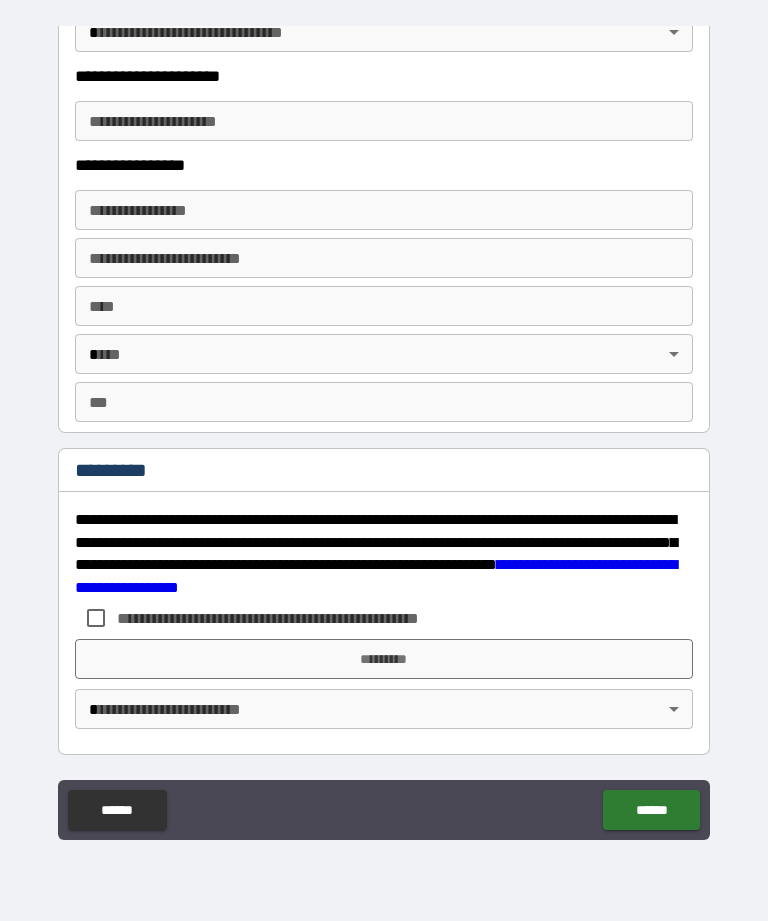 scroll, scrollTop: 3602, scrollLeft: 0, axis: vertical 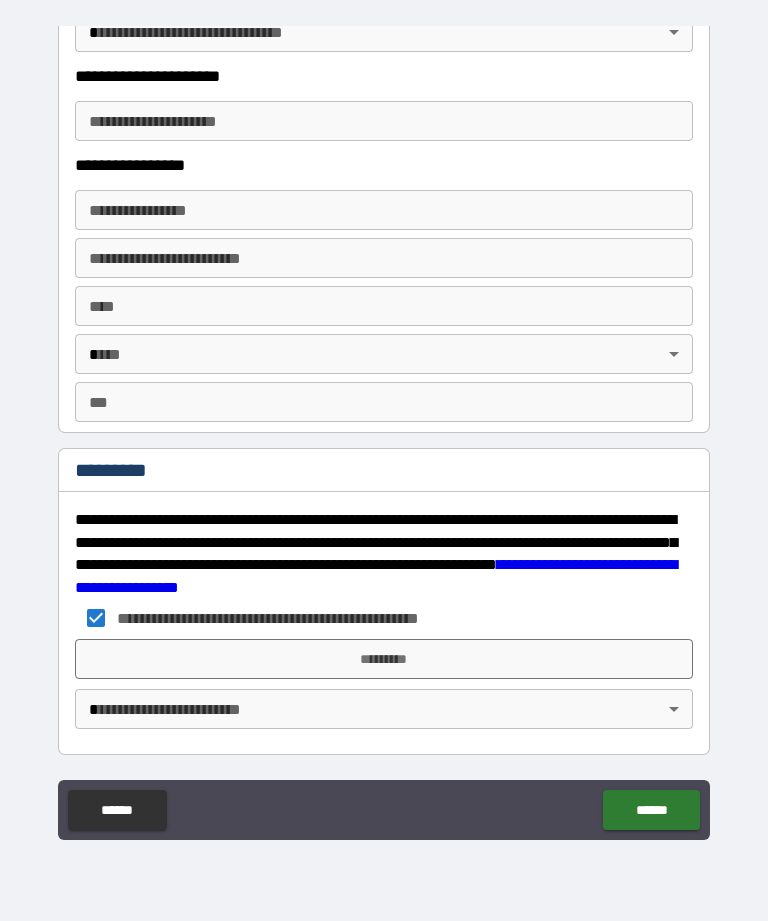 click on "*********" at bounding box center (384, 659) 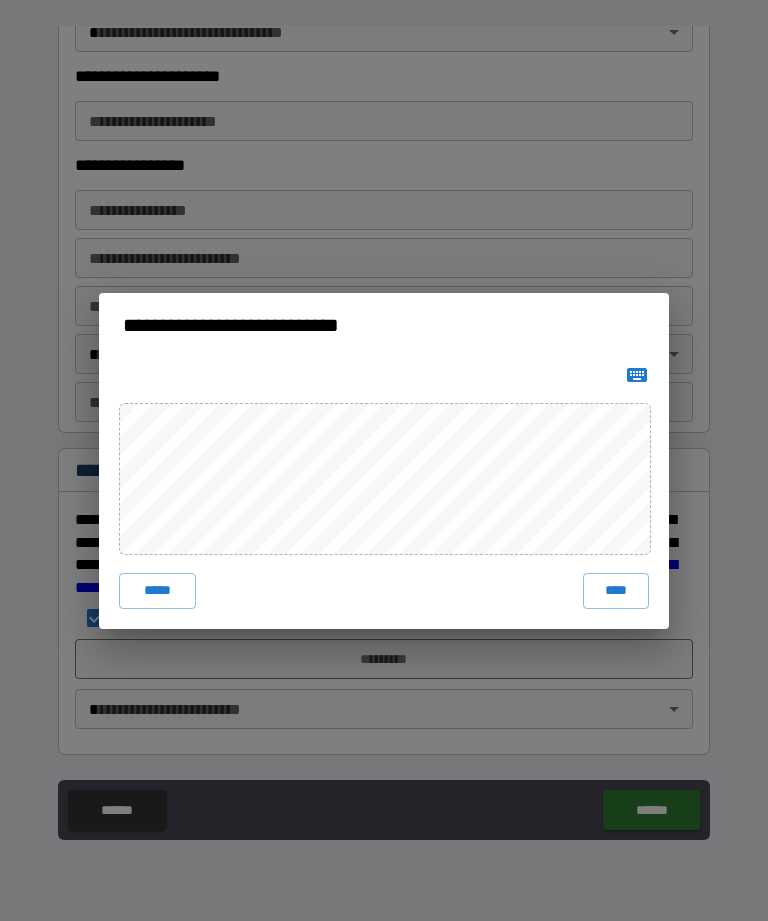 click on "****" at bounding box center [616, 591] 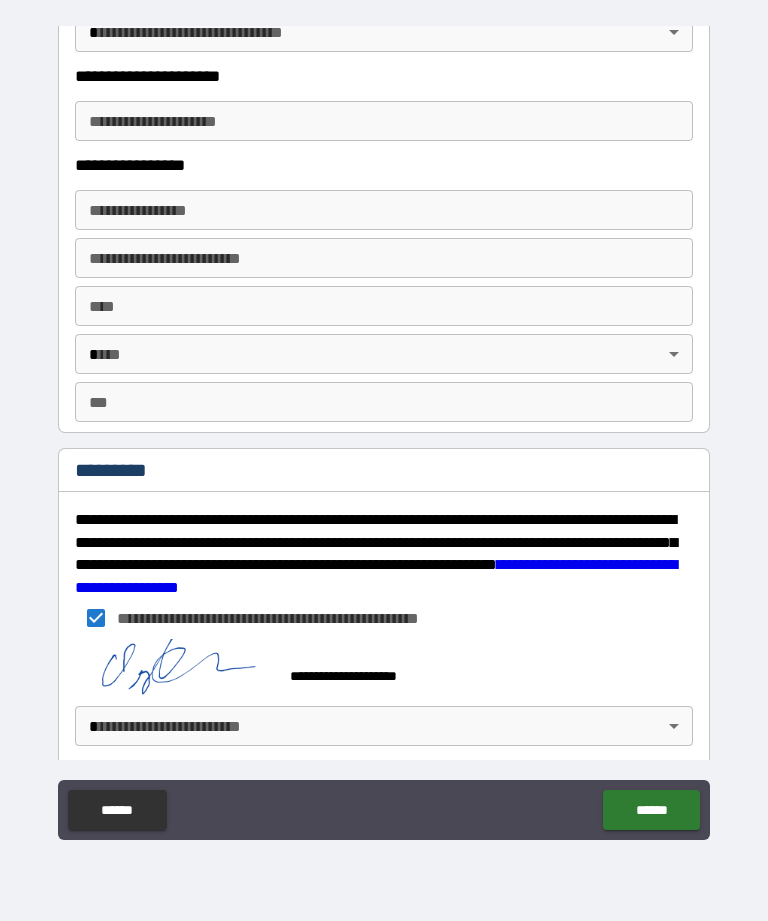 click on "**********" at bounding box center [384, 428] 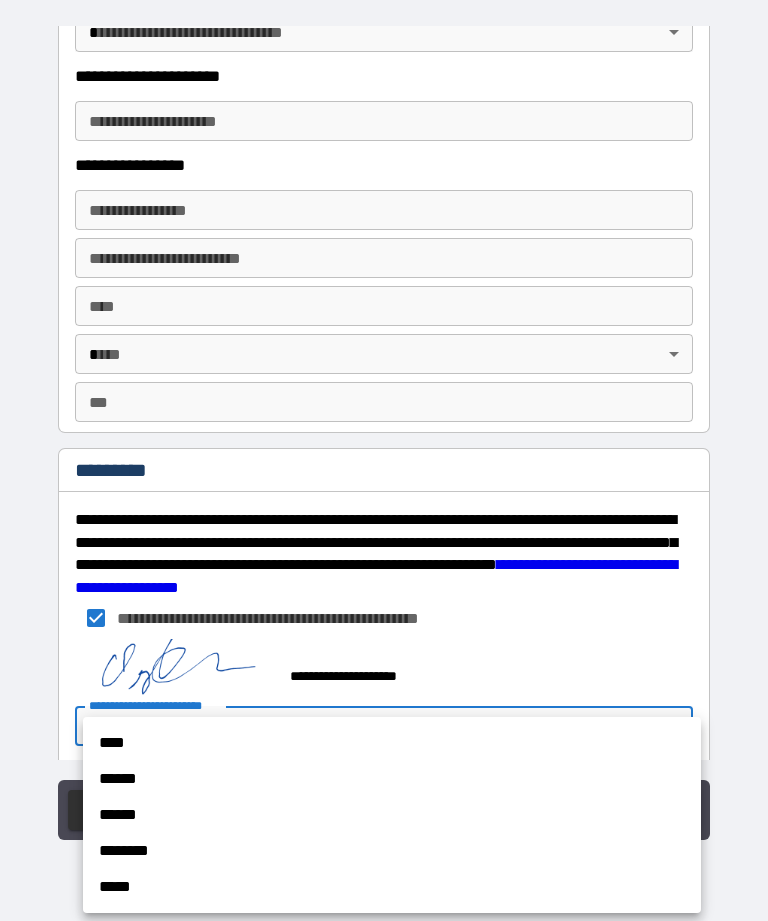 click on "****" at bounding box center (392, 743) 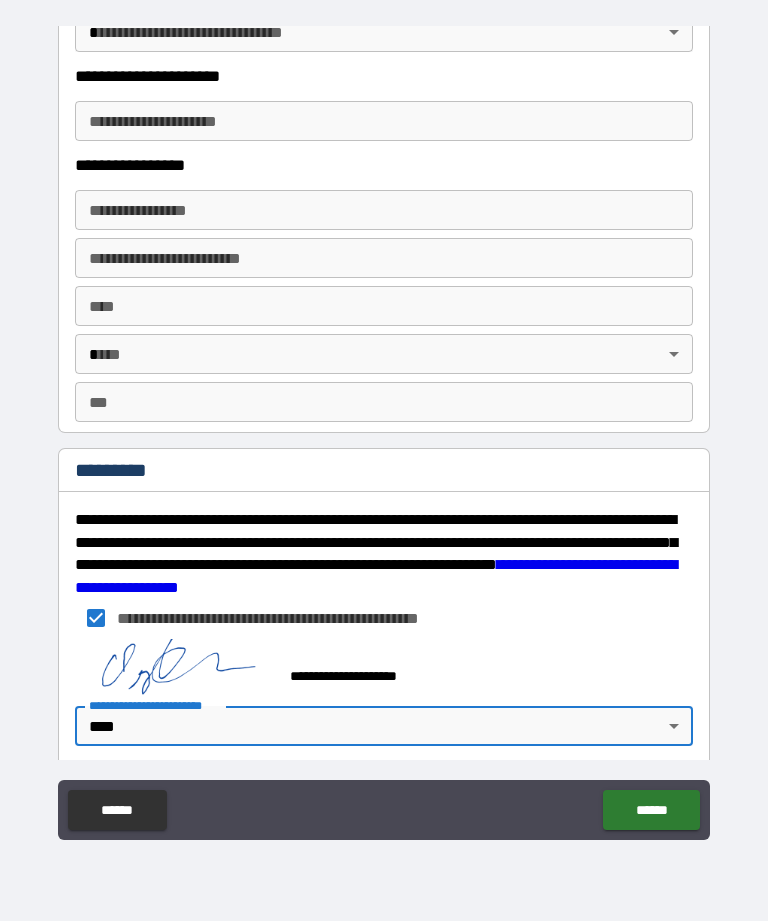 click on "******" at bounding box center (651, 810) 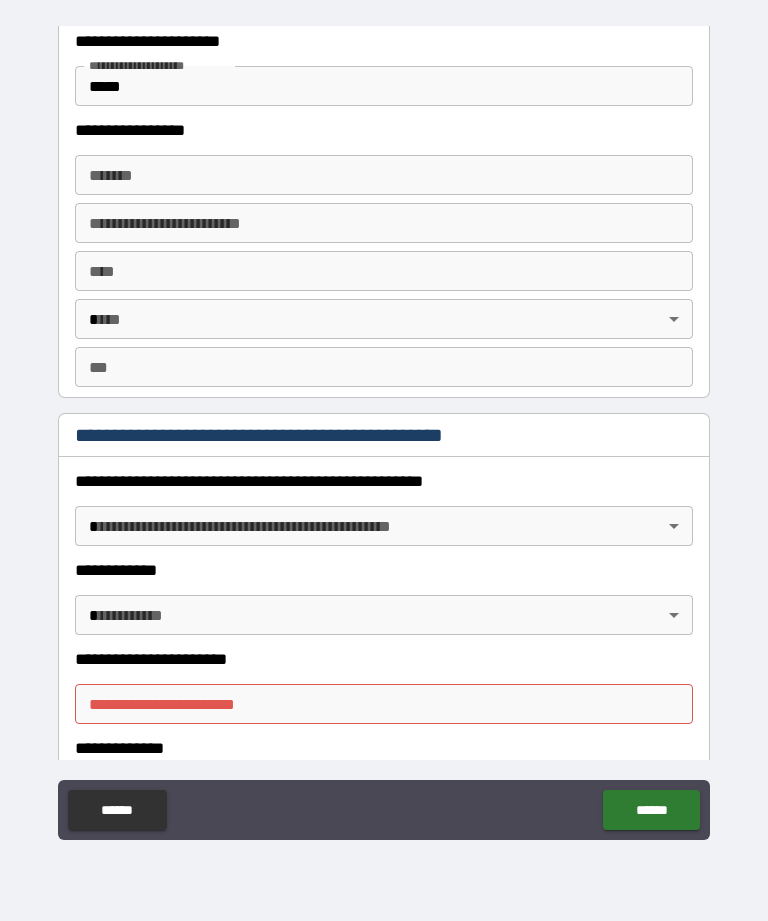 scroll, scrollTop: 1830, scrollLeft: 0, axis: vertical 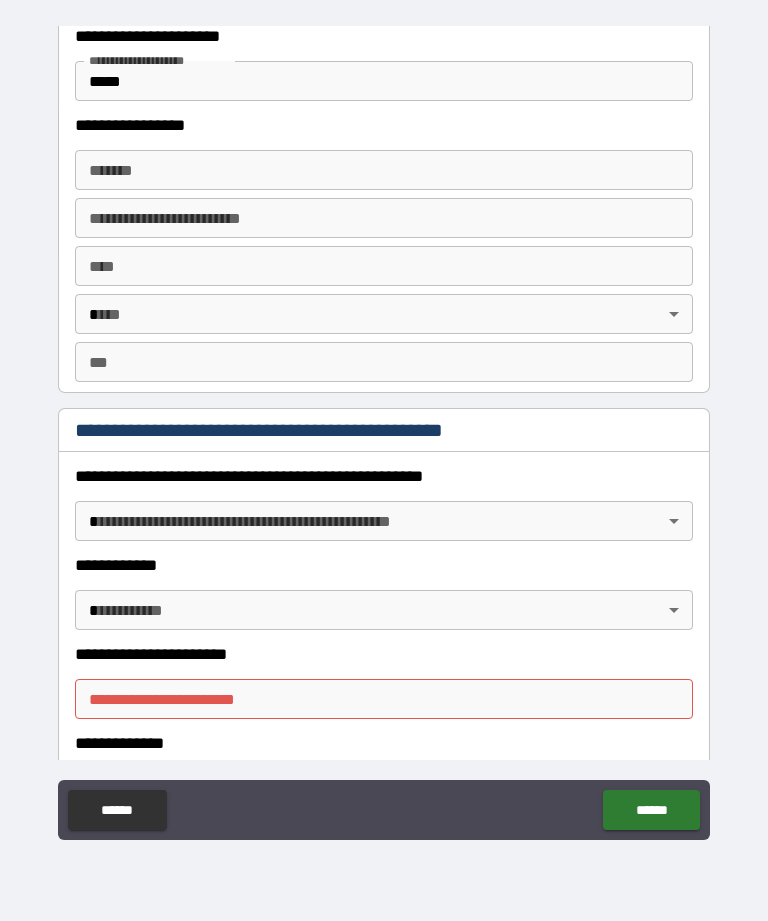 click on "**********" at bounding box center (384, 428) 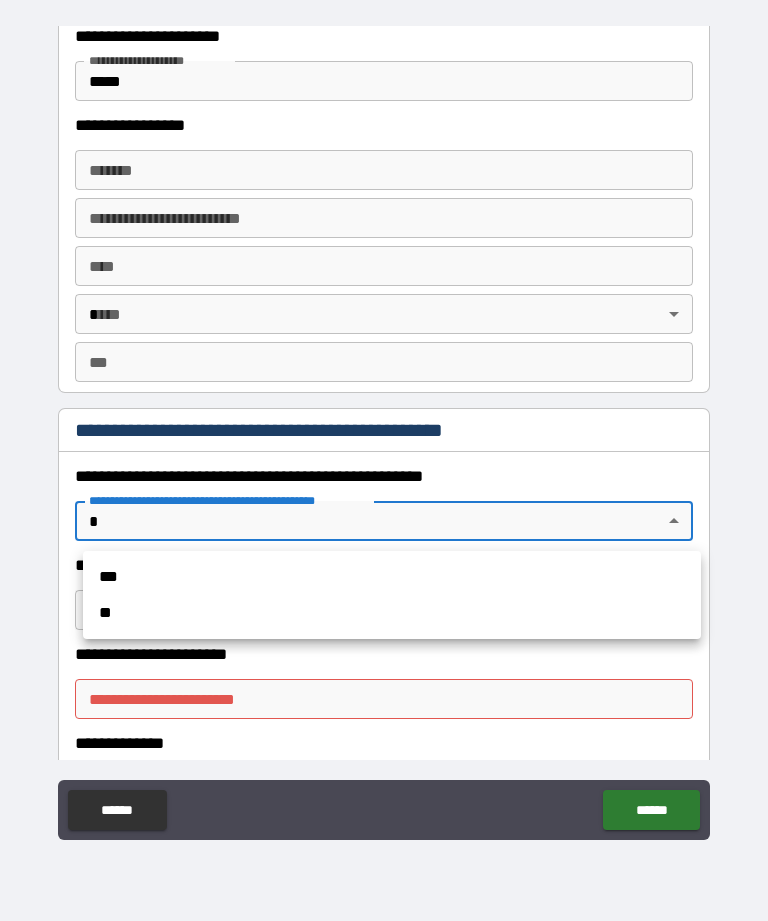 click on "**" at bounding box center (392, 613) 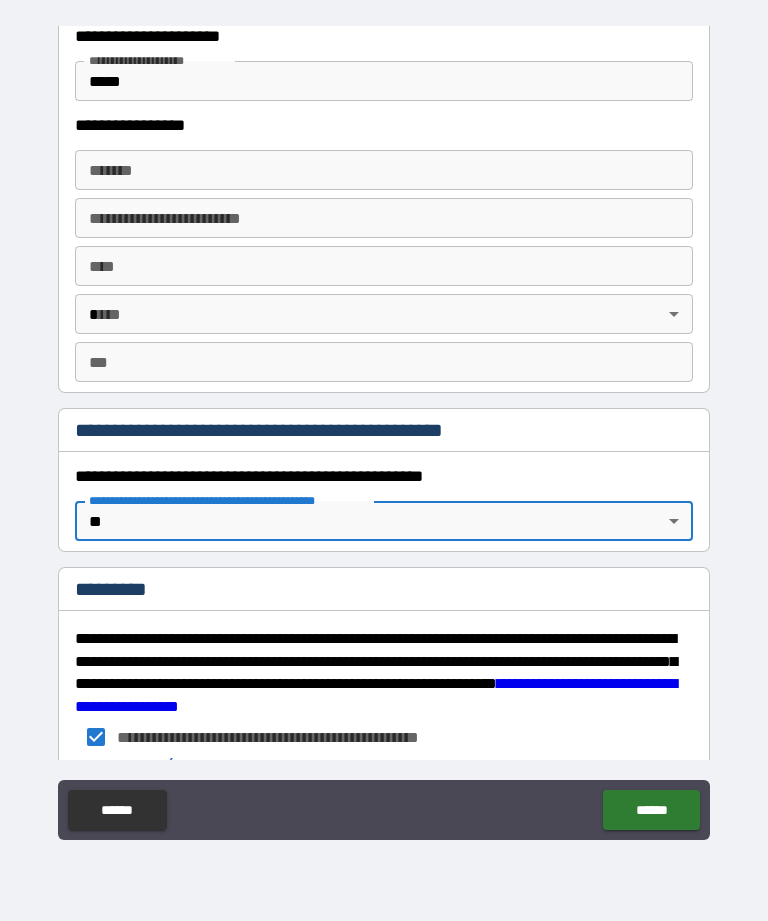 click on "******" at bounding box center [651, 810] 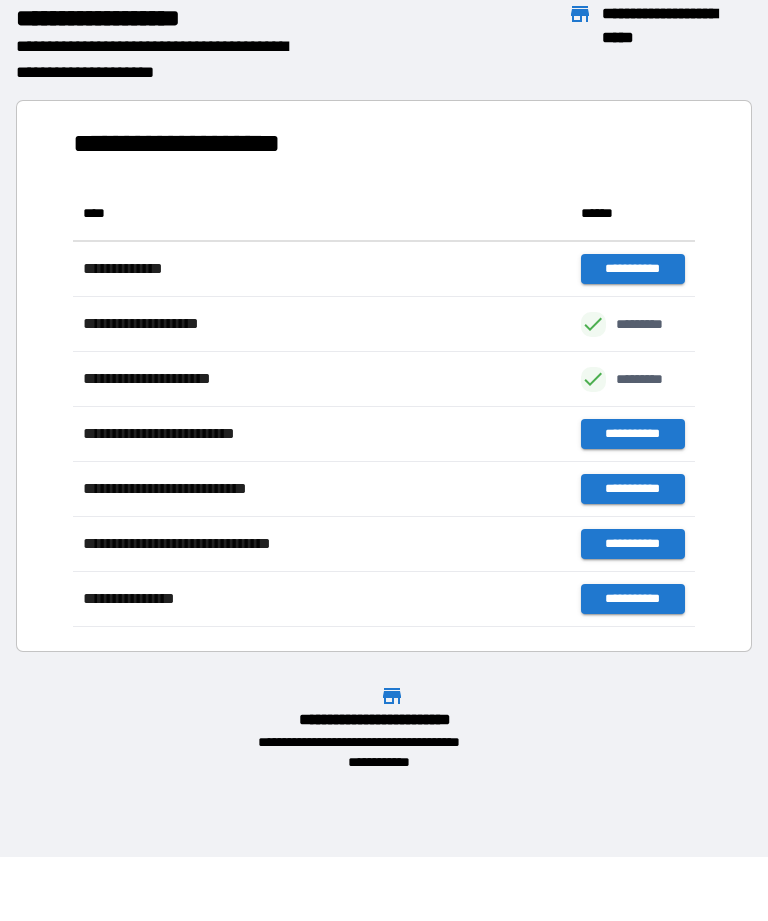 scroll, scrollTop: 441, scrollLeft: 622, axis: both 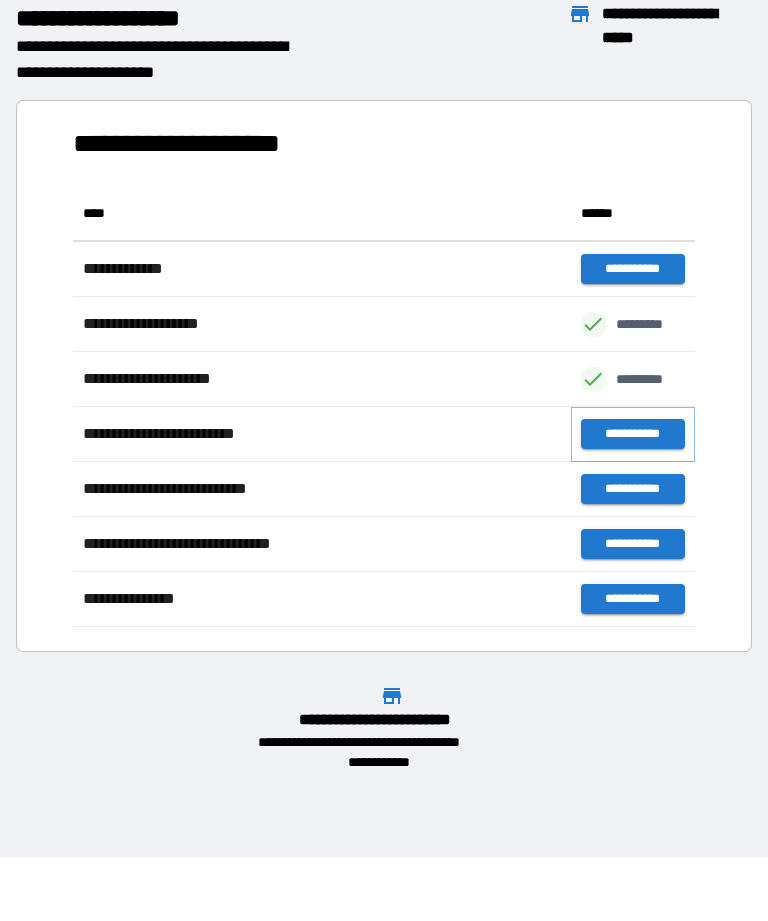 click on "**********" at bounding box center [633, 434] 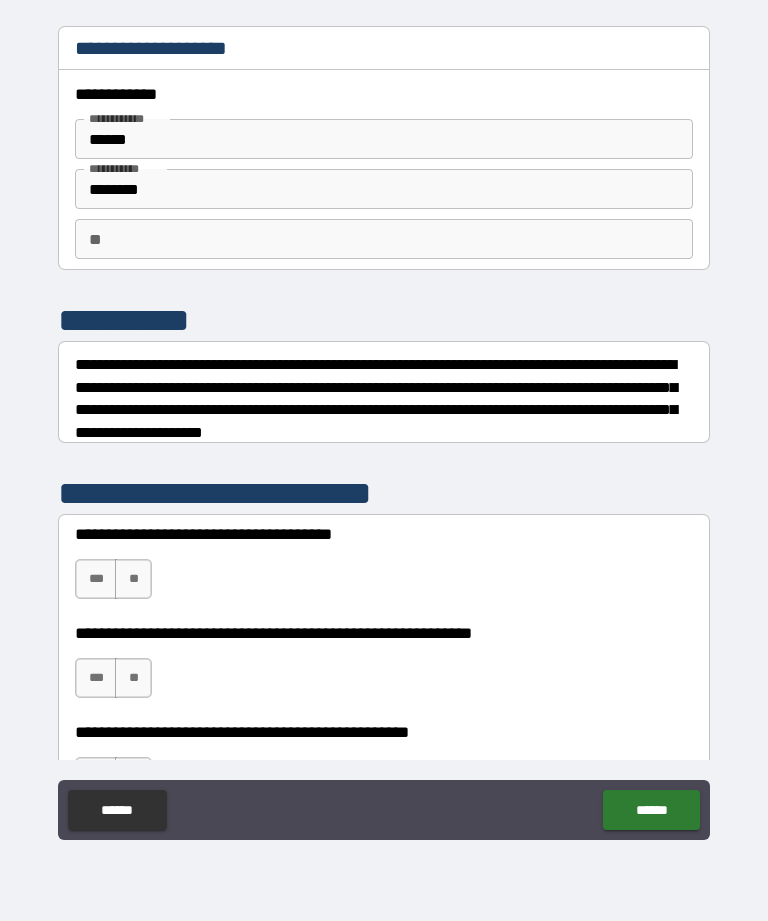 click on "**" at bounding box center (133, 579) 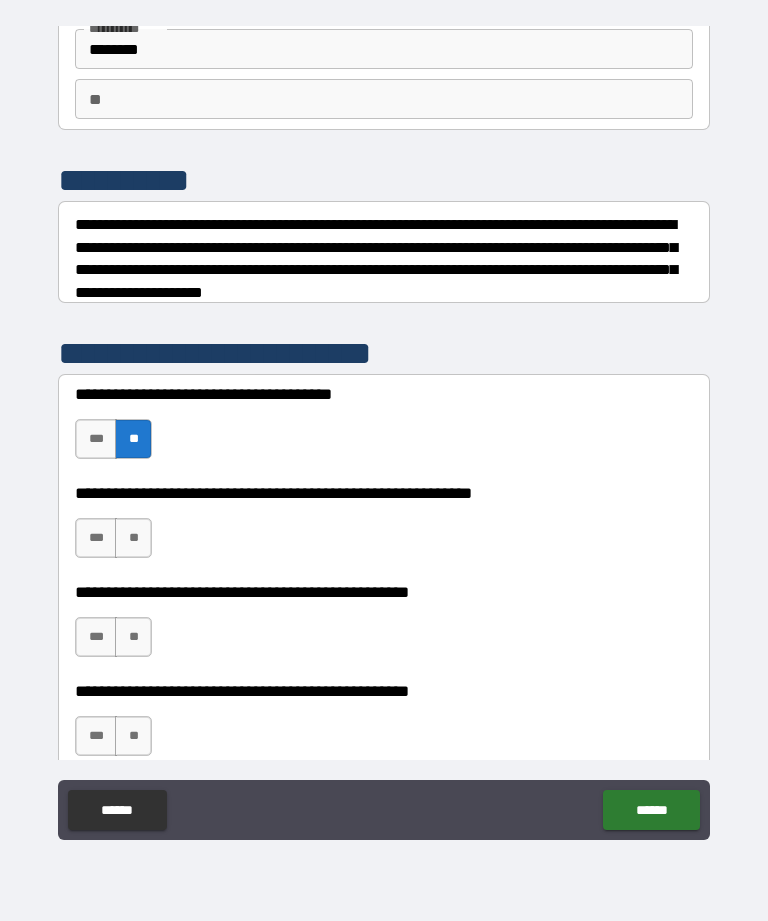 scroll, scrollTop: 142, scrollLeft: 0, axis: vertical 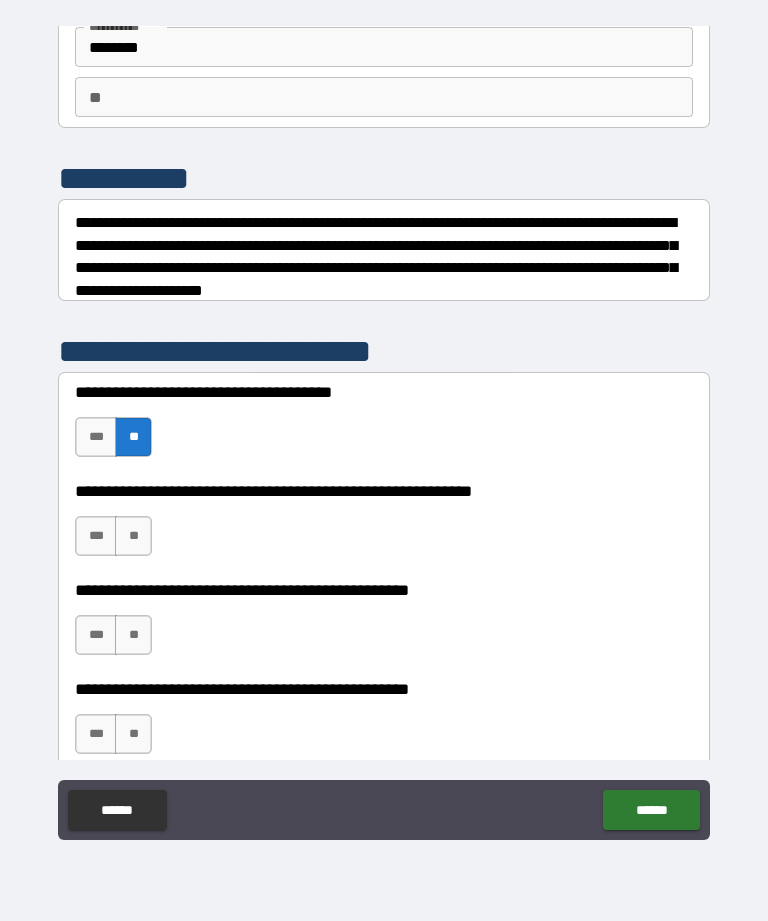 click on "***" at bounding box center [96, 536] 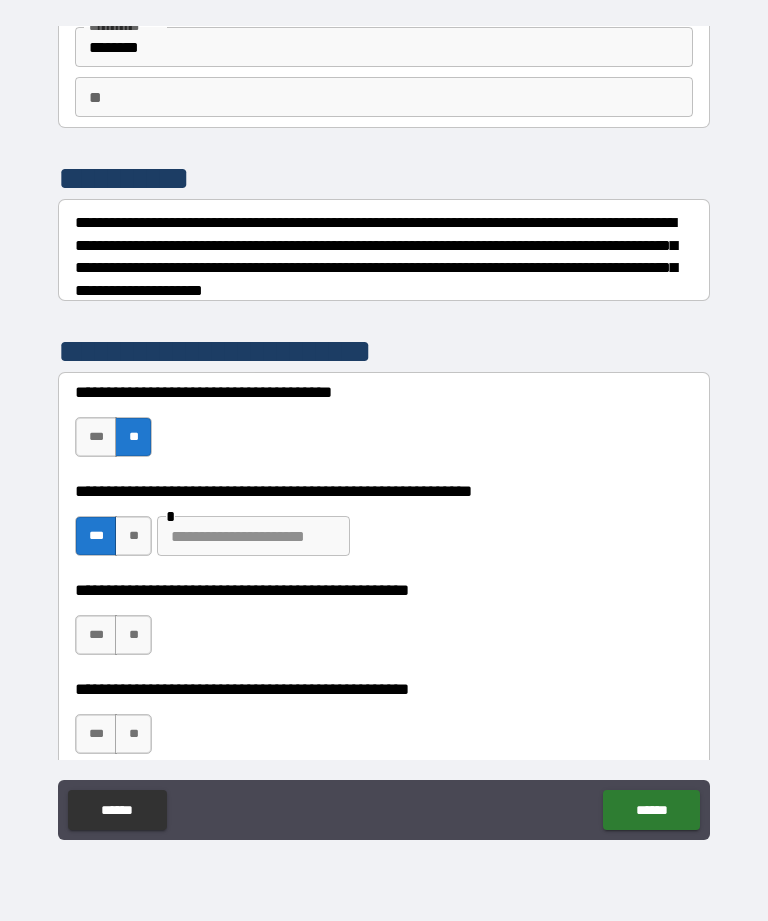 click on "**" at bounding box center (133, 635) 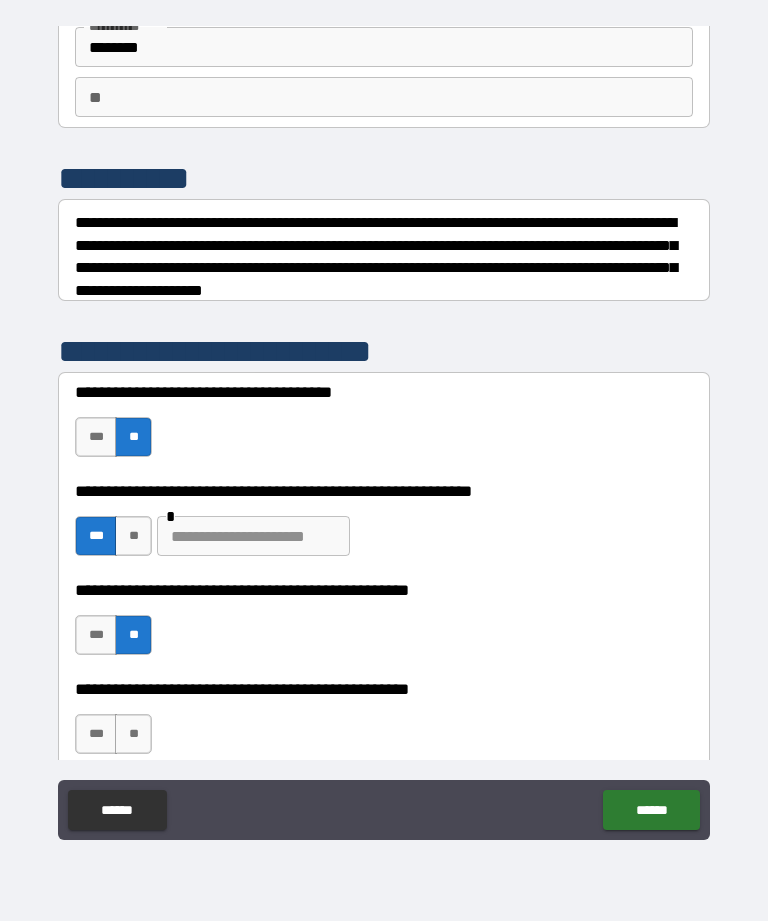 click on "***" at bounding box center (96, 734) 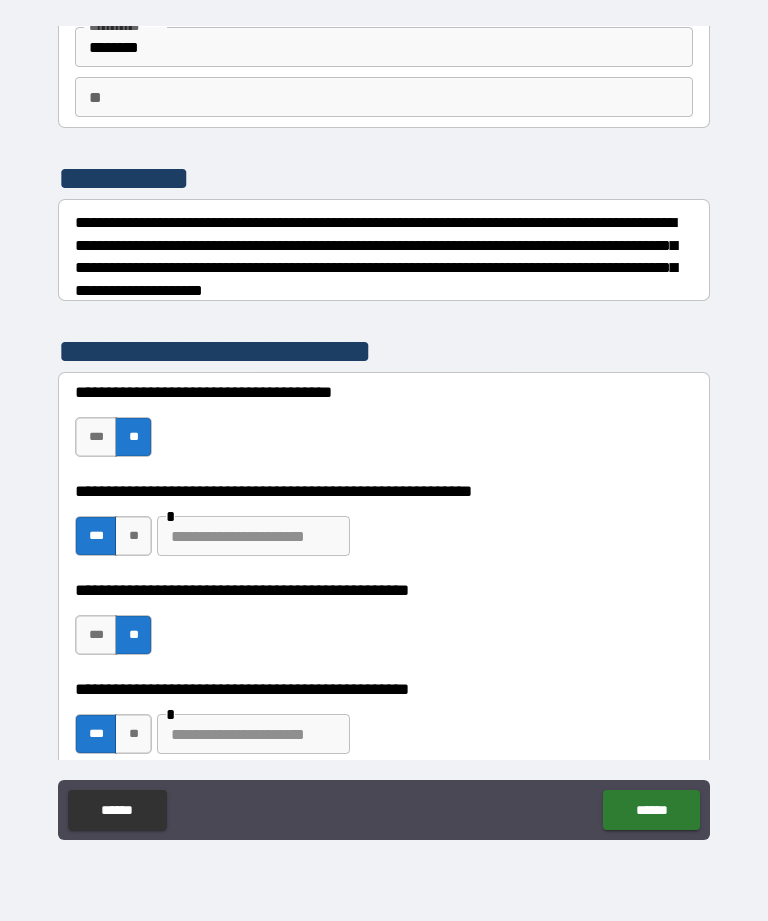 click at bounding box center (253, 734) 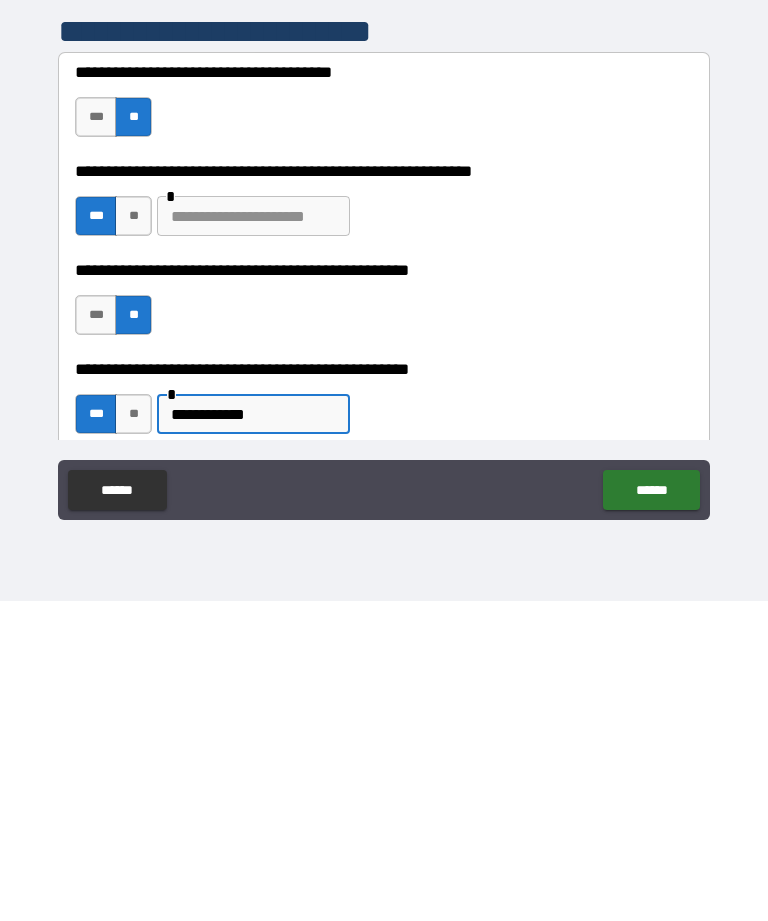 type on "**********" 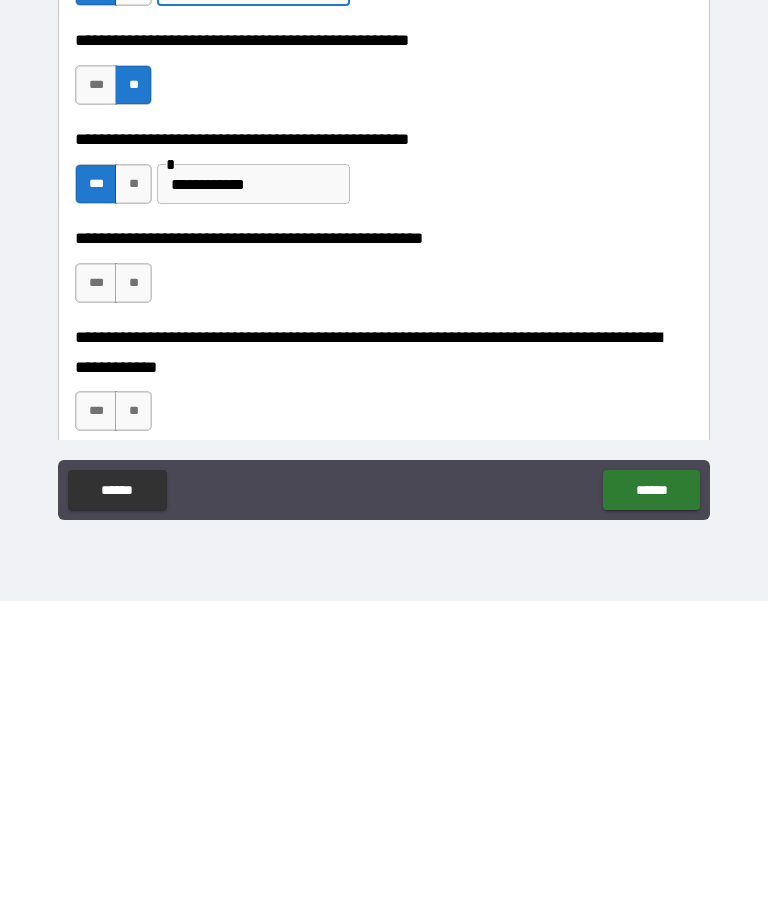scroll, scrollTop: 376, scrollLeft: 0, axis: vertical 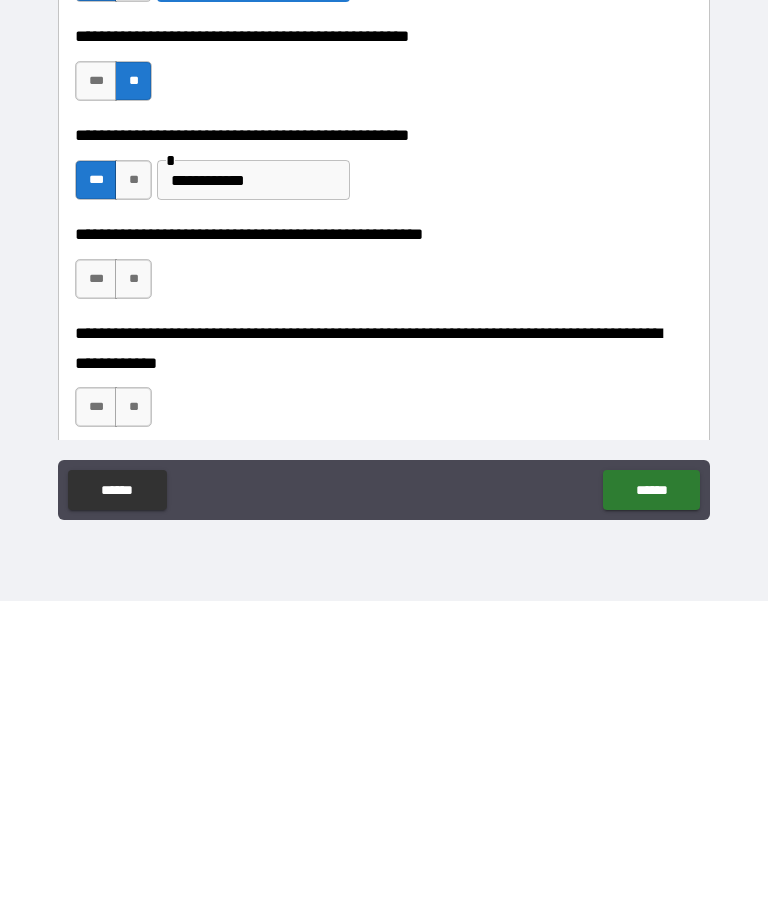 type on "*********" 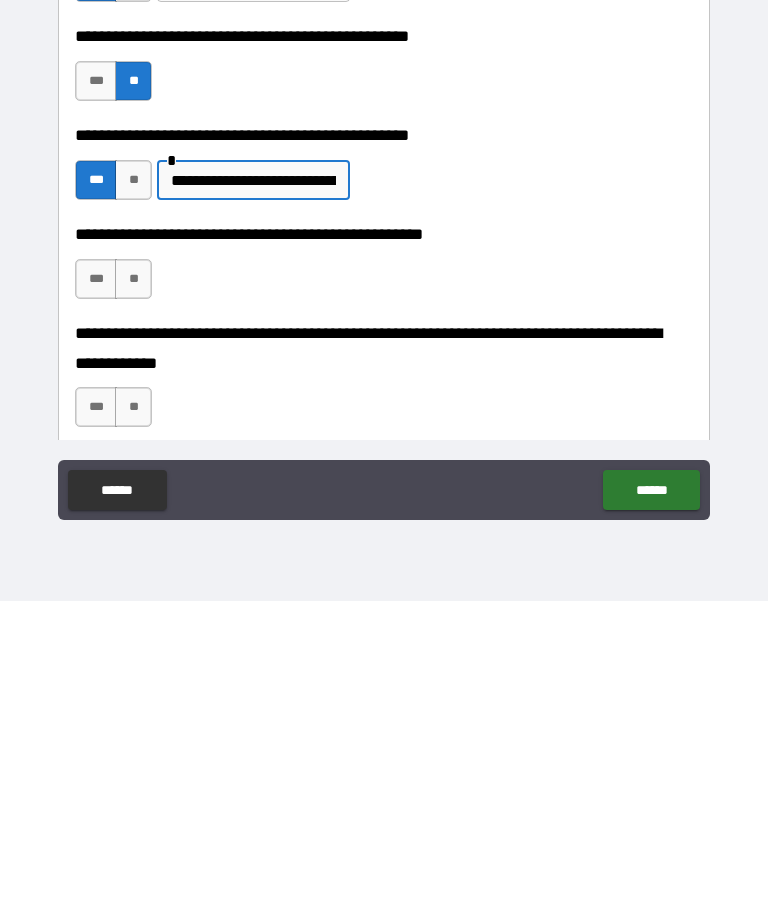 type on "**********" 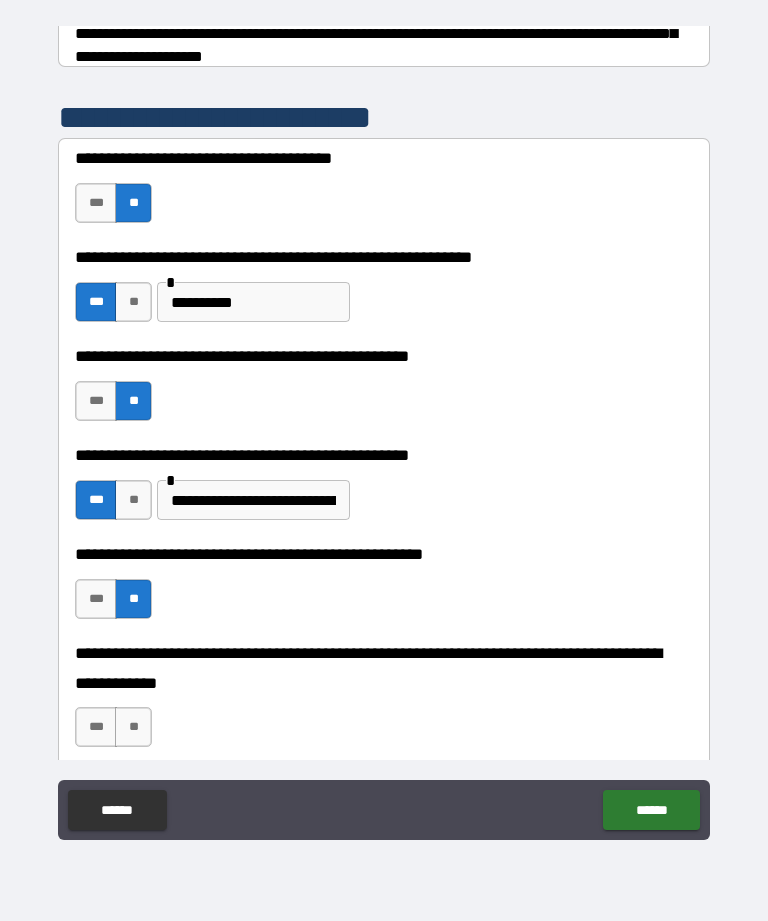 click on "**" at bounding box center [133, 727] 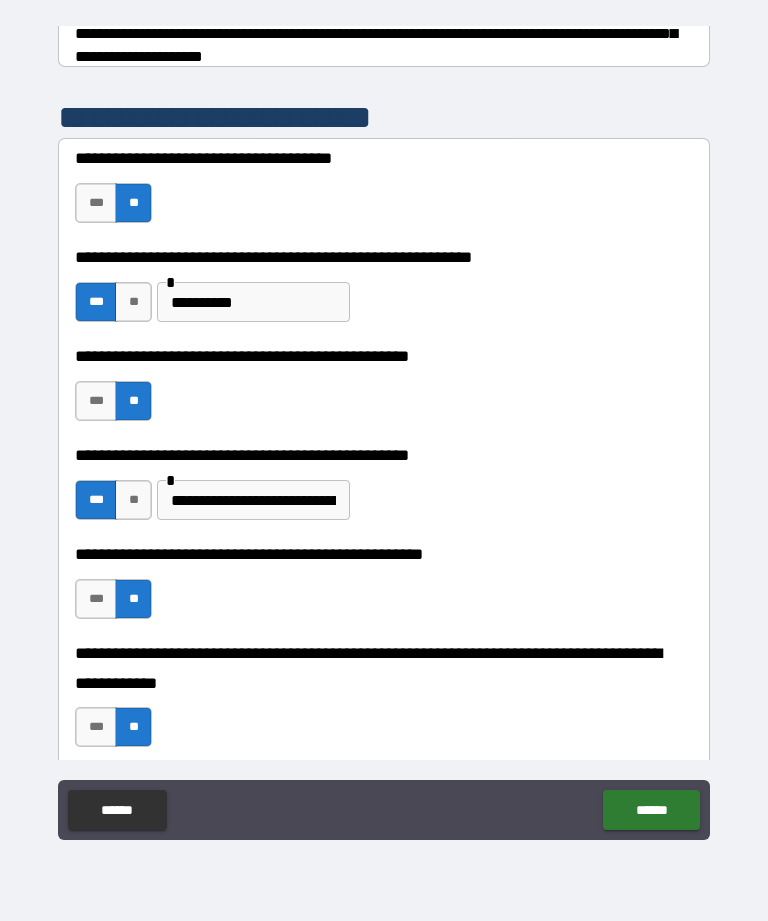 click on "******" at bounding box center [651, 810] 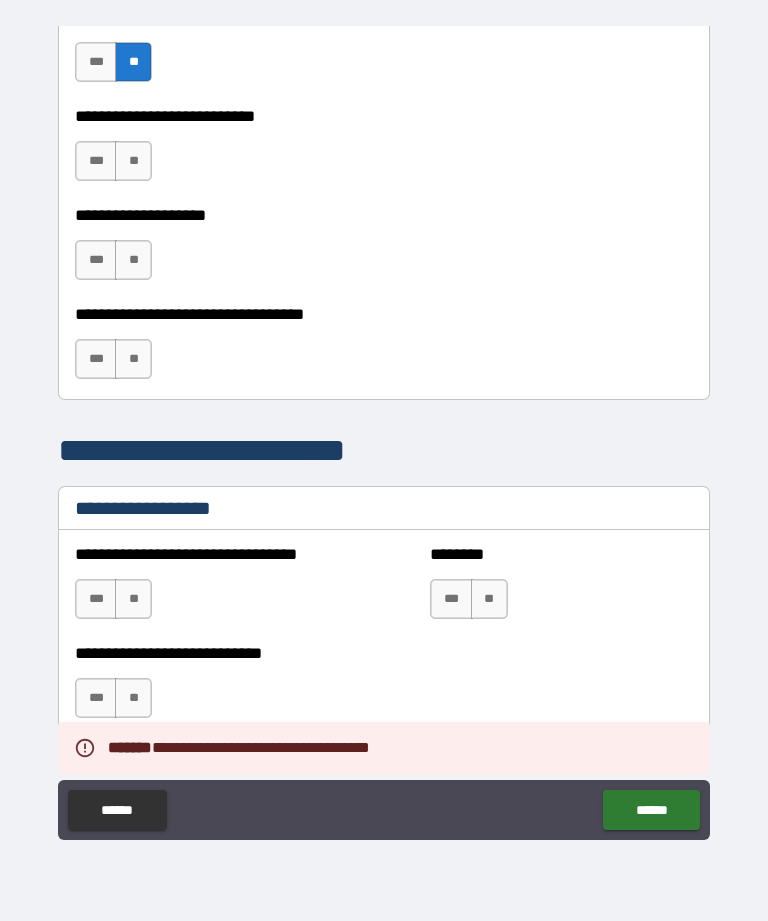 scroll, scrollTop: 1043, scrollLeft: 0, axis: vertical 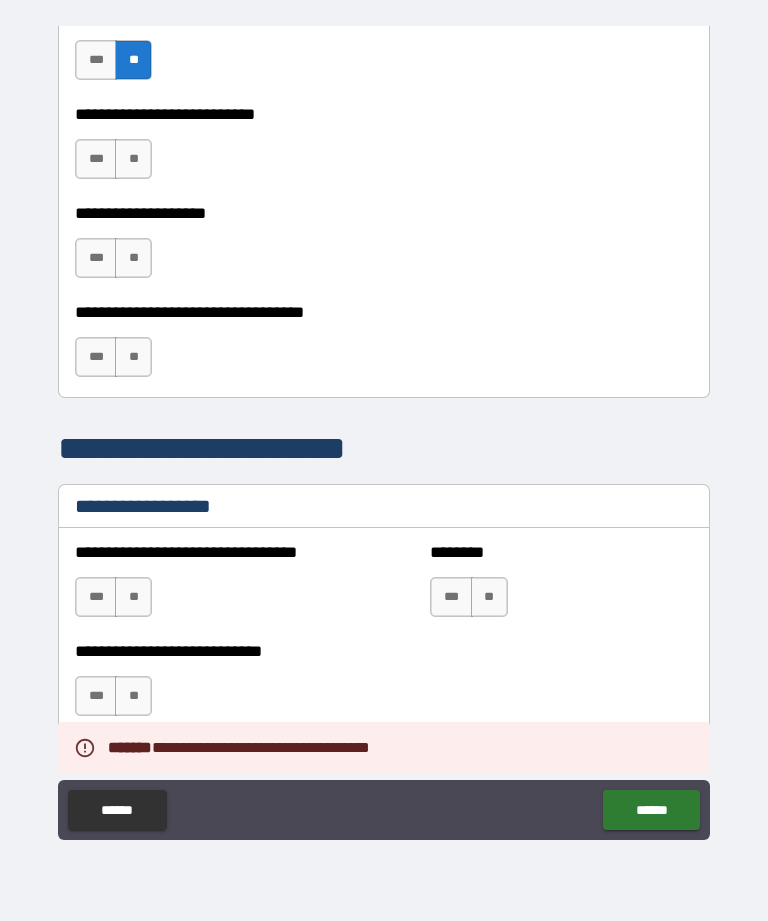 click on "***" at bounding box center [96, 159] 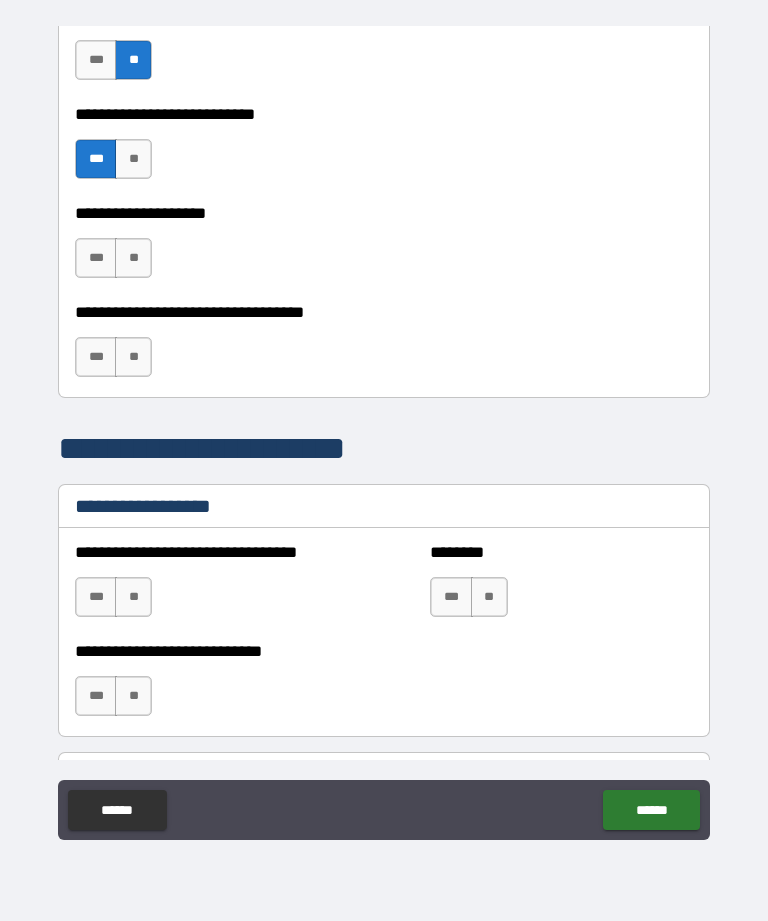 click on "**" at bounding box center [133, 258] 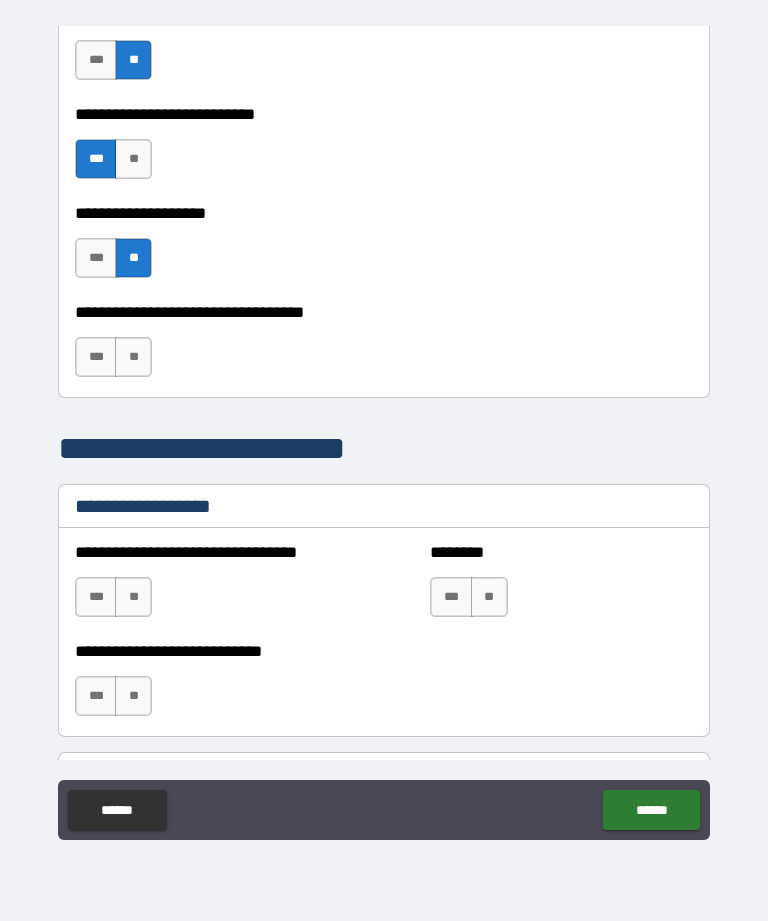 click on "**" at bounding box center [133, 357] 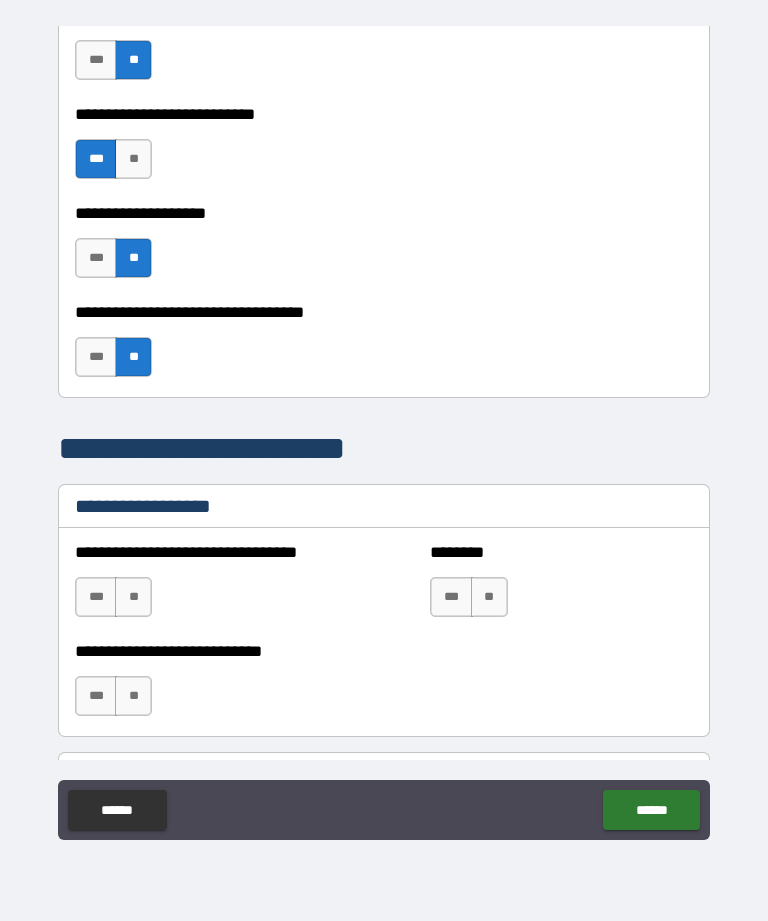 click on "**" at bounding box center [133, 597] 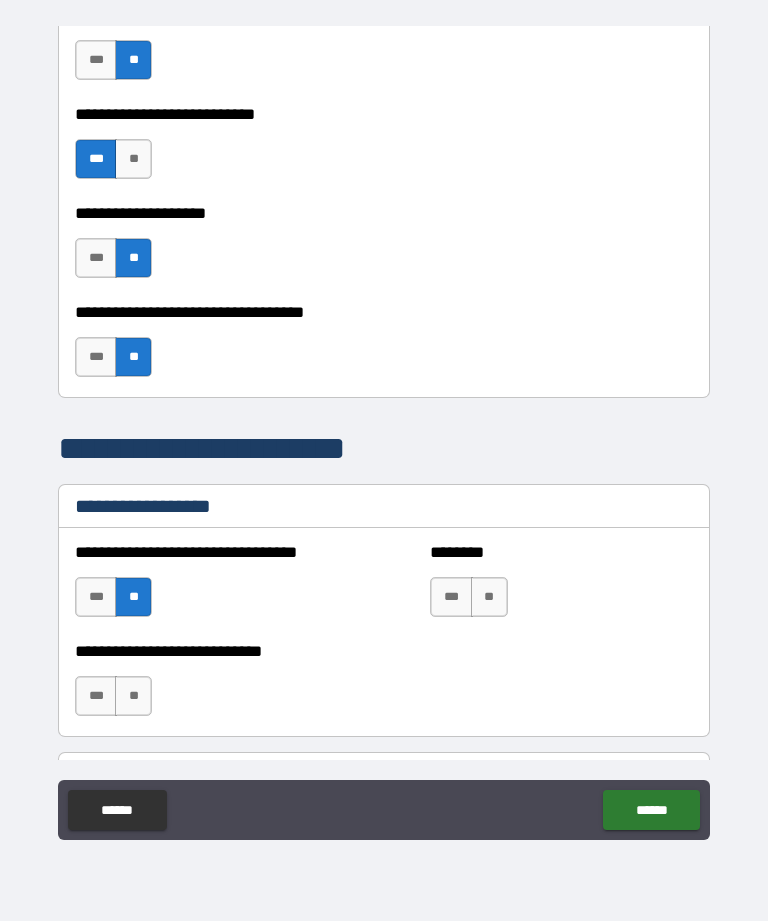 click on "**" at bounding box center (133, 696) 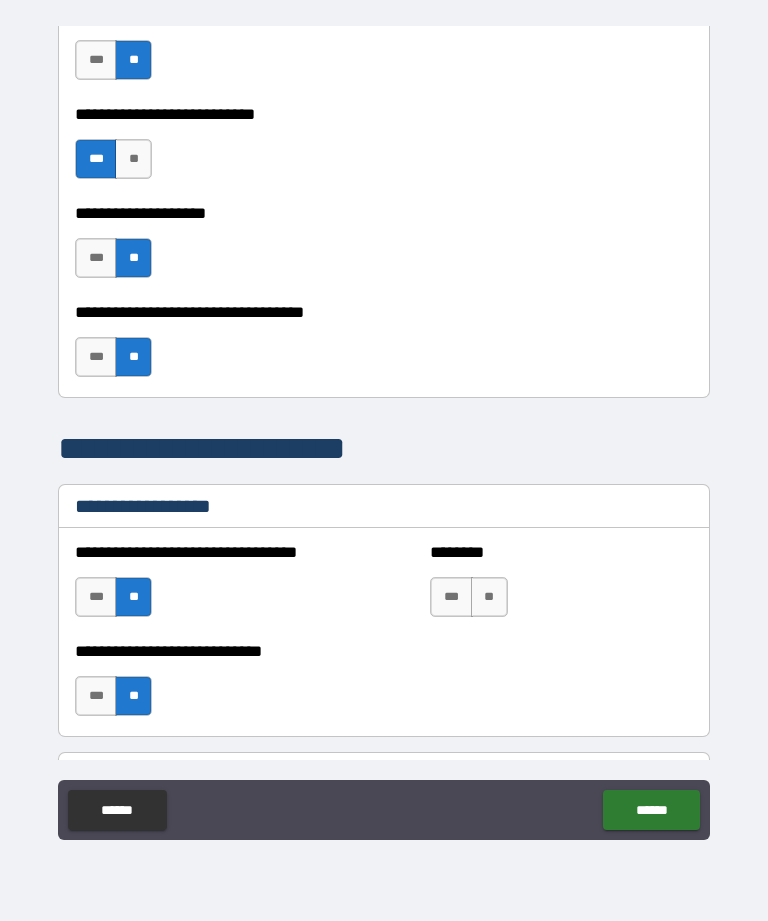 click on "**" at bounding box center [489, 597] 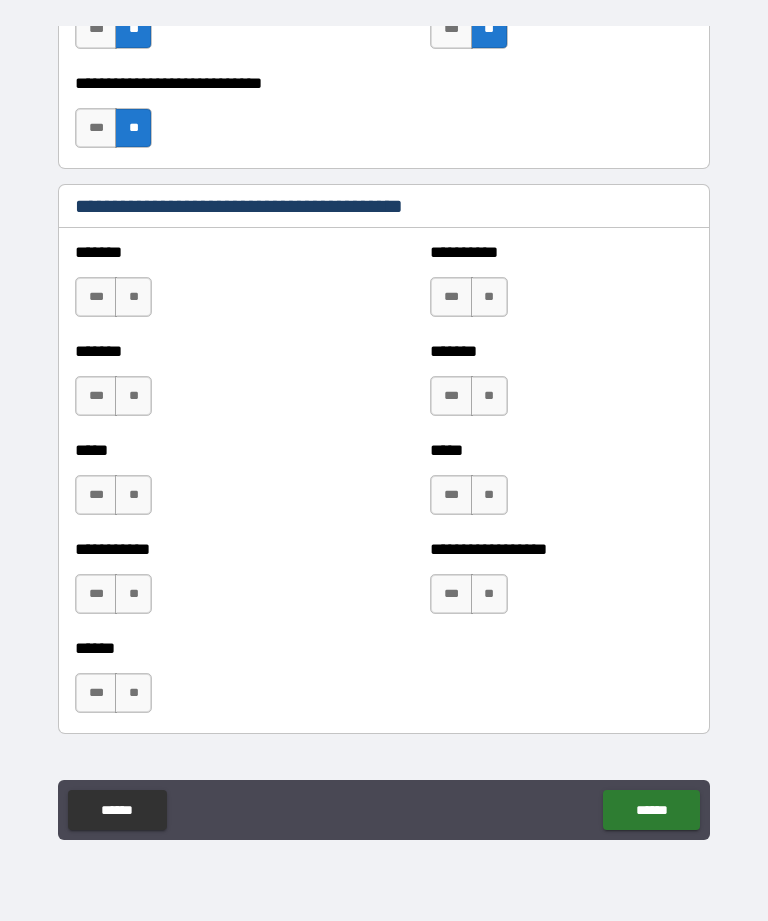 scroll, scrollTop: 1612, scrollLeft: 0, axis: vertical 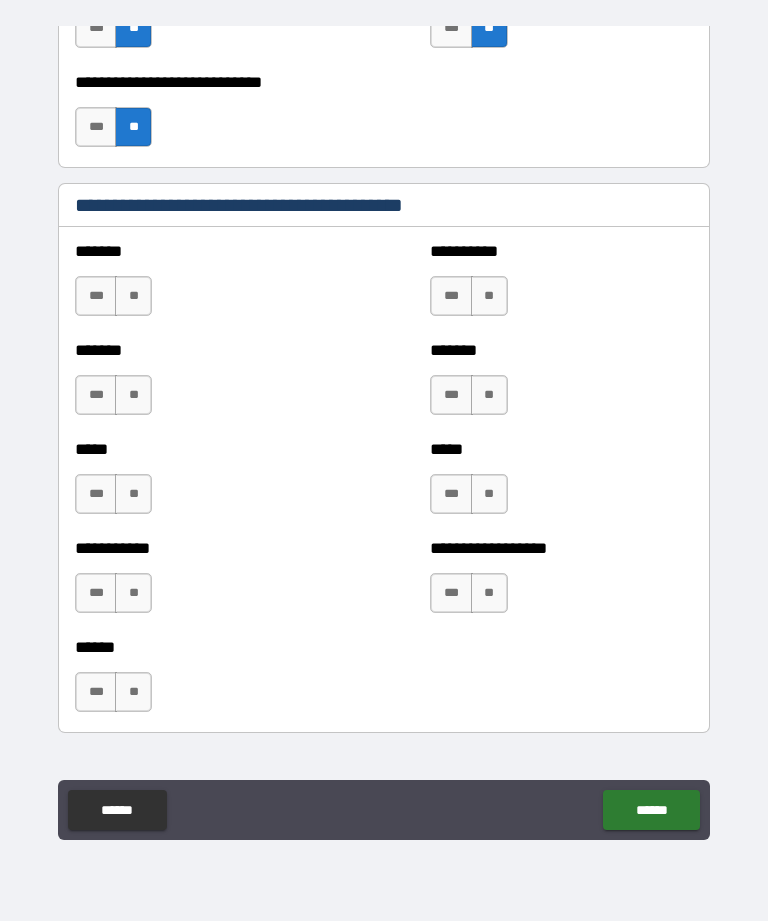 click on "**" at bounding box center [489, 296] 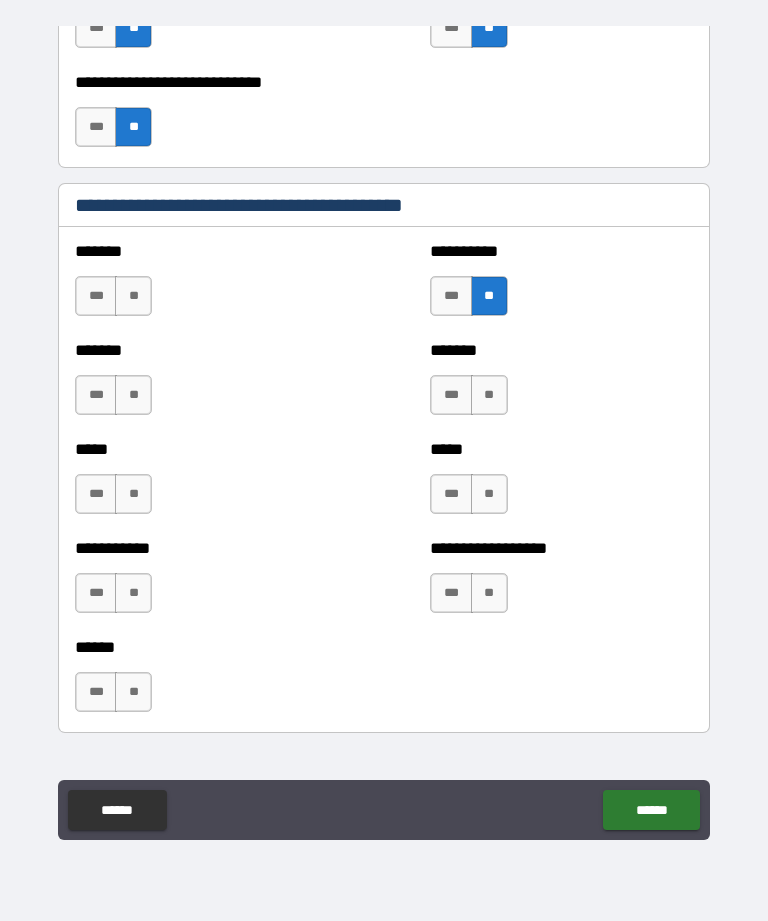 click on "**" at bounding box center (489, 395) 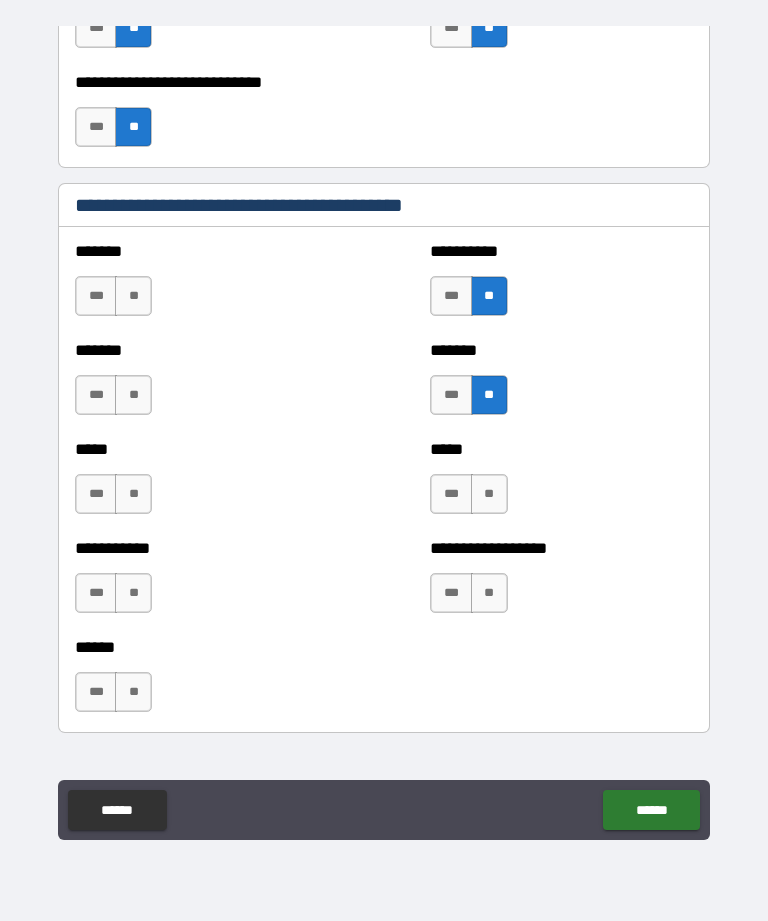 click on "**" at bounding box center (489, 494) 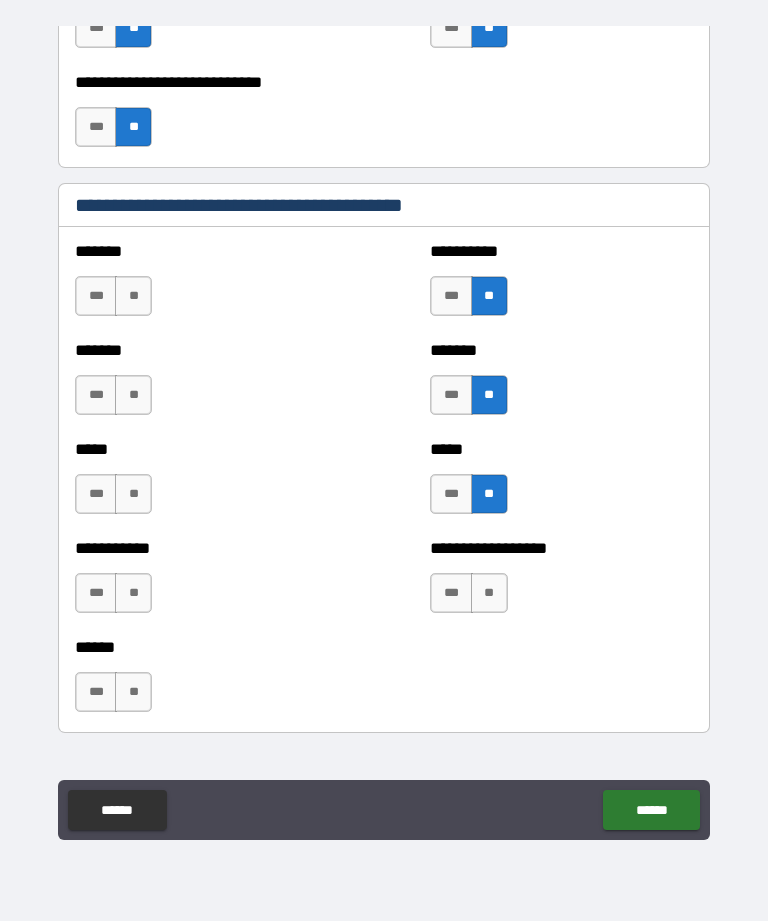click on "**********" at bounding box center [561, 583] 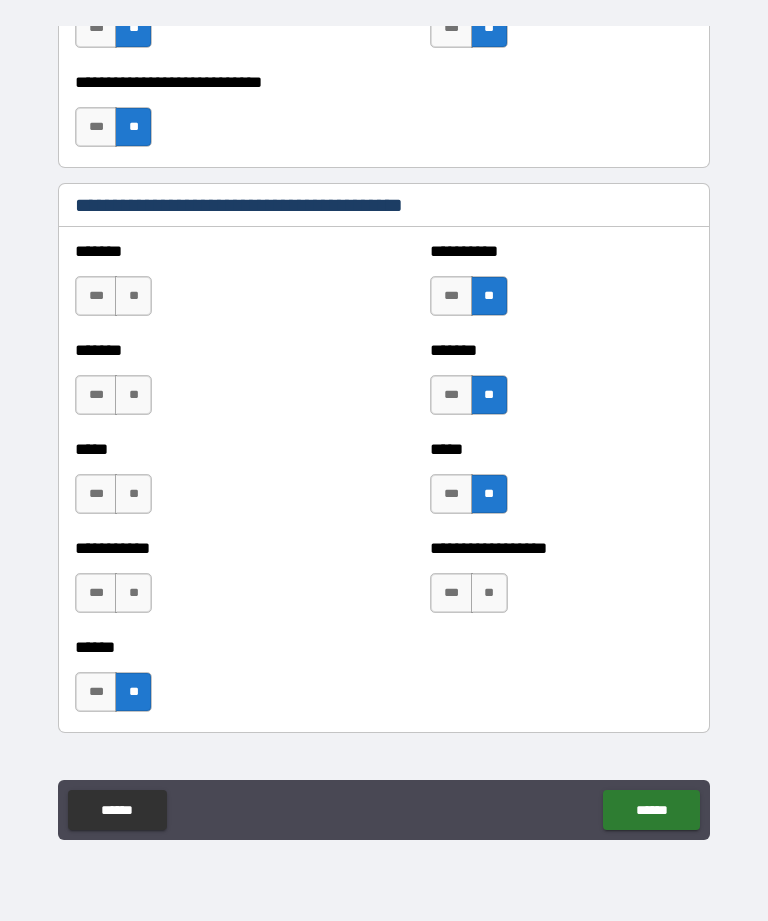 click on "**" at bounding box center (133, 593) 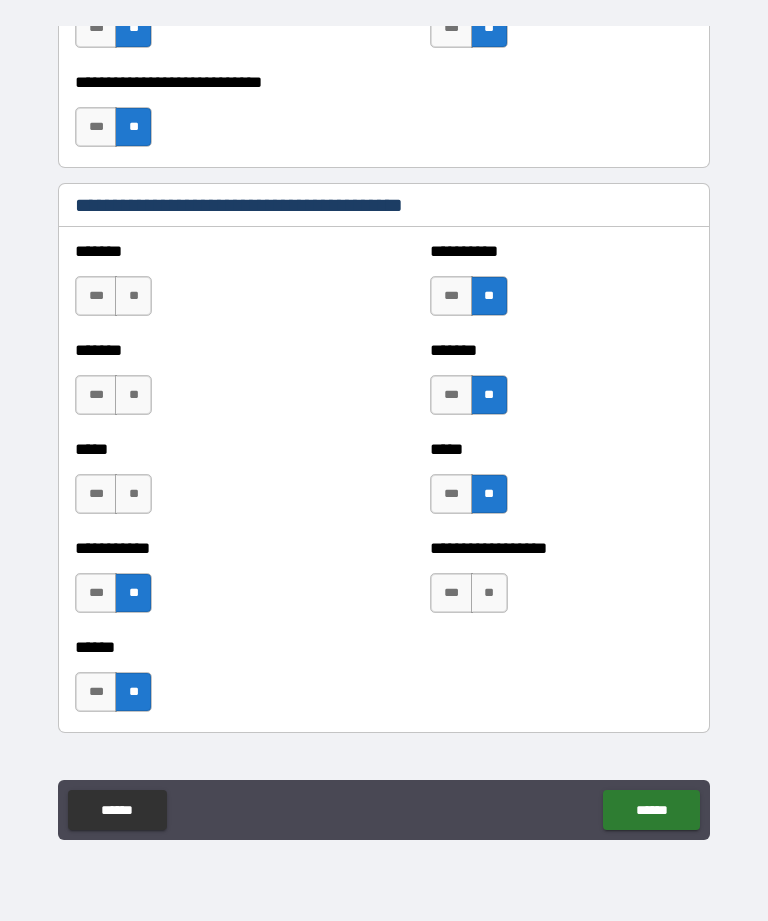 click on "**" at bounding box center [133, 494] 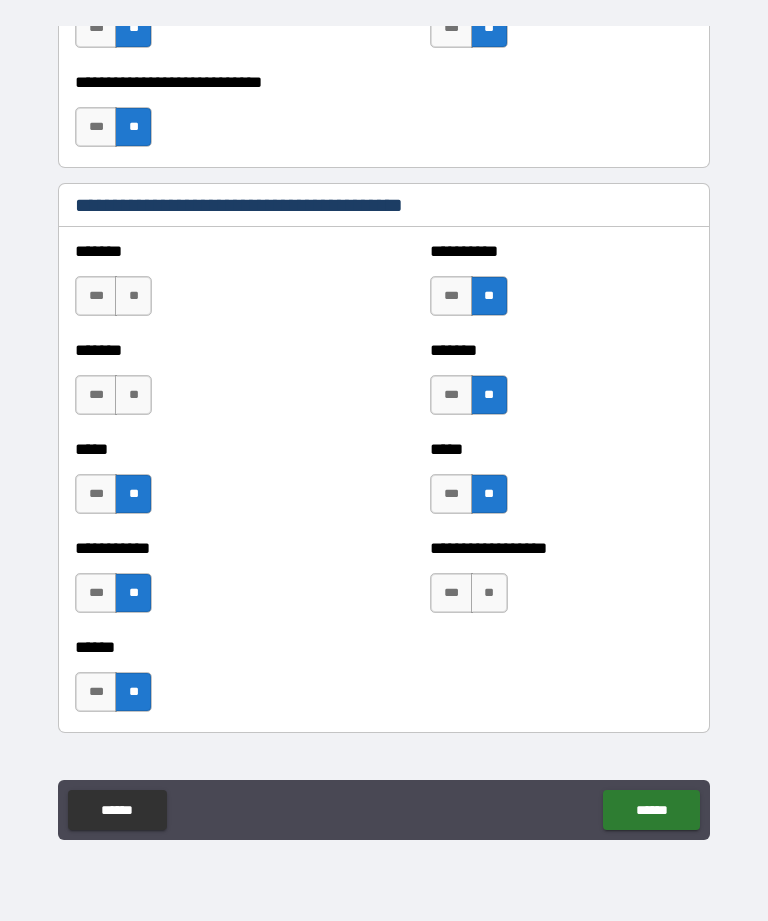 click on "***" at bounding box center [451, 296] 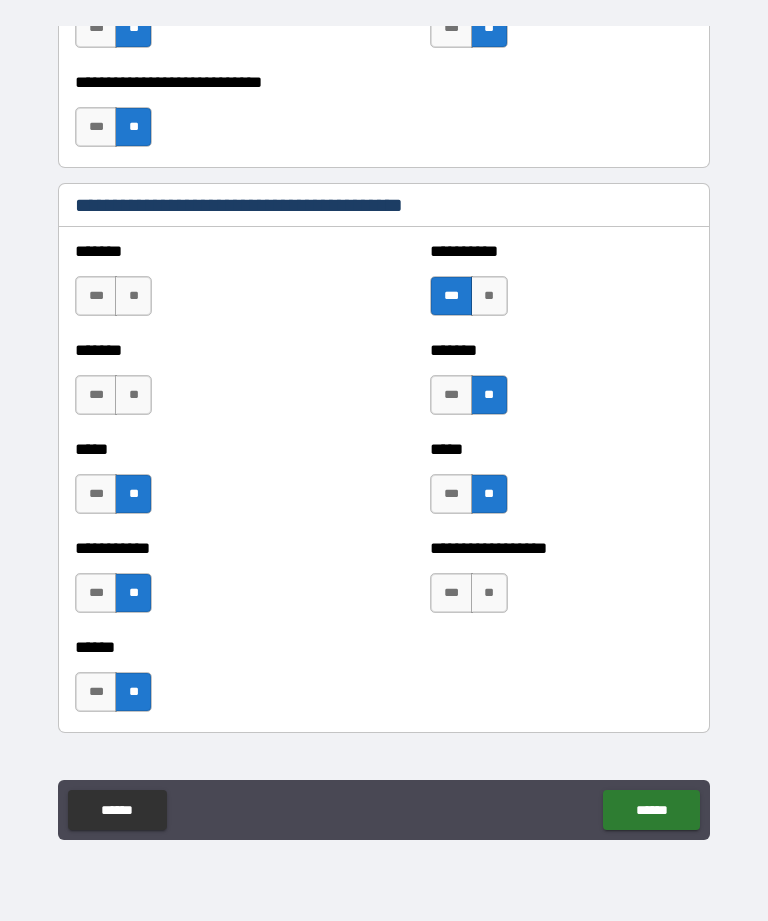 click on "**" at bounding box center [133, 296] 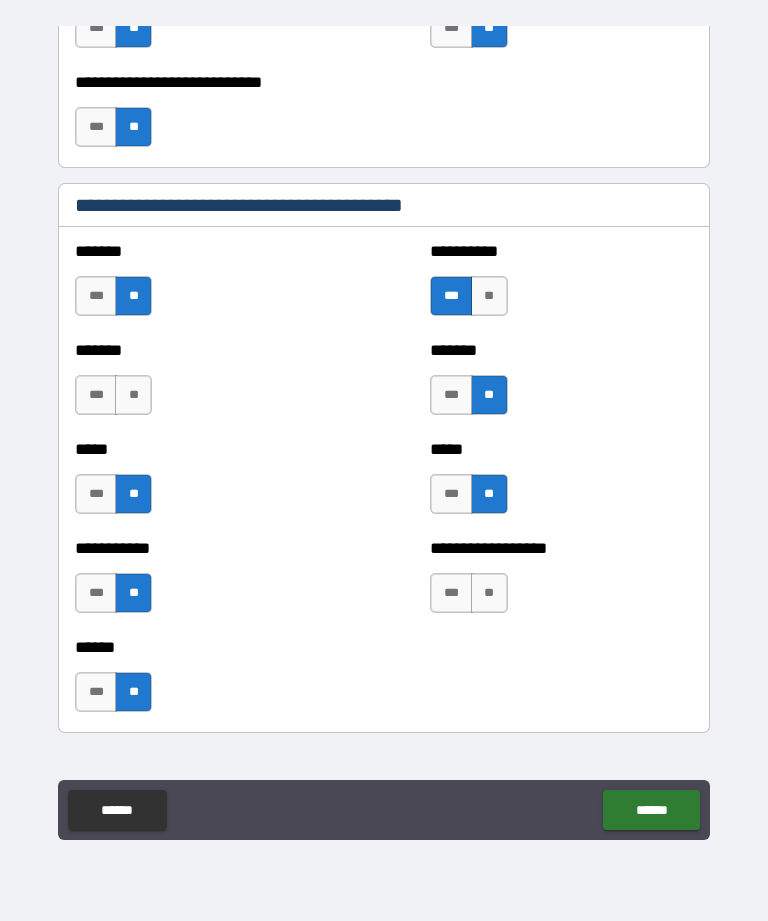 click on "**" at bounding box center [133, 395] 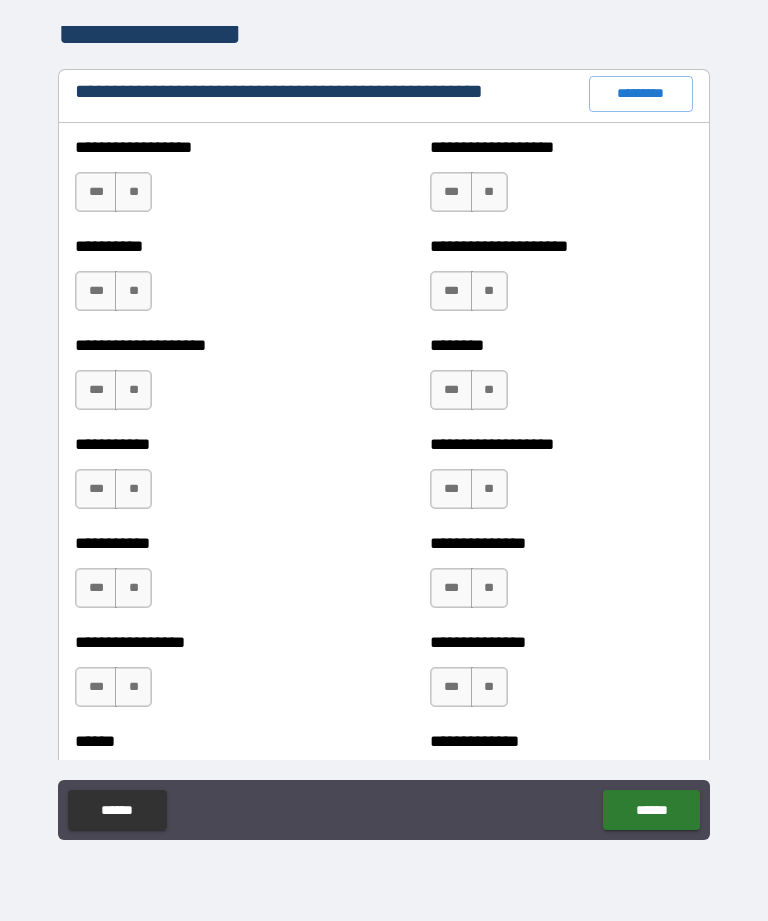 scroll, scrollTop: 2364, scrollLeft: 0, axis: vertical 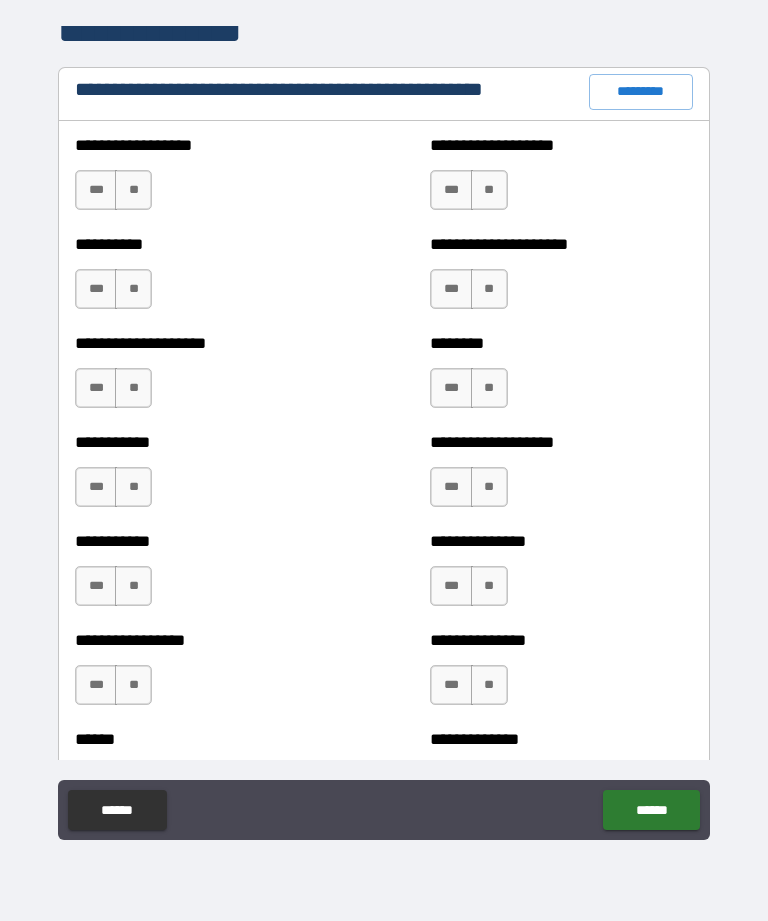 click on "**" at bounding box center [133, 190] 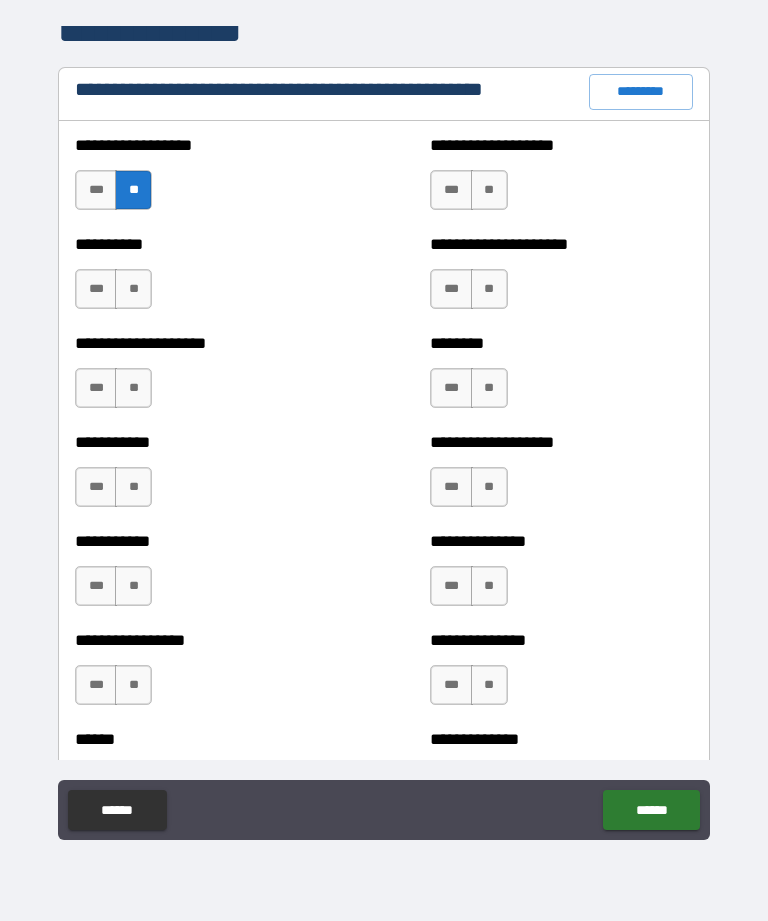 click on "**" at bounding box center (133, 289) 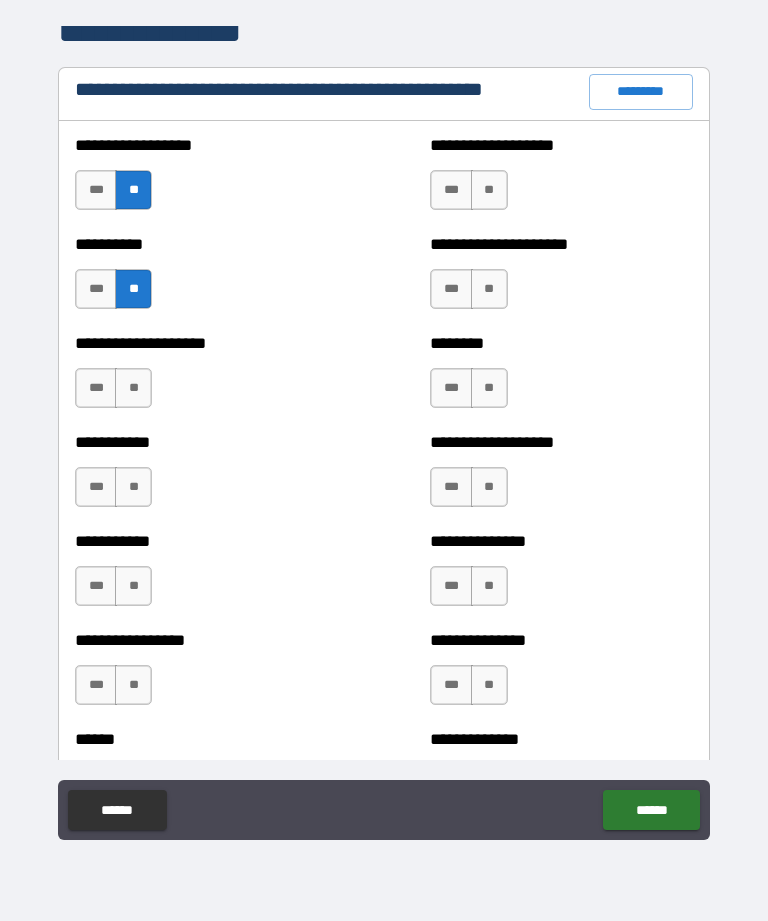 click on "**" at bounding box center (133, 388) 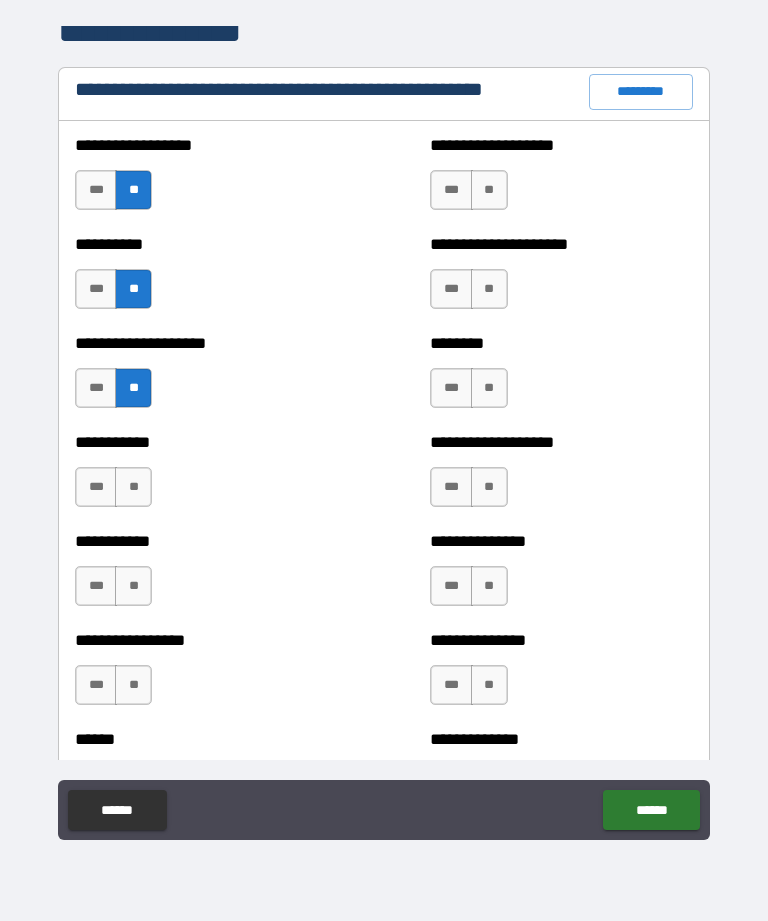 click on "**" at bounding box center [133, 487] 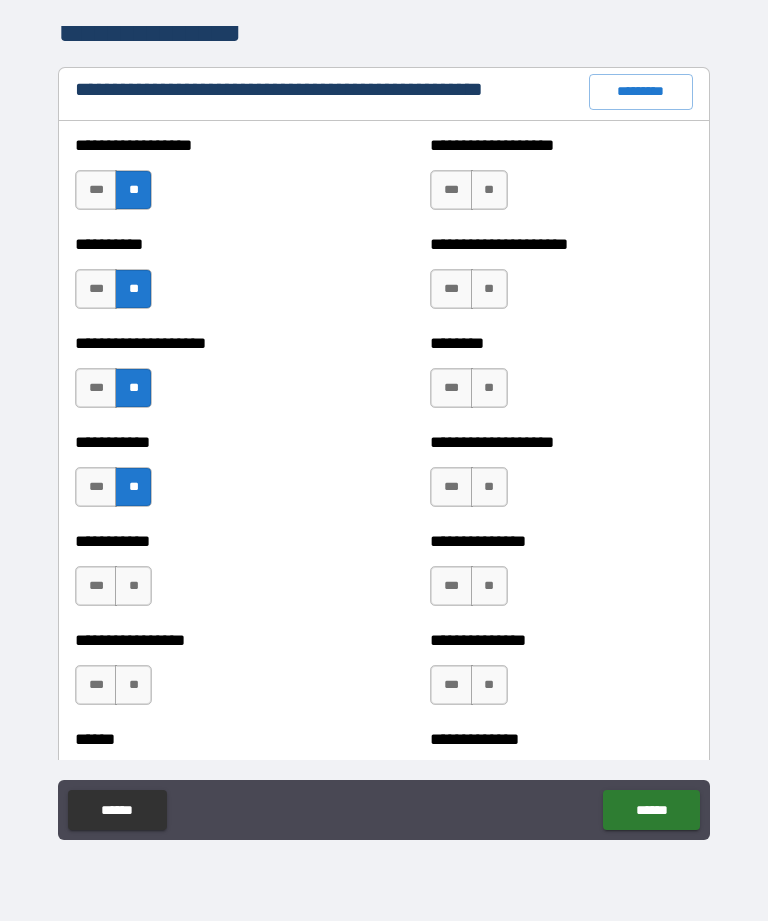 click on "**" at bounding box center (133, 586) 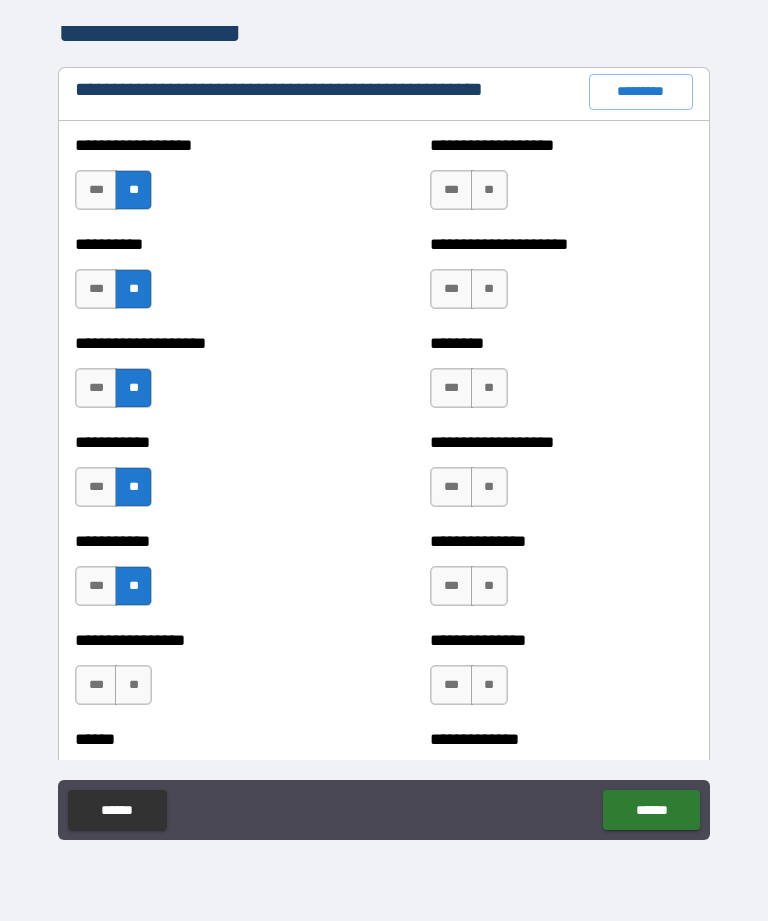 click on "**" at bounding box center (133, 685) 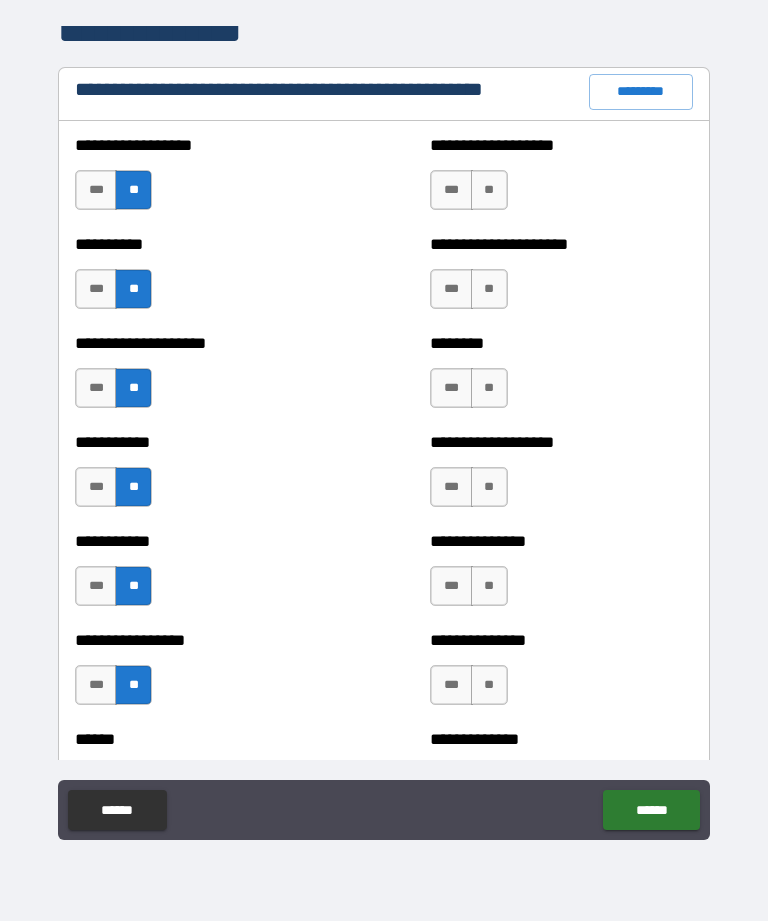 click on "**" at bounding box center (489, 190) 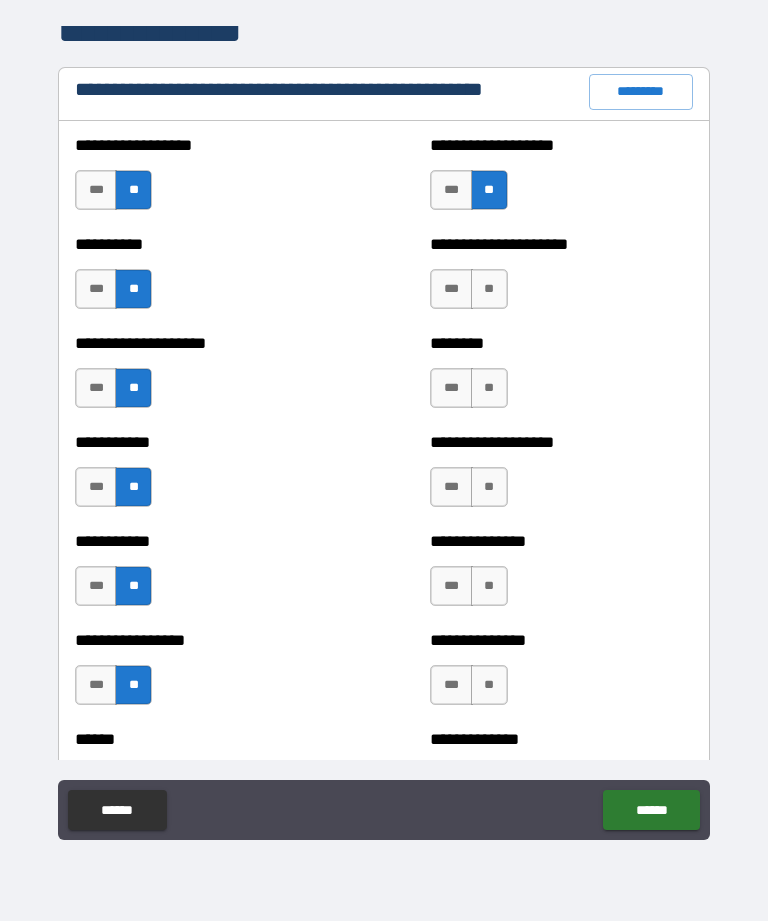 click on "**" at bounding box center [489, 289] 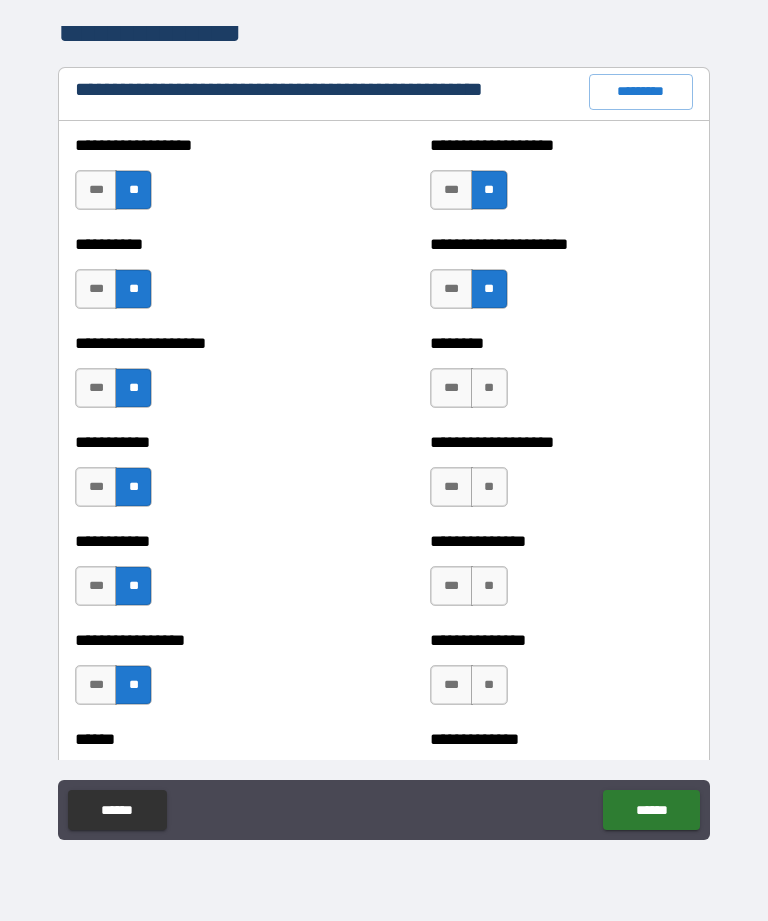 click on "***" at bounding box center [451, 388] 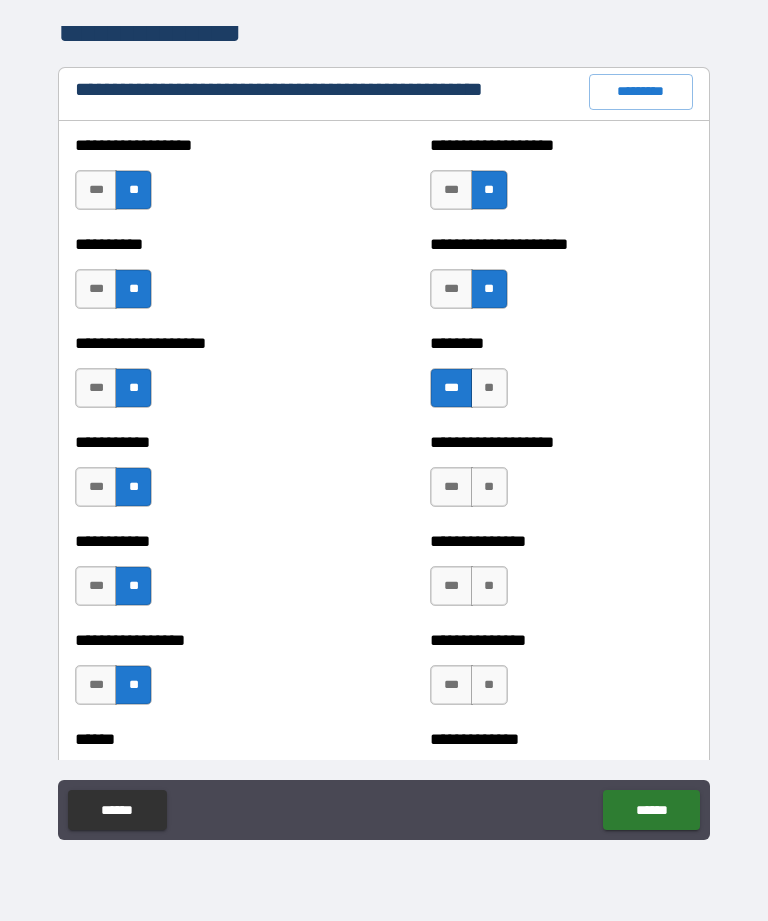 click on "**" at bounding box center [489, 487] 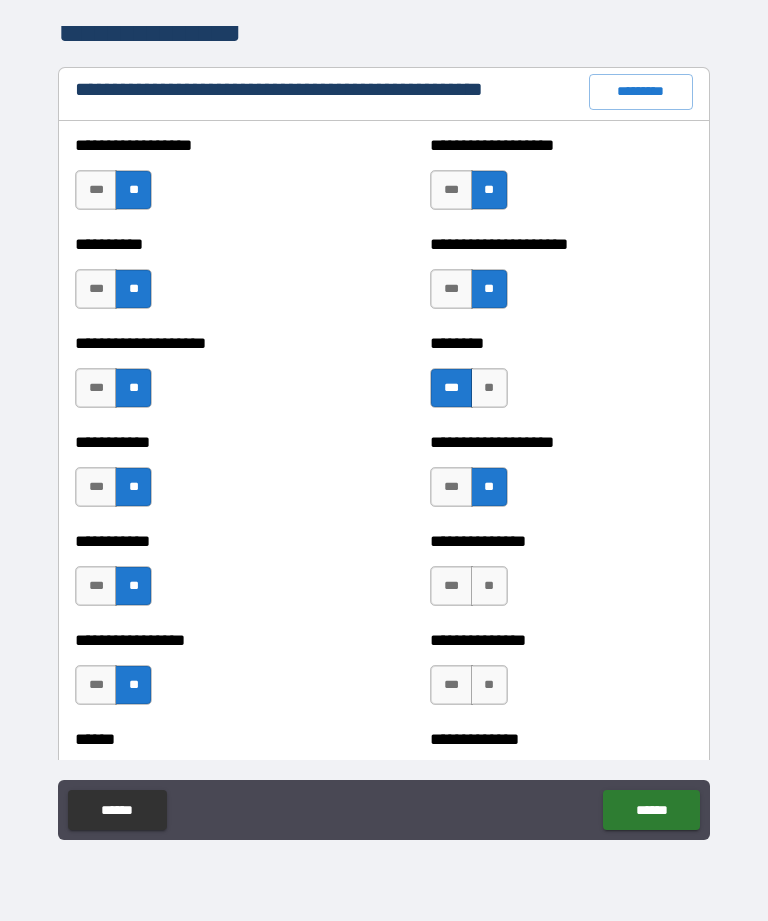 click on "**" at bounding box center [489, 586] 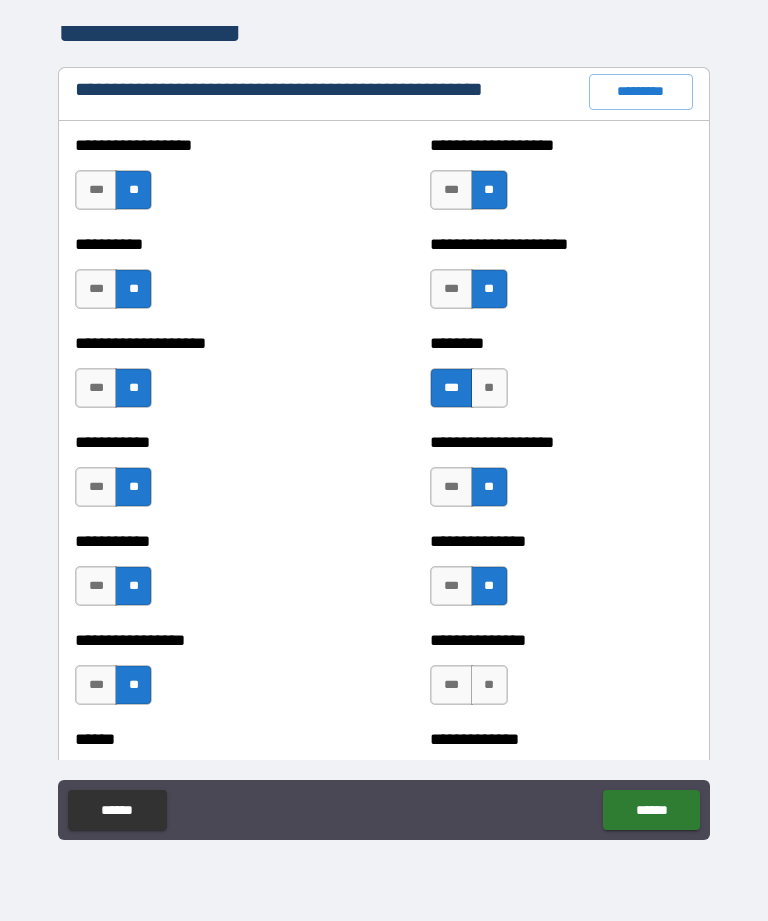 click on "**" at bounding box center (489, 685) 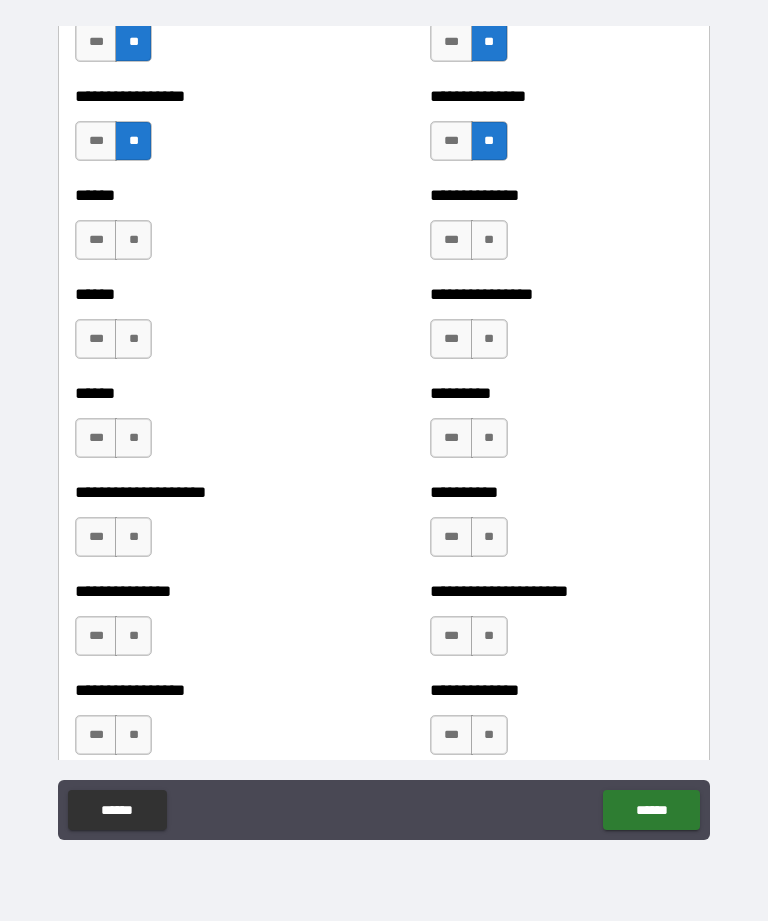 scroll, scrollTop: 2912, scrollLeft: 0, axis: vertical 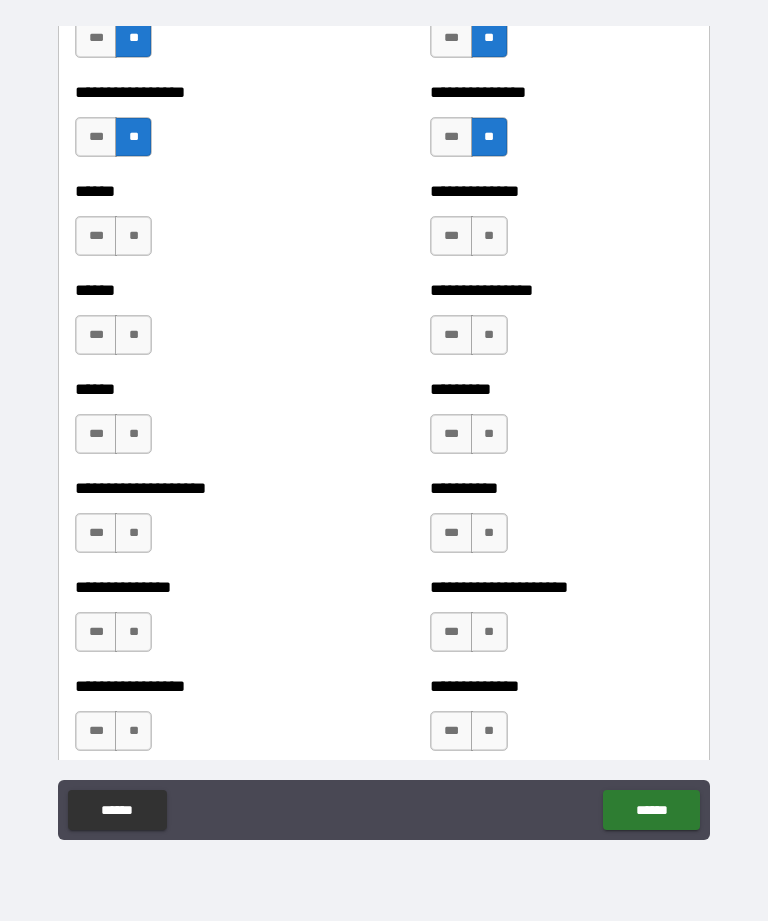 click on "**" at bounding box center [489, 236] 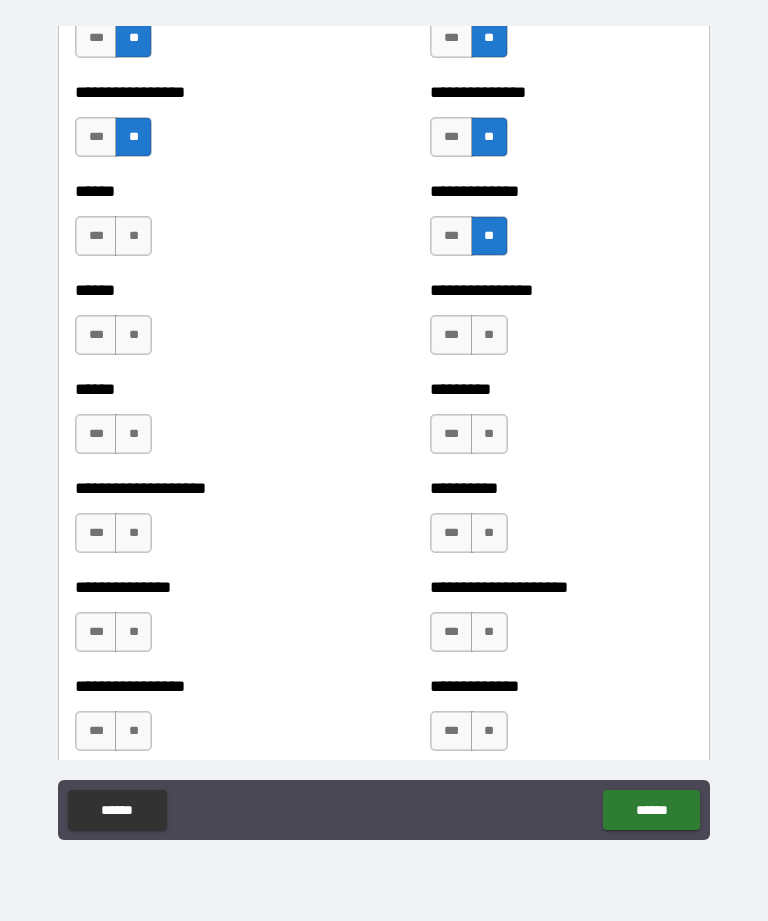 click on "**" at bounding box center [133, 236] 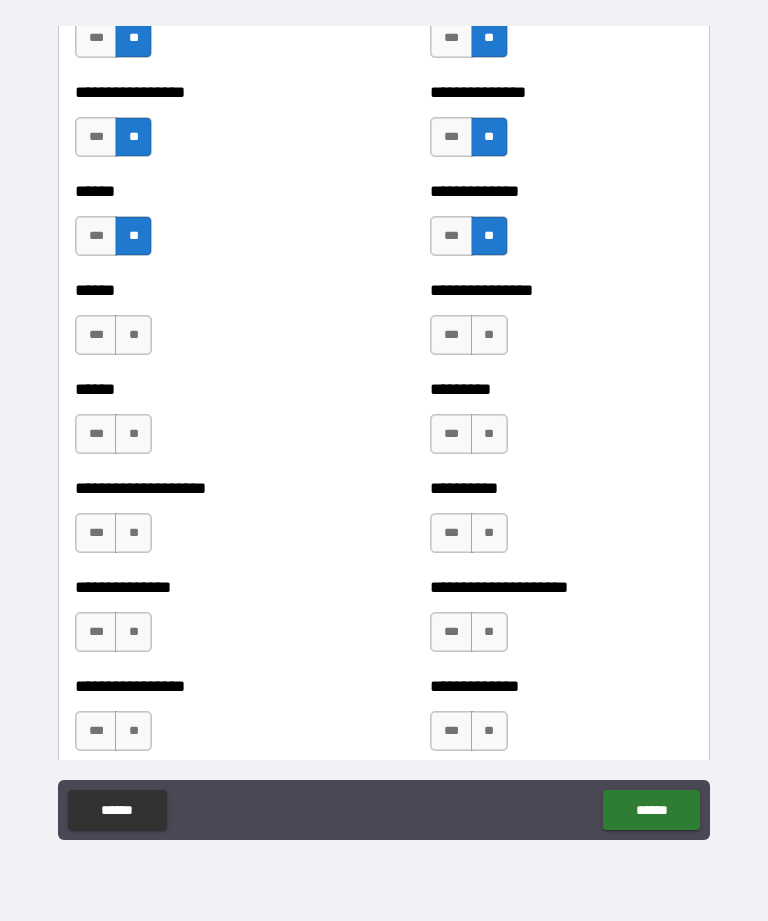 click on "**" at bounding box center [133, 335] 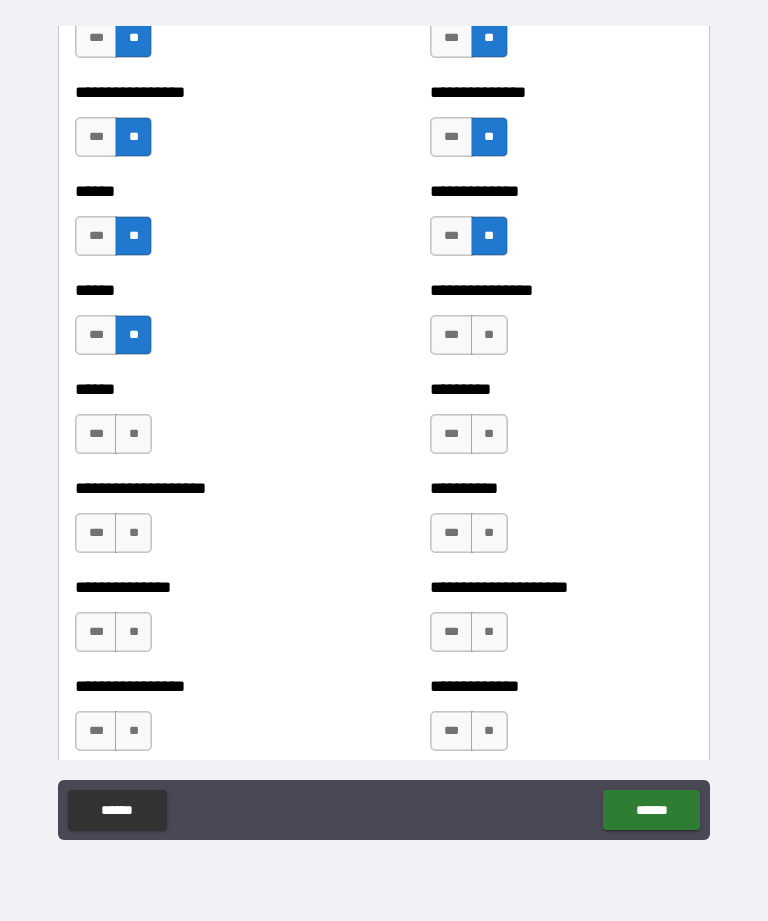 click on "**" at bounding box center (489, 335) 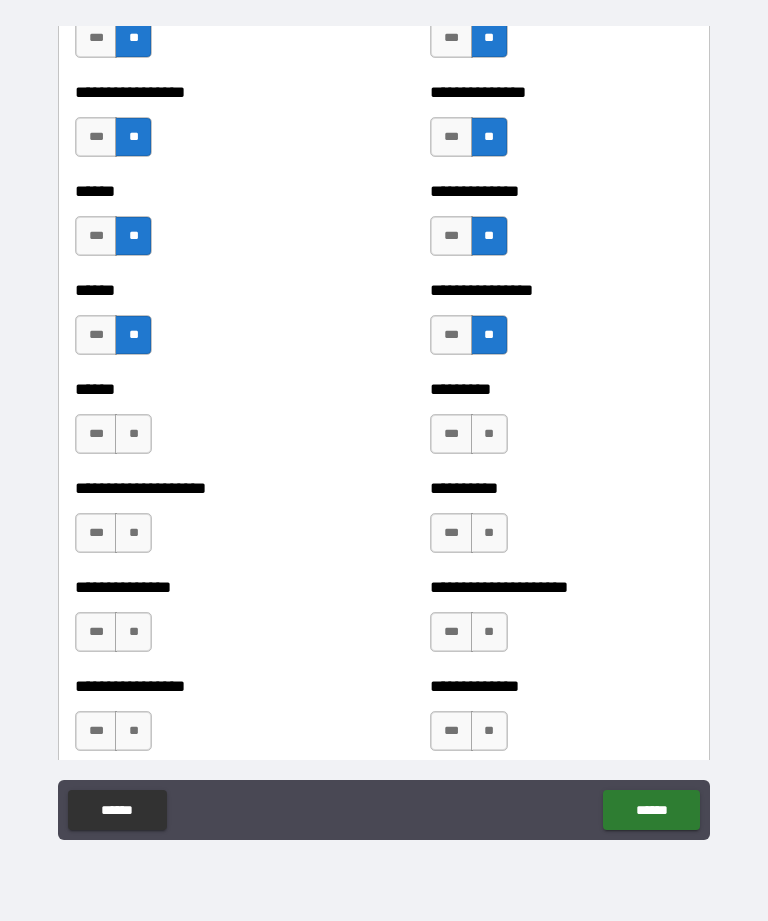 click on "**" at bounding box center (489, 434) 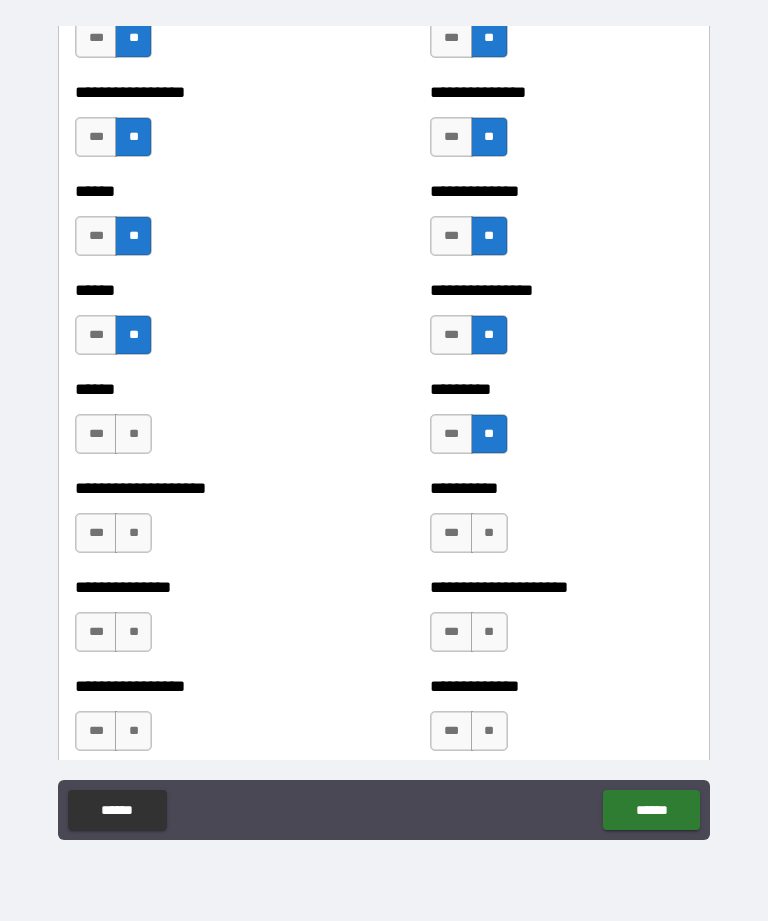 click on "**" at bounding box center [133, 434] 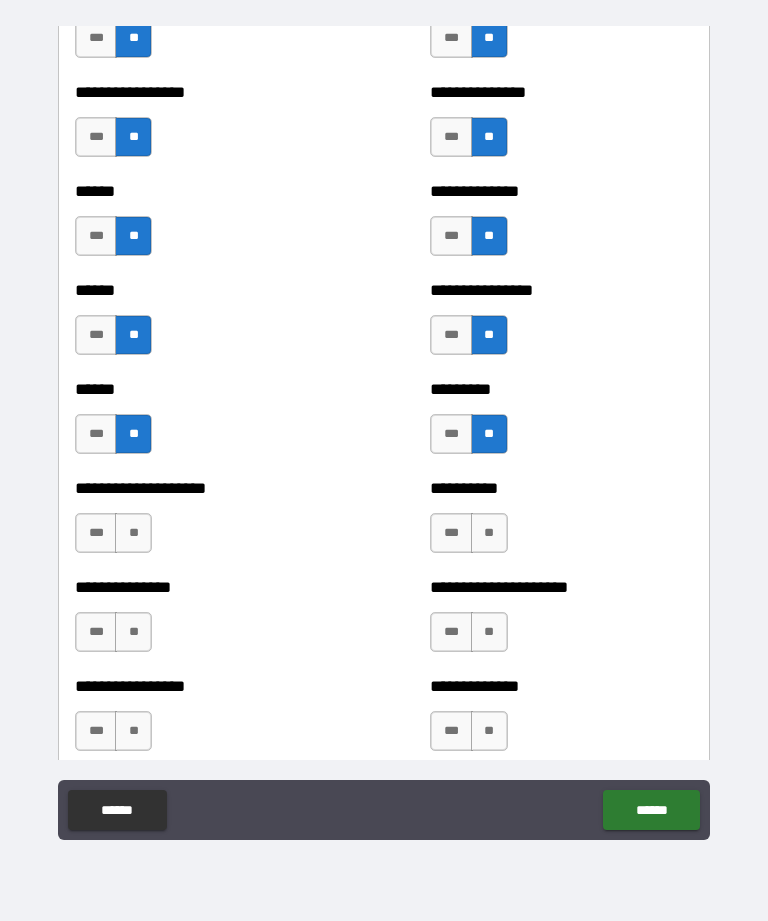 click on "***" at bounding box center (96, 533) 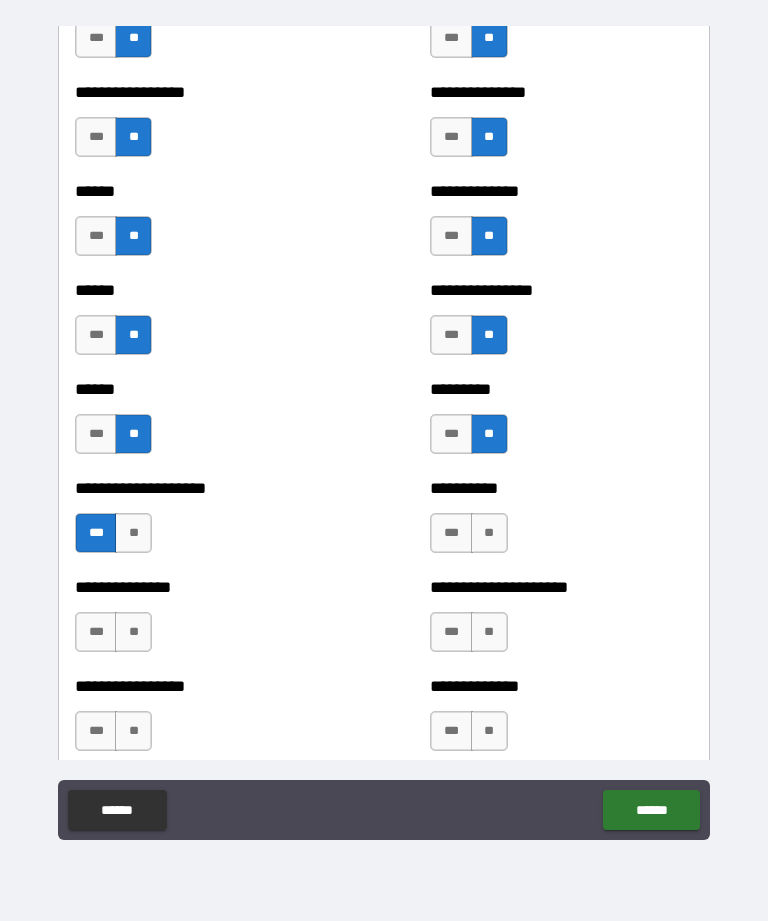 click on "**" at bounding box center [489, 533] 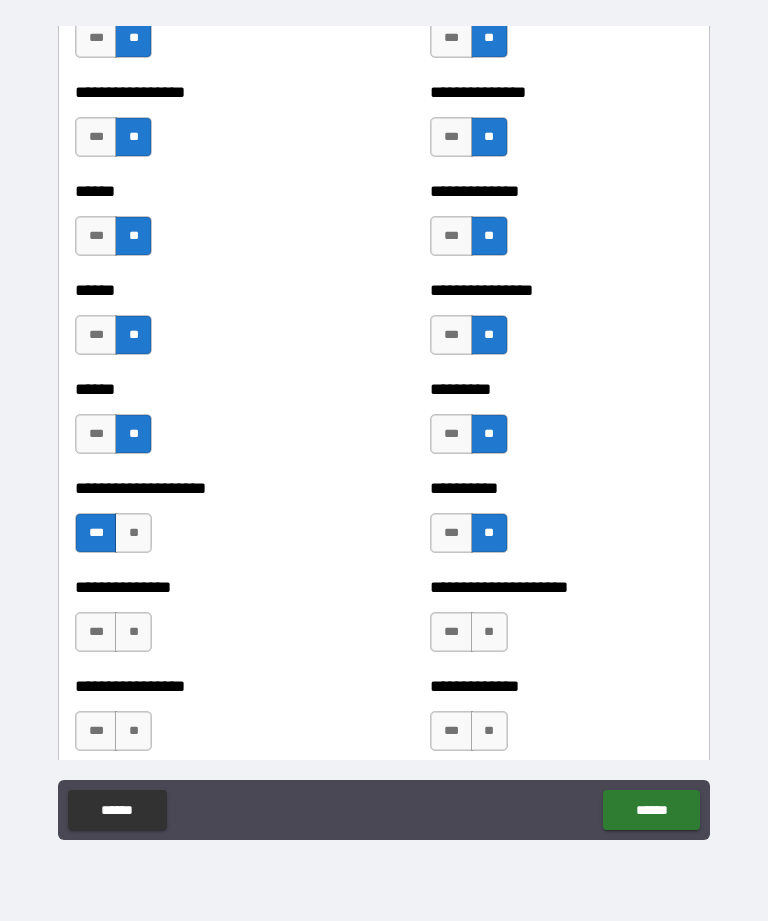 click on "**" at bounding box center [489, 632] 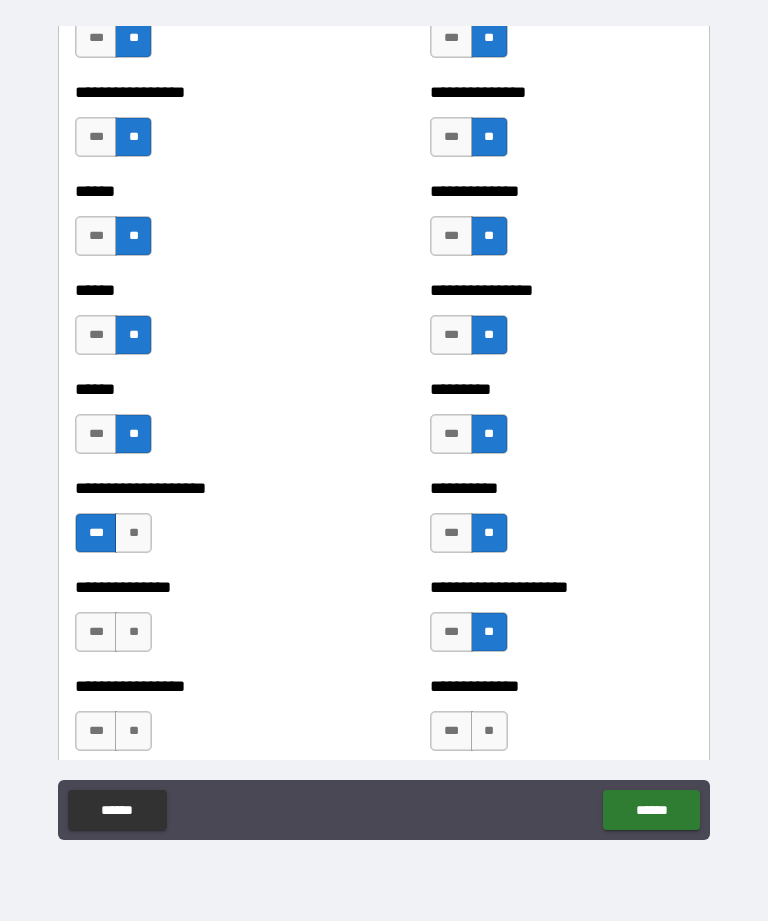 click on "**" at bounding box center (133, 632) 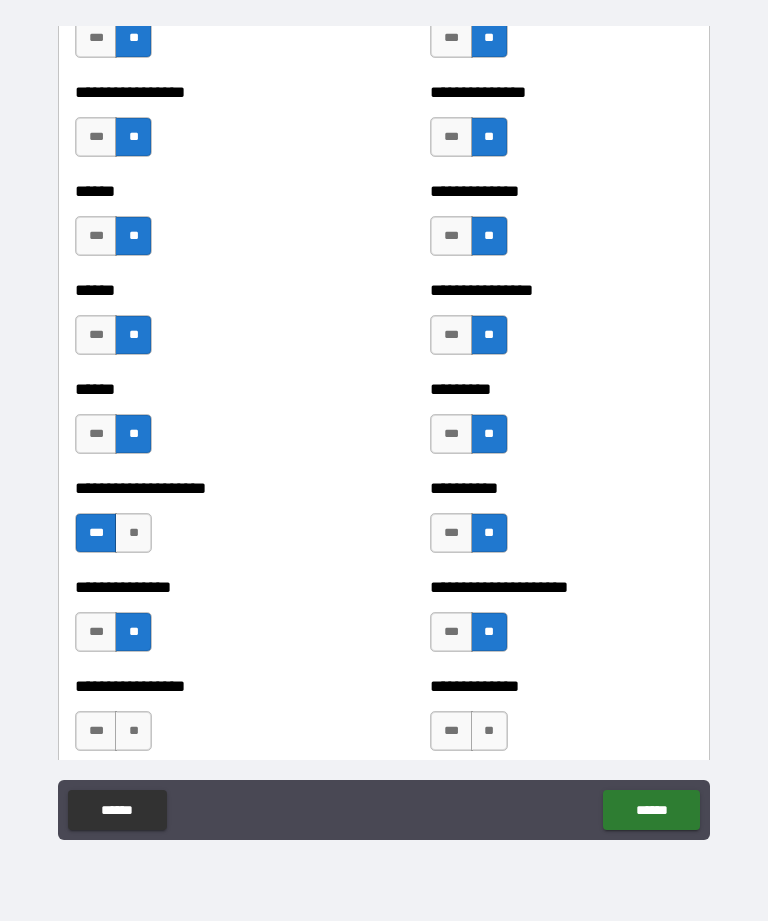 click on "**" at bounding box center [133, 731] 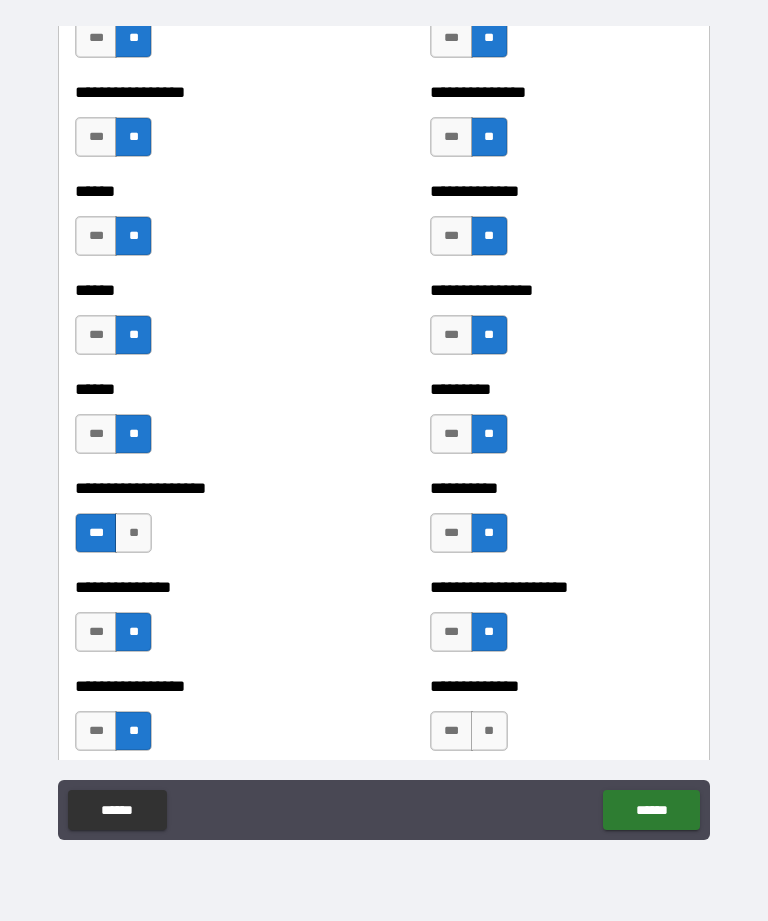 click on "**" at bounding box center (489, 731) 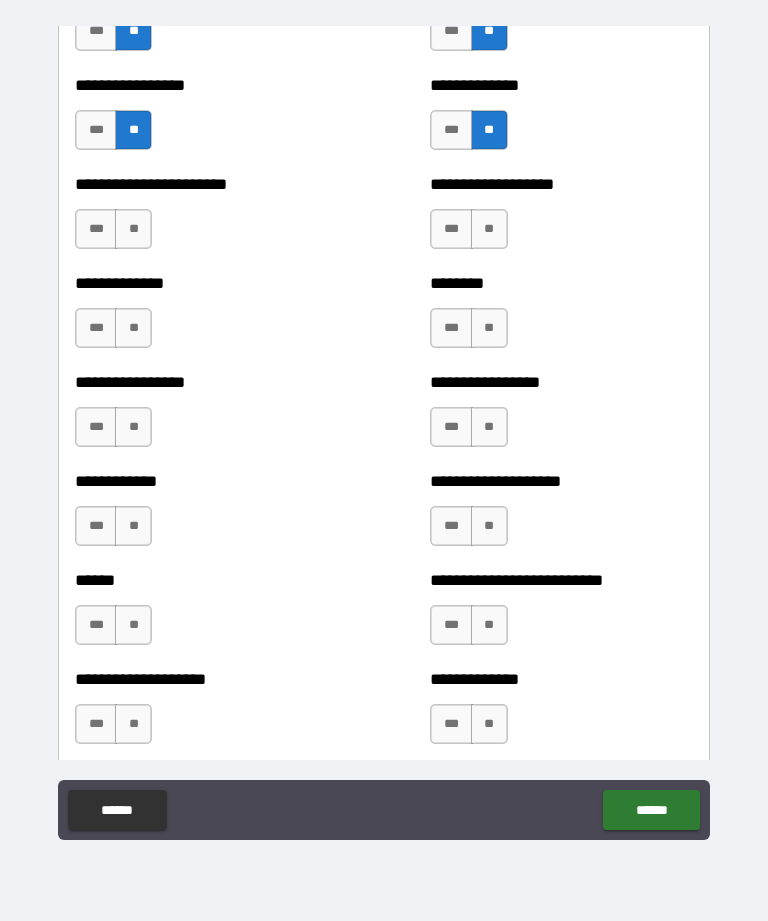scroll, scrollTop: 3514, scrollLeft: 0, axis: vertical 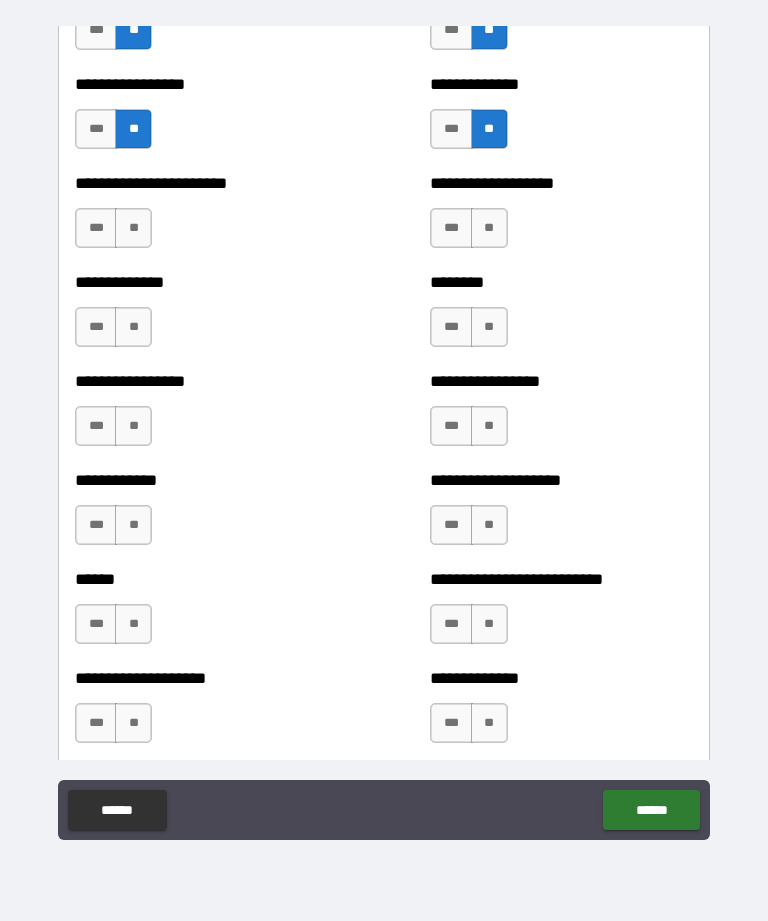 click on "**" at bounding box center [489, 228] 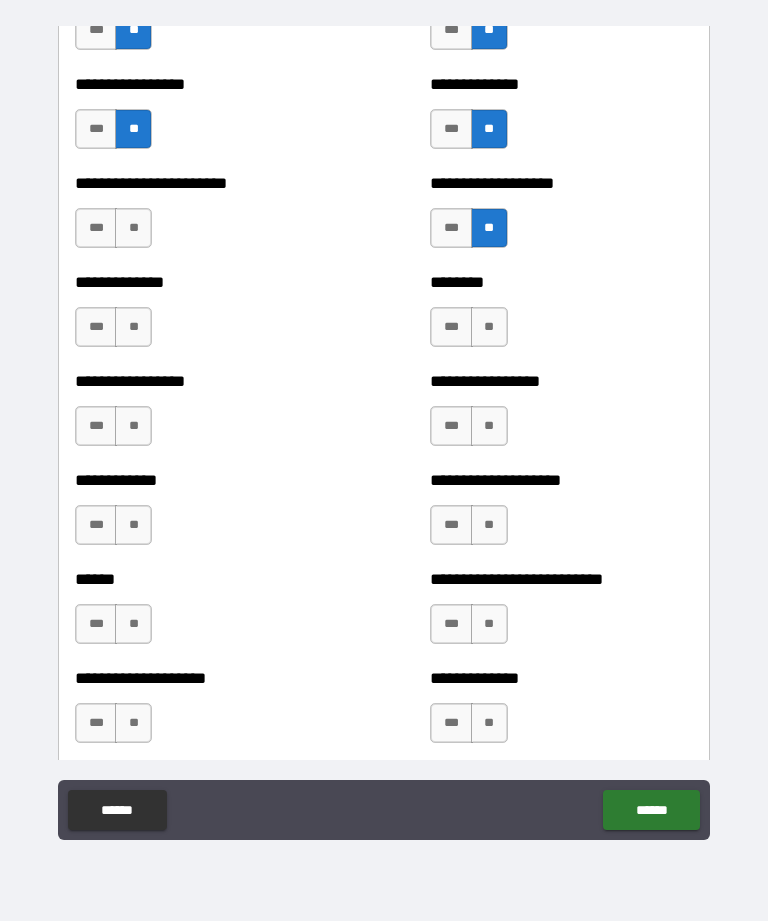 click on "**" at bounding box center (489, 327) 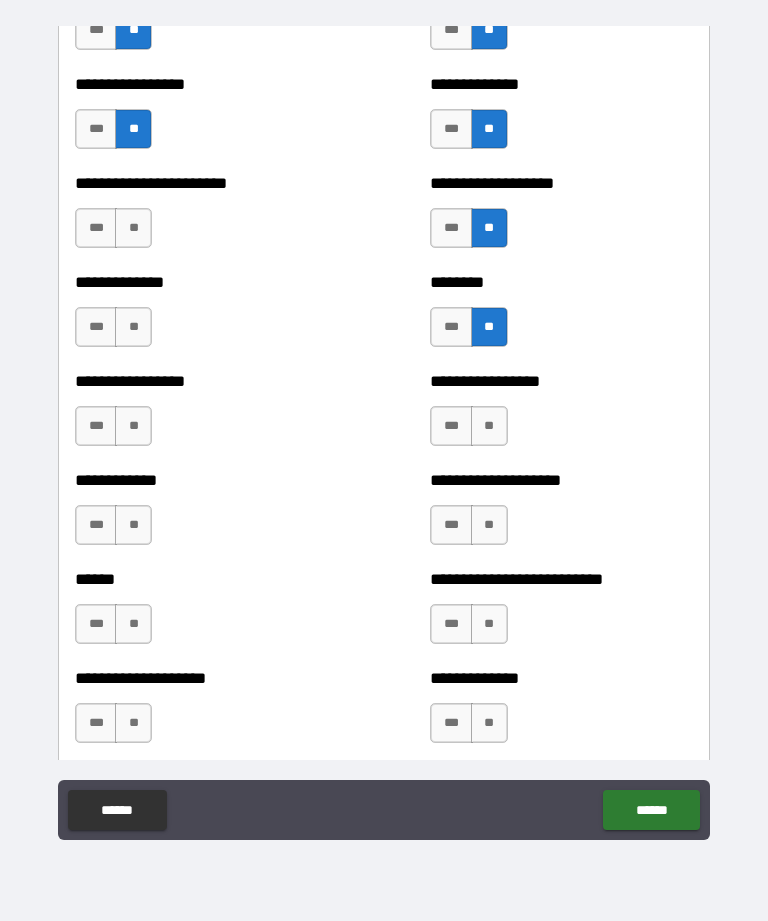 click on "***" at bounding box center (451, 327) 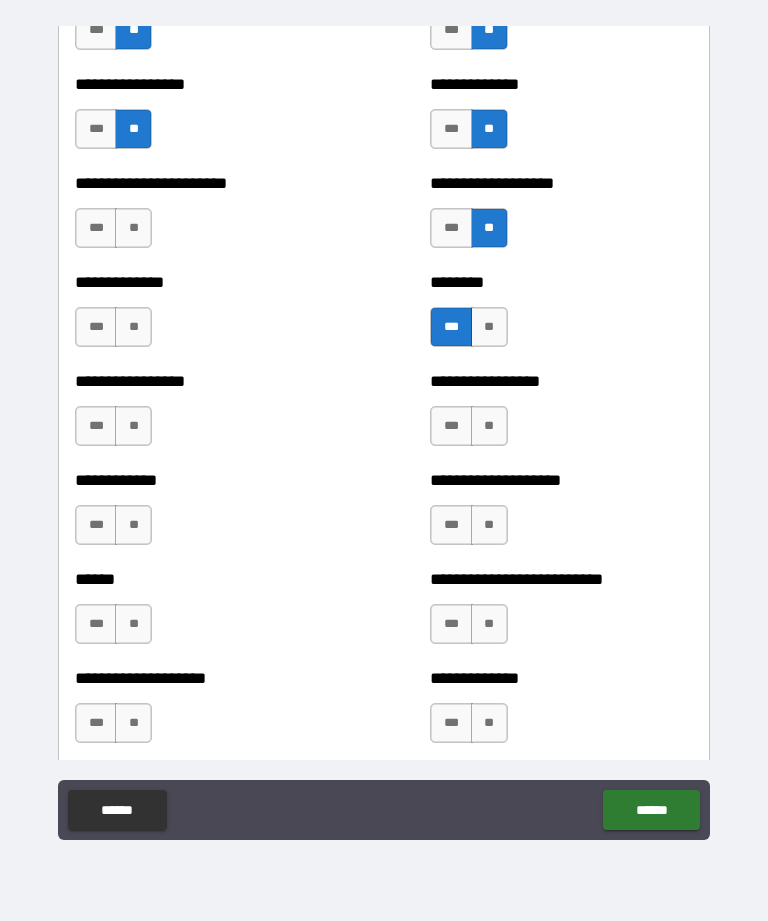 click on "**" at bounding box center (133, 228) 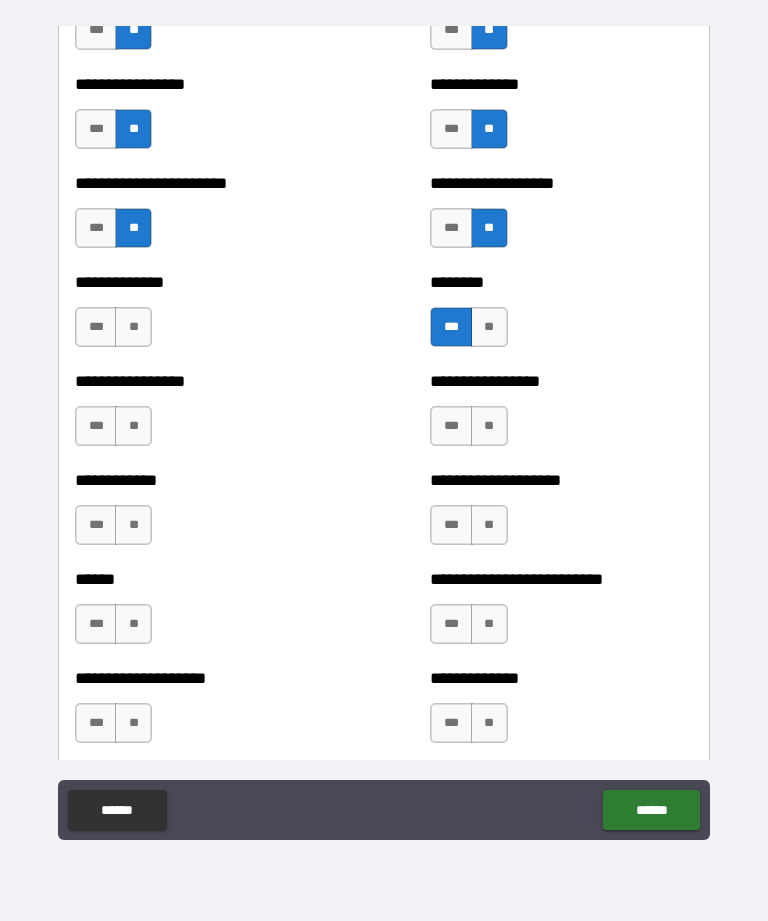 click on "**" at bounding box center [133, 327] 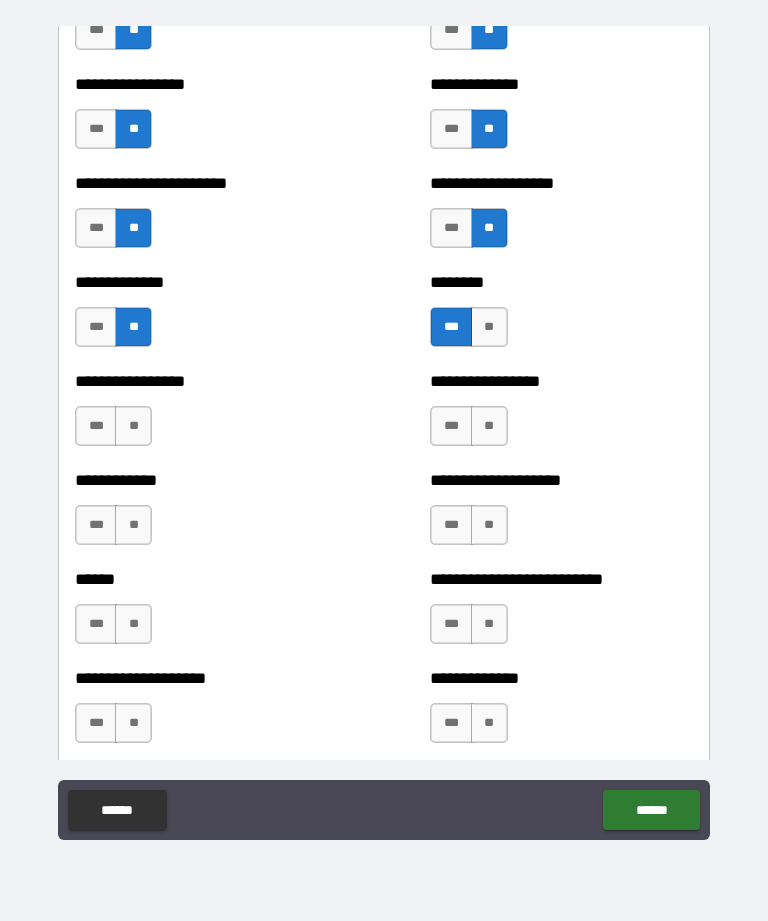 click on "**" at bounding box center [133, 426] 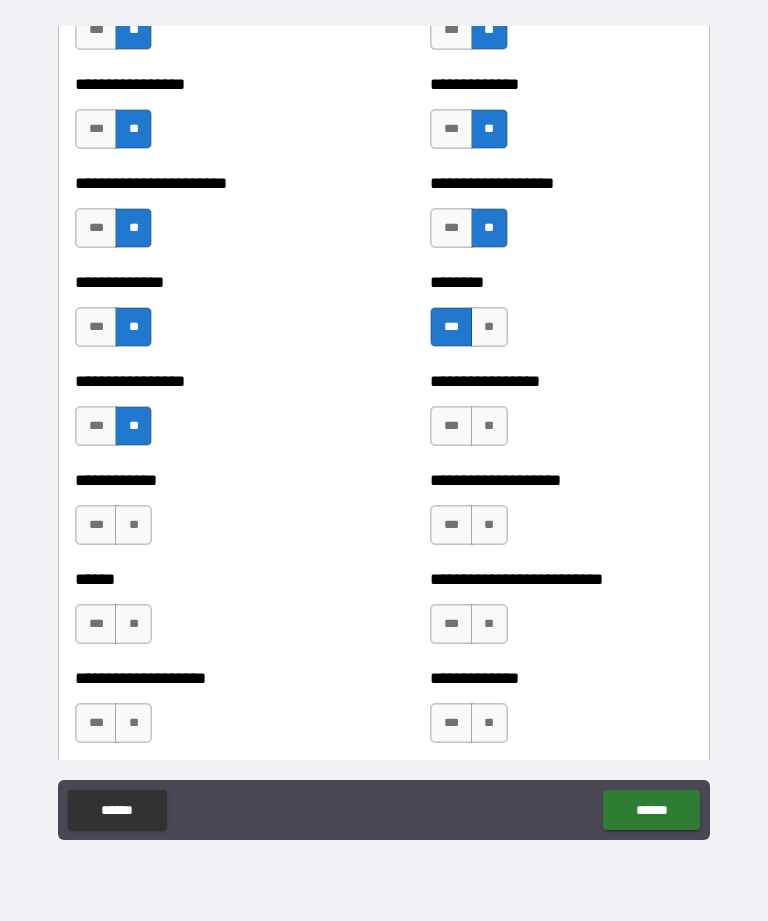 click on "**" at bounding box center (489, 426) 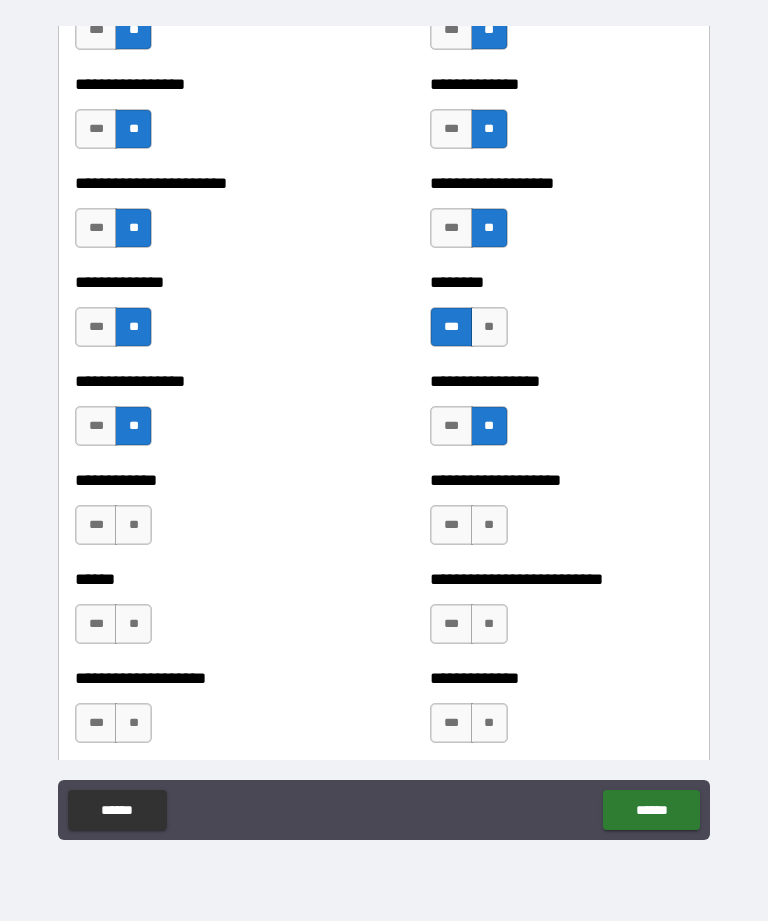 click on "**" at bounding box center (489, 525) 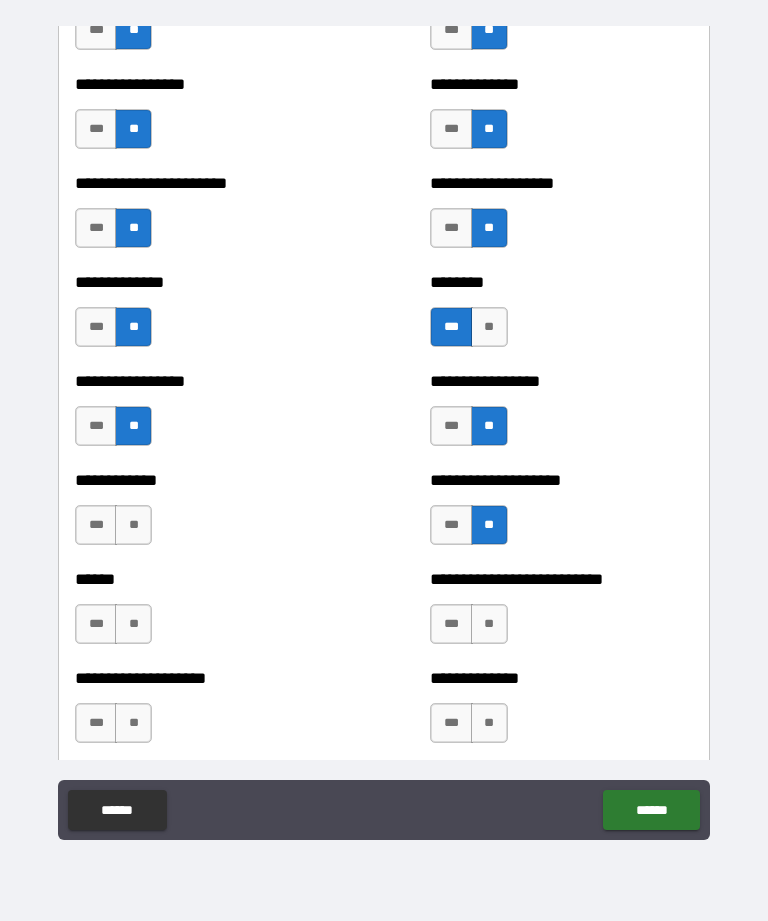 click on "**" at bounding box center (489, 624) 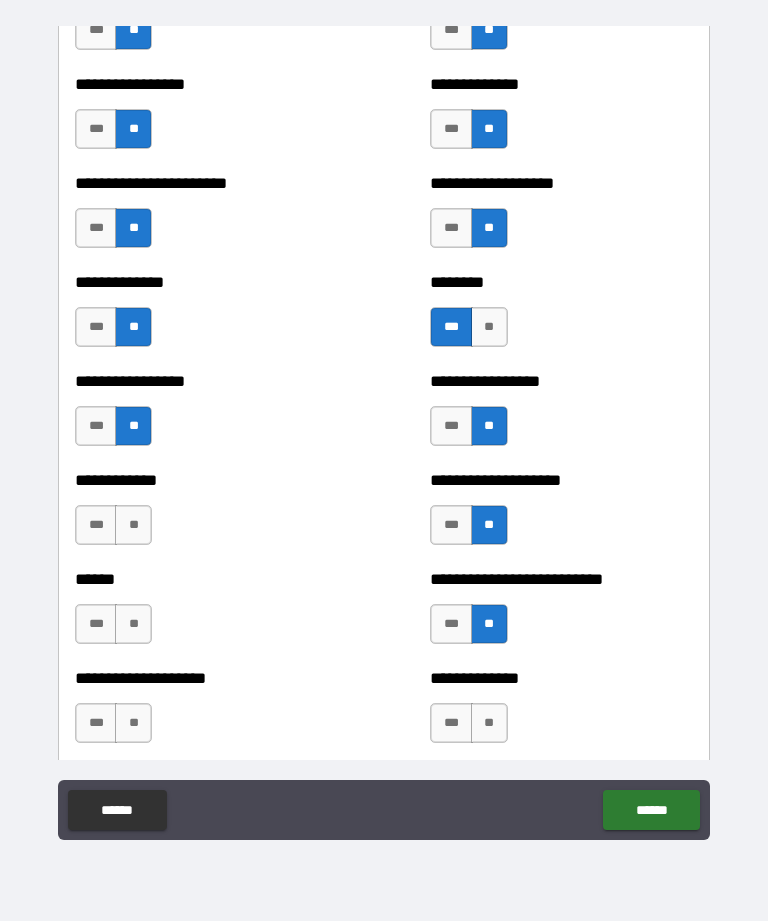click on "***" at bounding box center [451, 723] 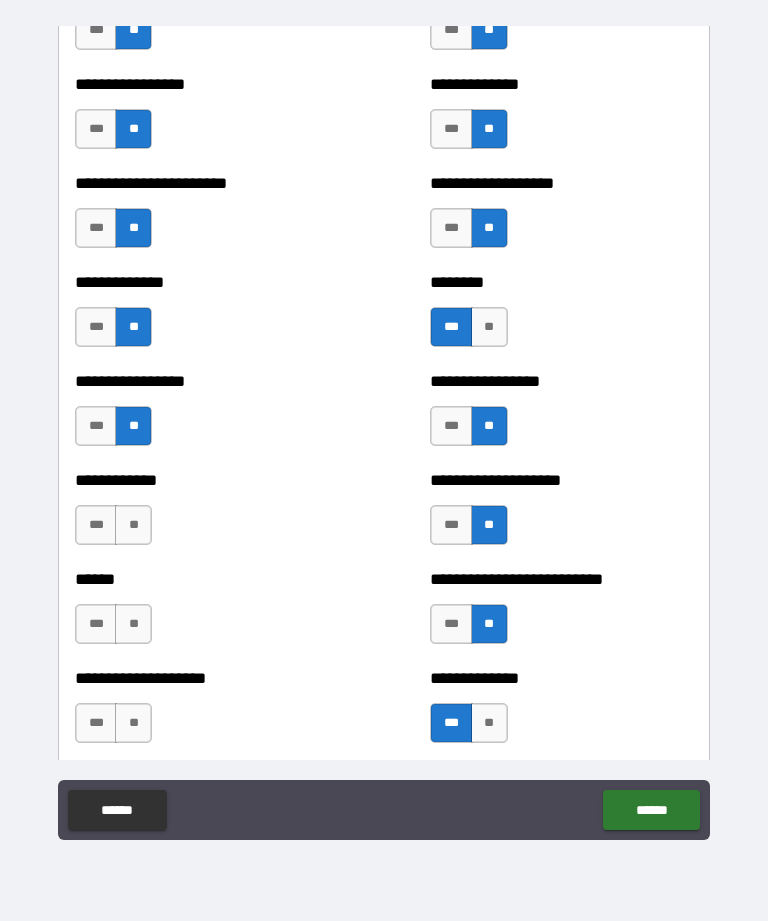 click on "***" at bounding box center (96, 723) 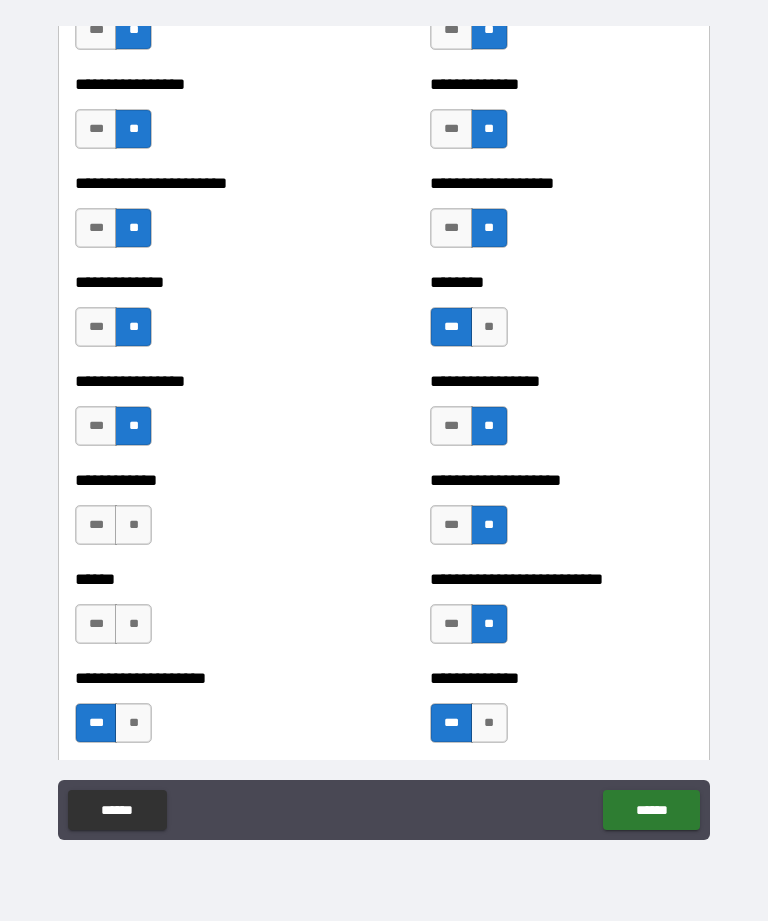 click on "***" at bounding box center (96, 624) 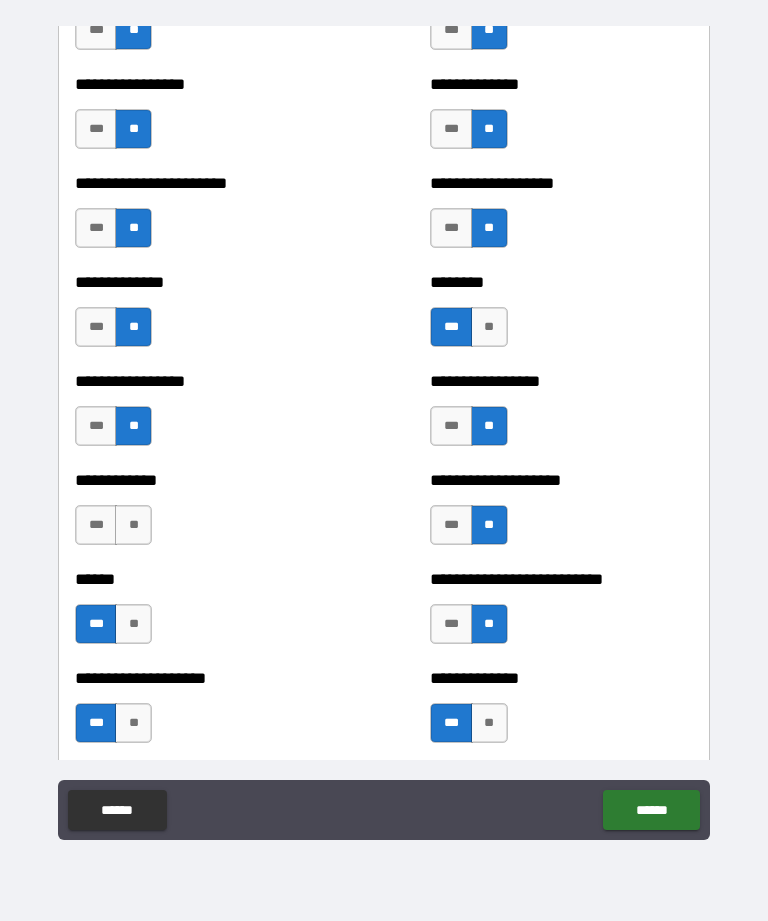 click on "**" at bounding box center [133, 525] 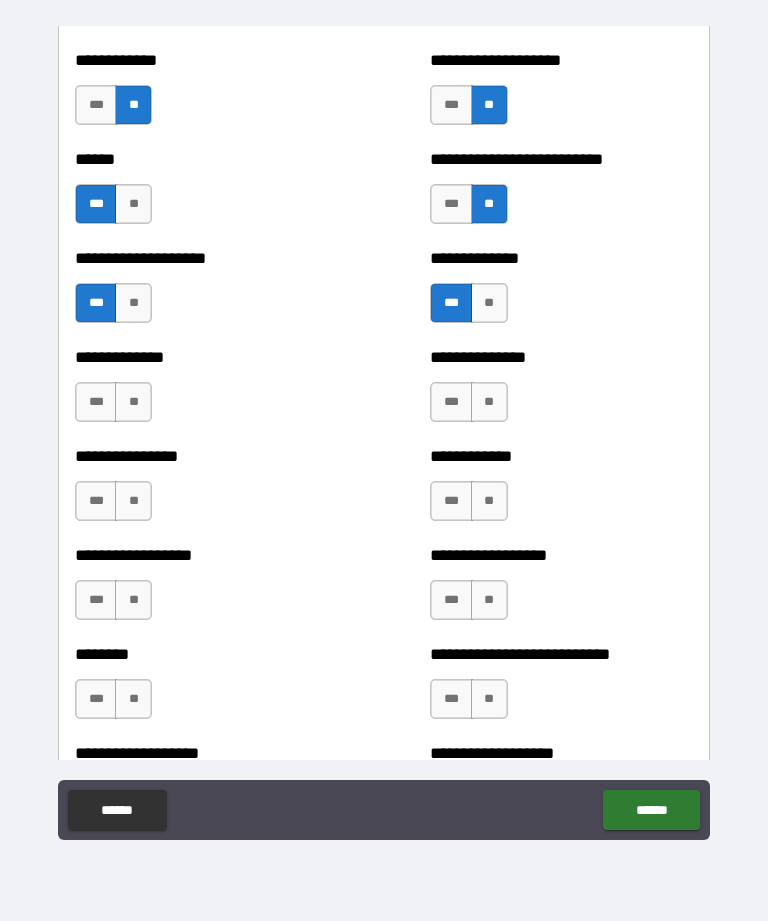 scroll, scrollTop: 3939, scrollLeft: 0, axis: vertical 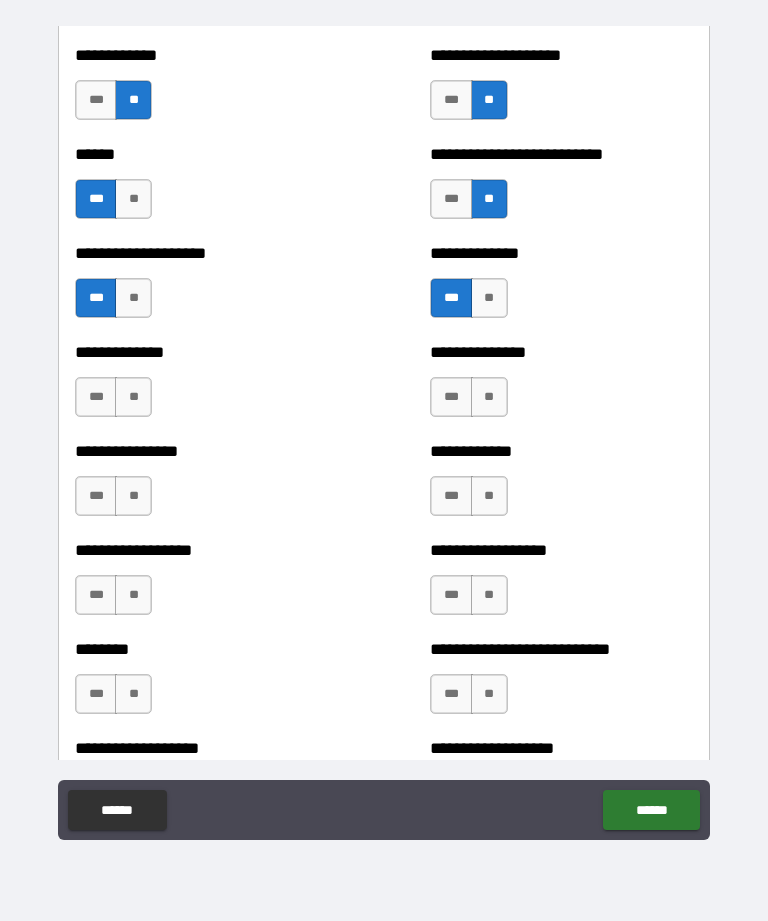 click on "**" at bounding box center [489, 397] 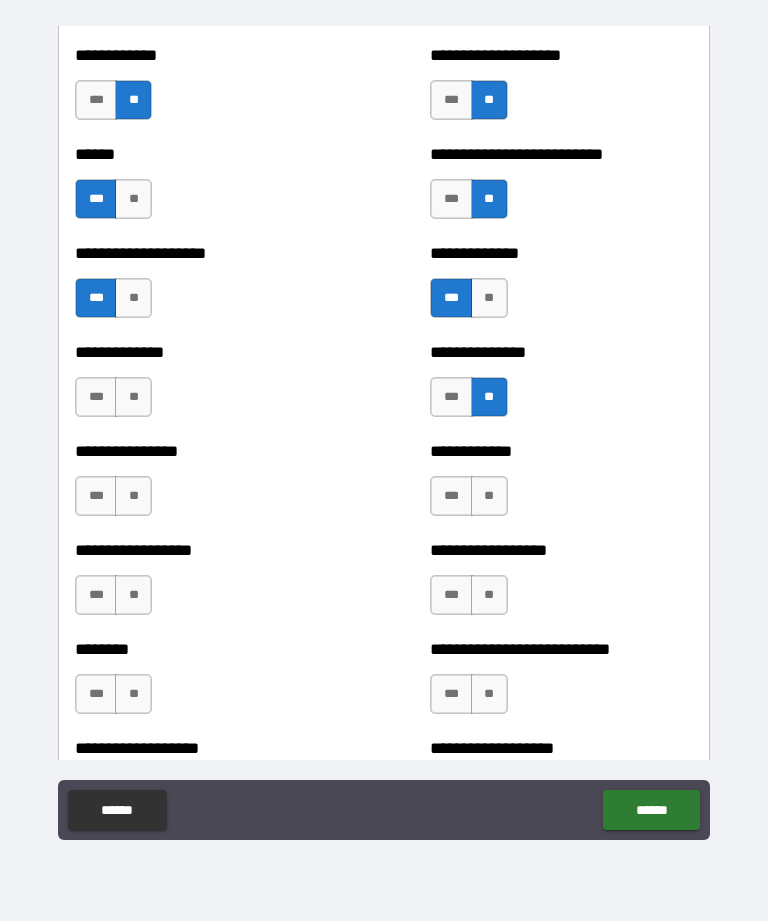 click on "***" at bounding box center (451, 397) 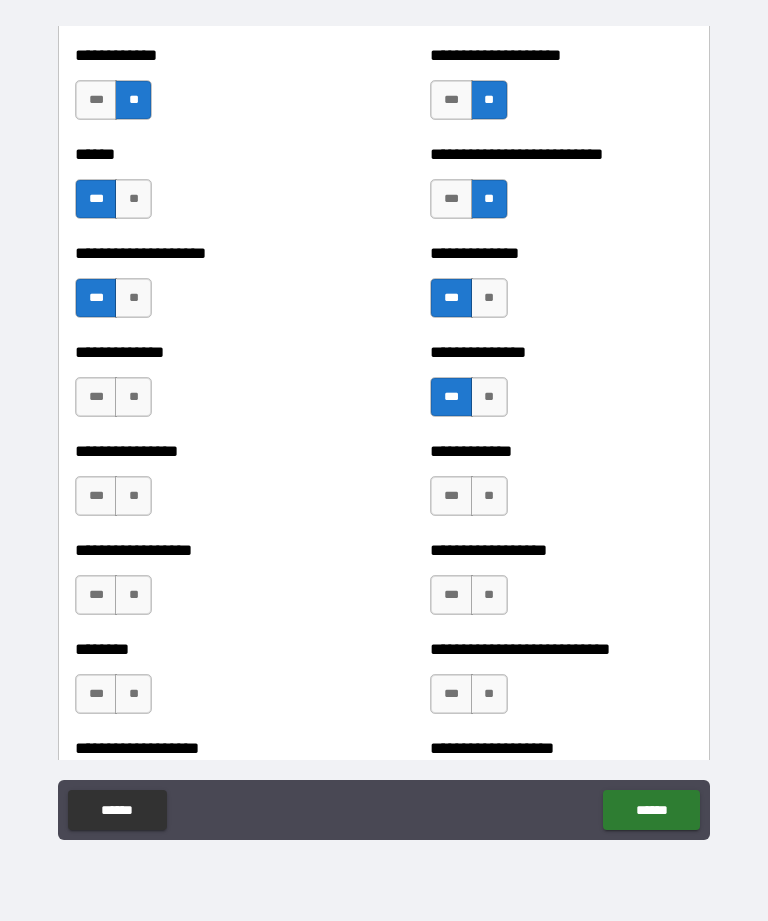 click on "**" at bounding box center (133, 397) 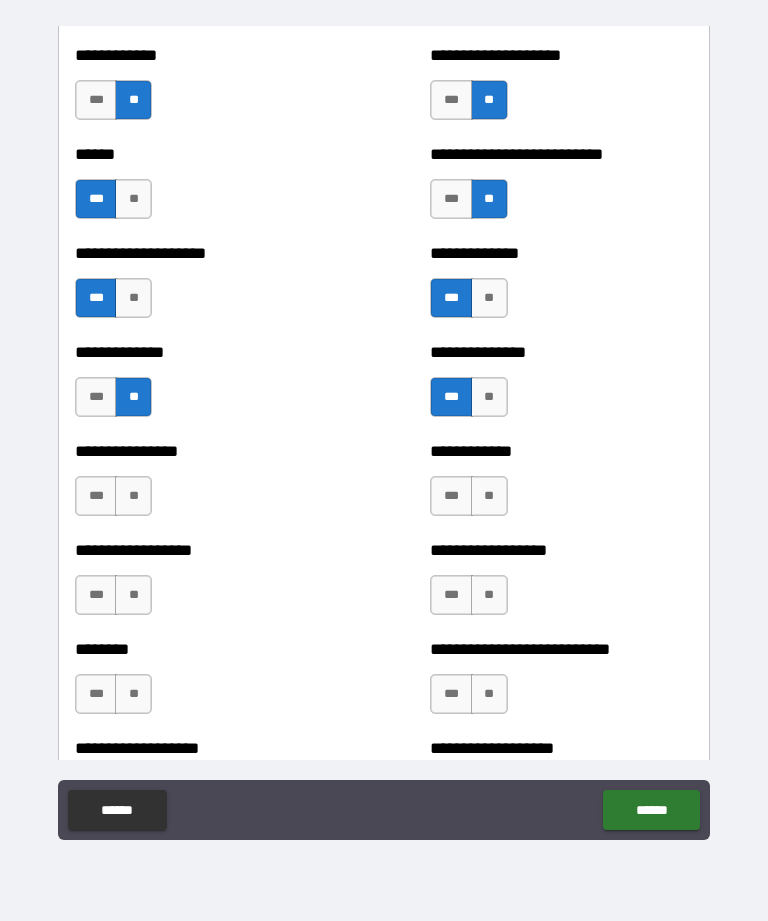 click on "**" at bounding box center [133, 496] 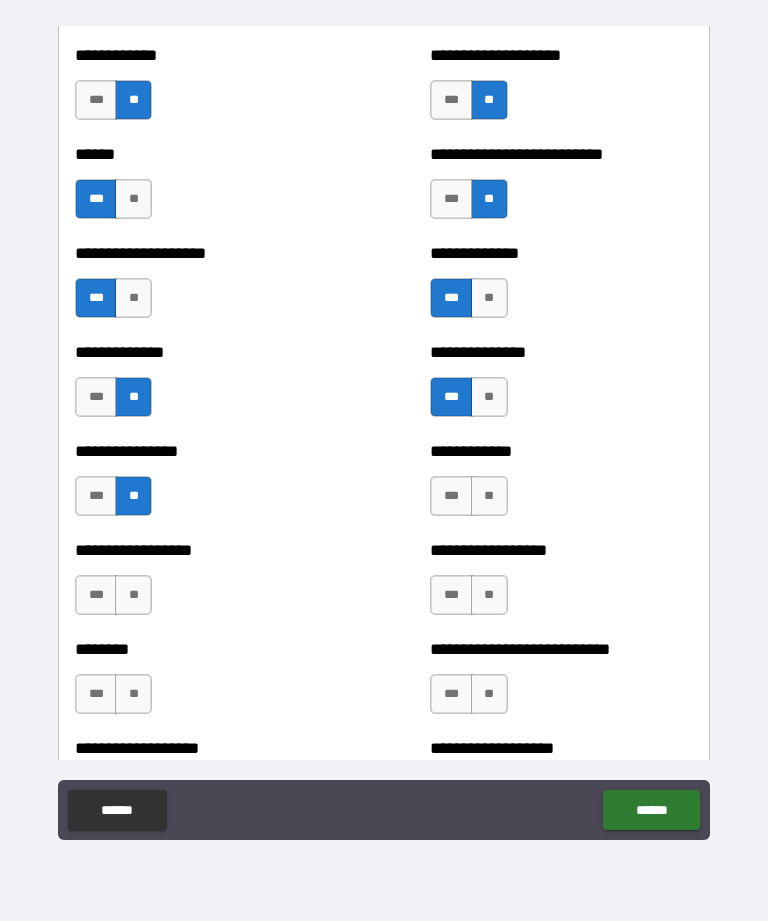 click on "**" at bounding box center (489, 496) 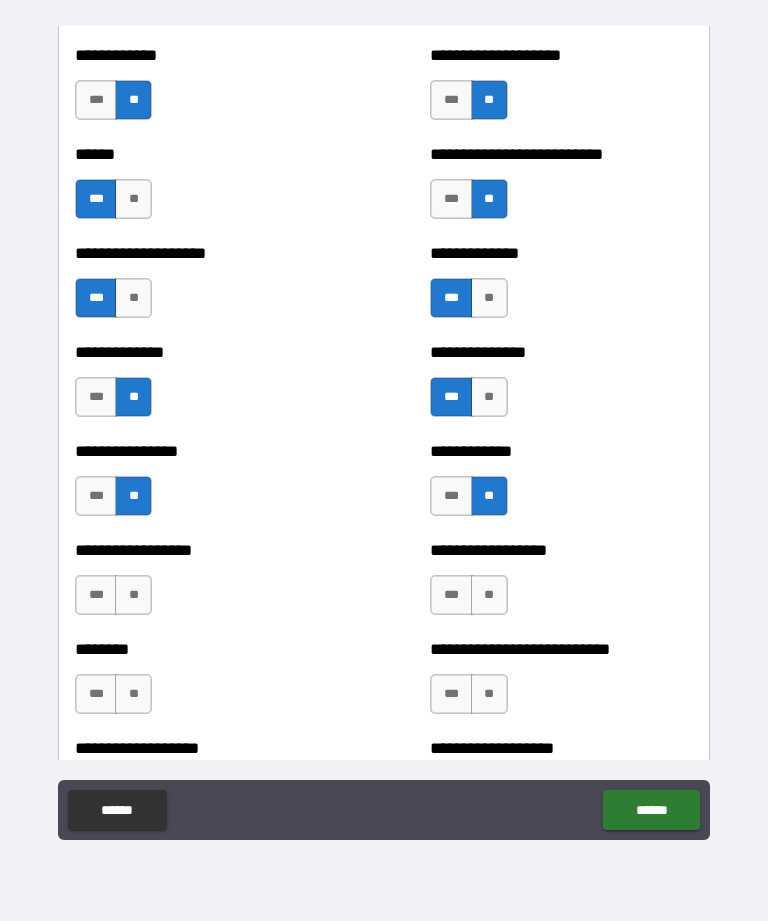click on "**" at bounding box center (489, 595) 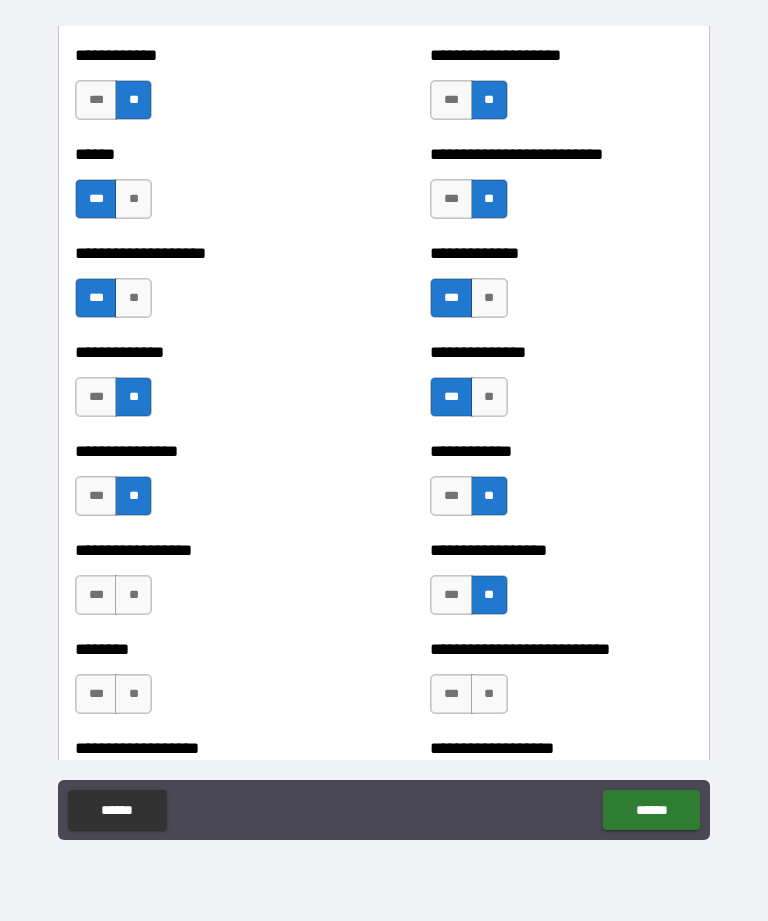 click on "**" at bounding box center (133, 595) 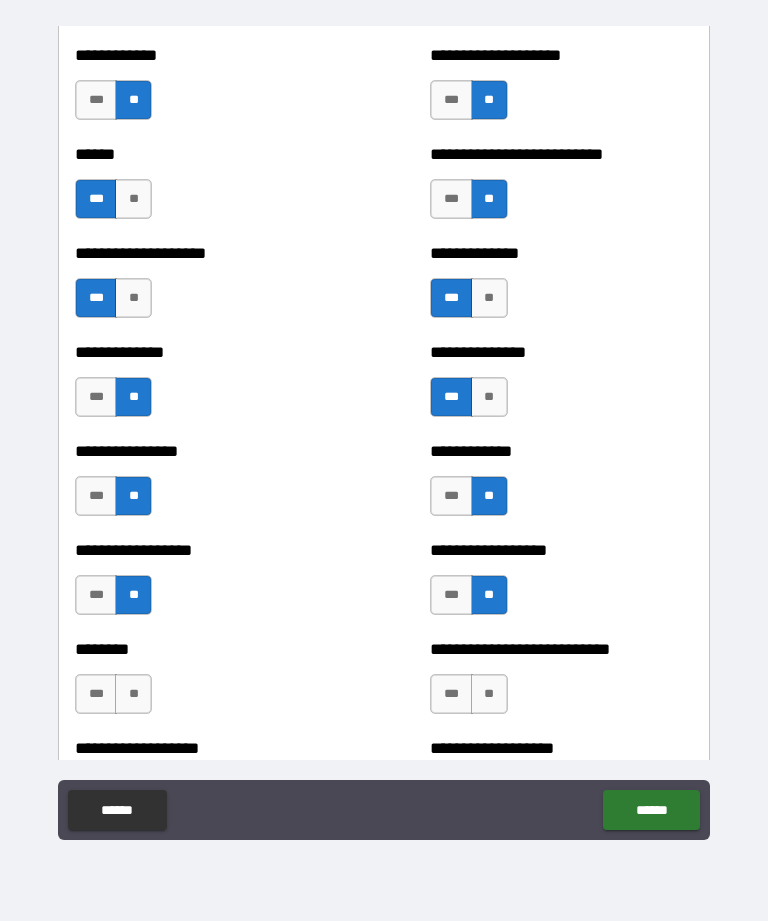 click on "**" at bounding box center [133, 694] 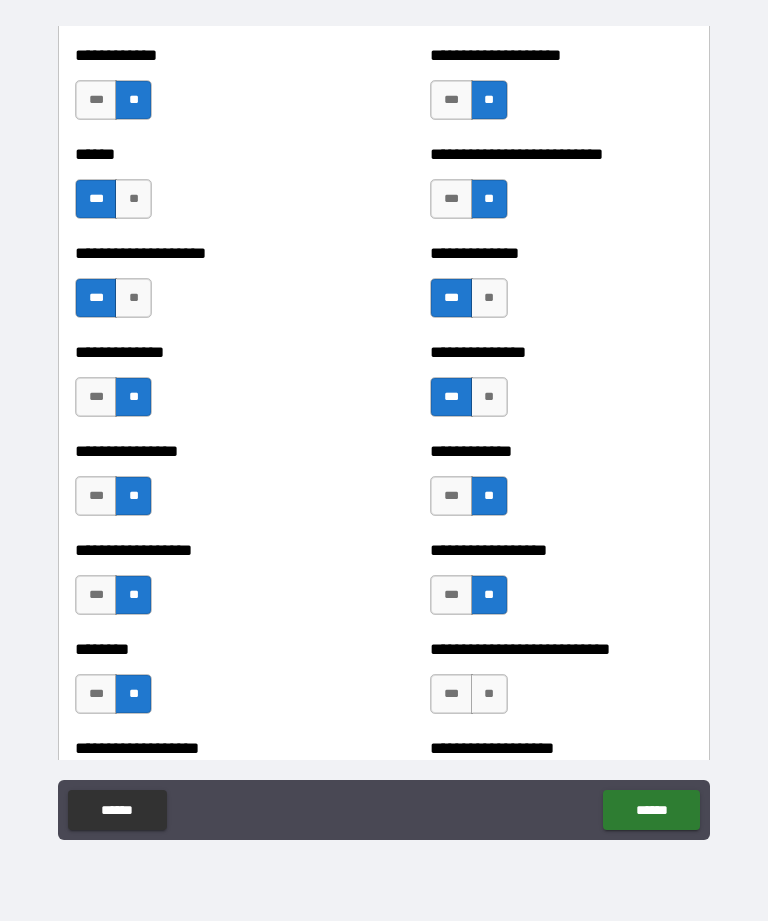 click on "**" at bounding box center (489, 694) 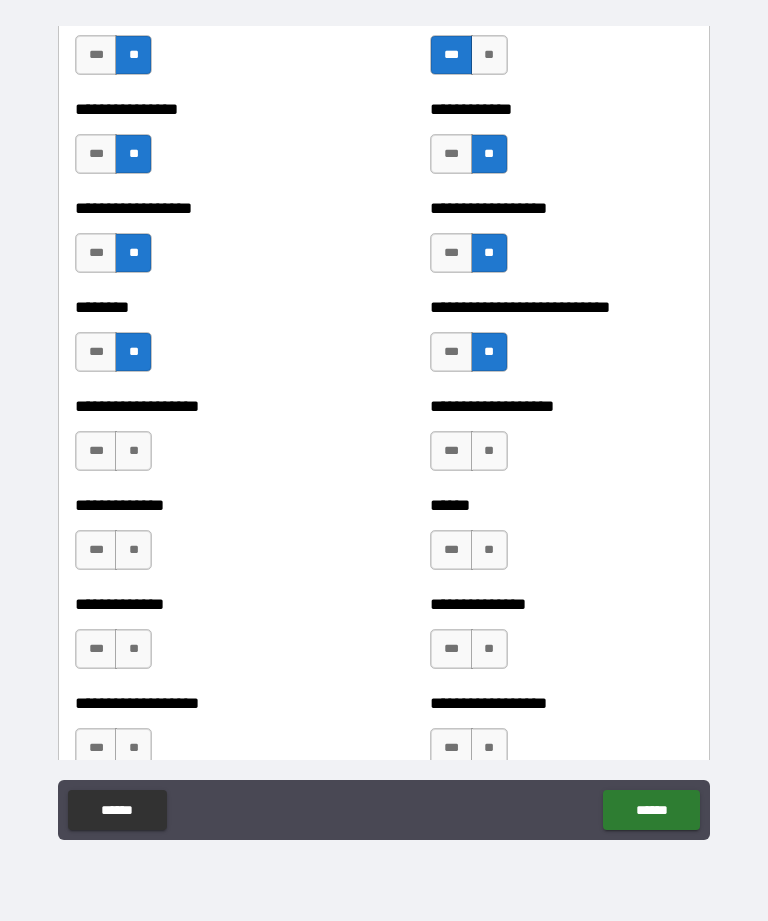 scroll, scrollTop: 4300, scrollLeft: 0, axis: vertical 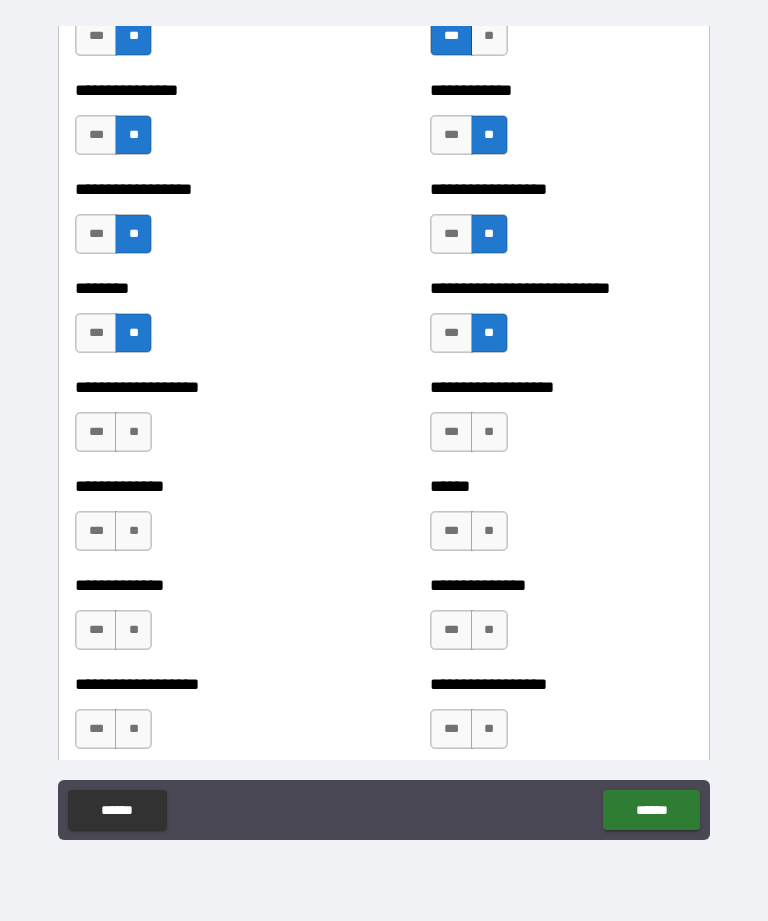 click on "**" at bounding box center [133, 432] 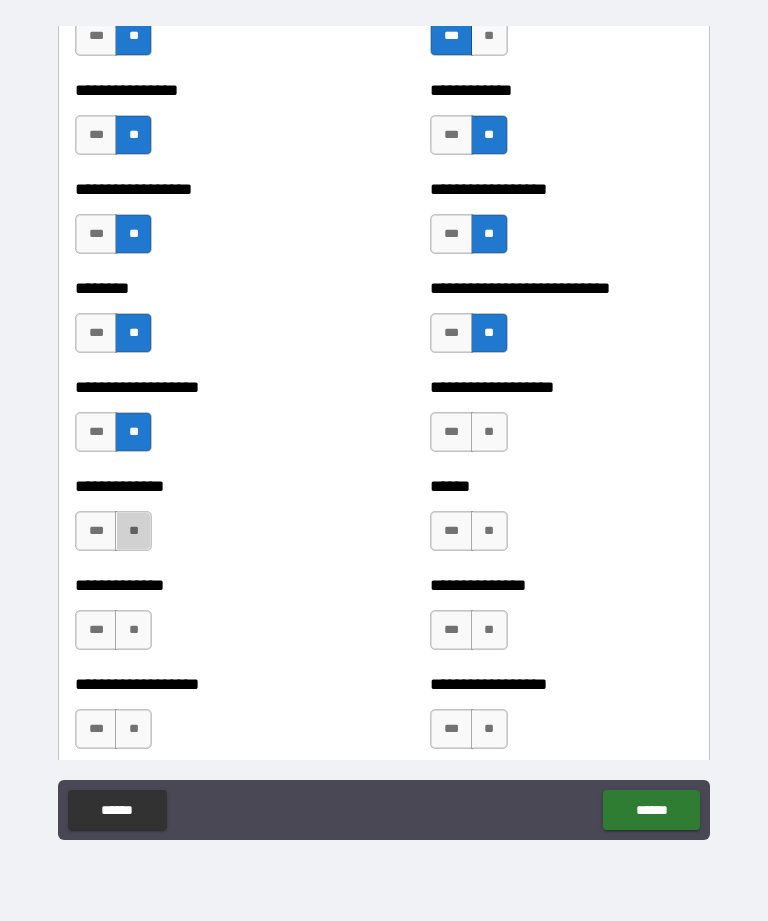 click on "**" at bounding box center (133, 531) 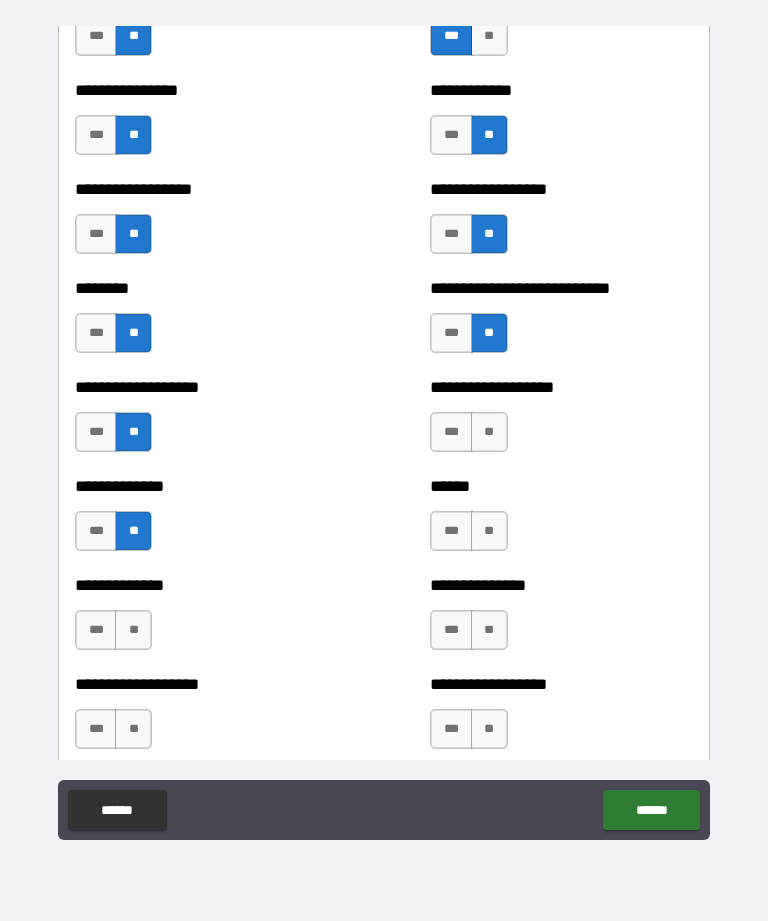 click on "**" at bounding box center (489, 432) 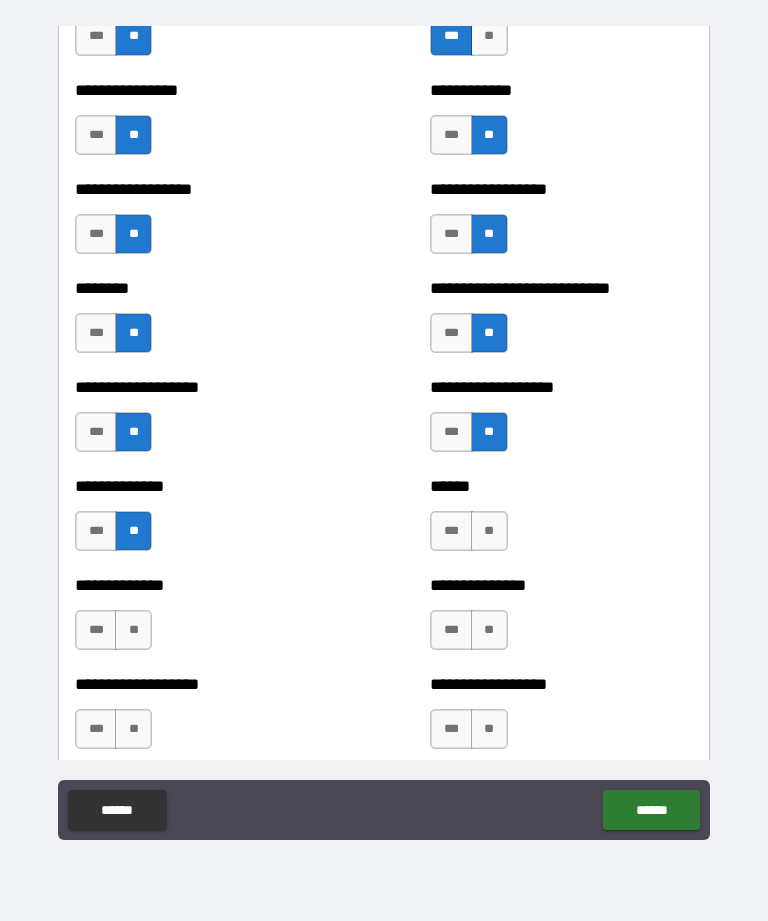 click on "**" at bounding box center [489, 531] 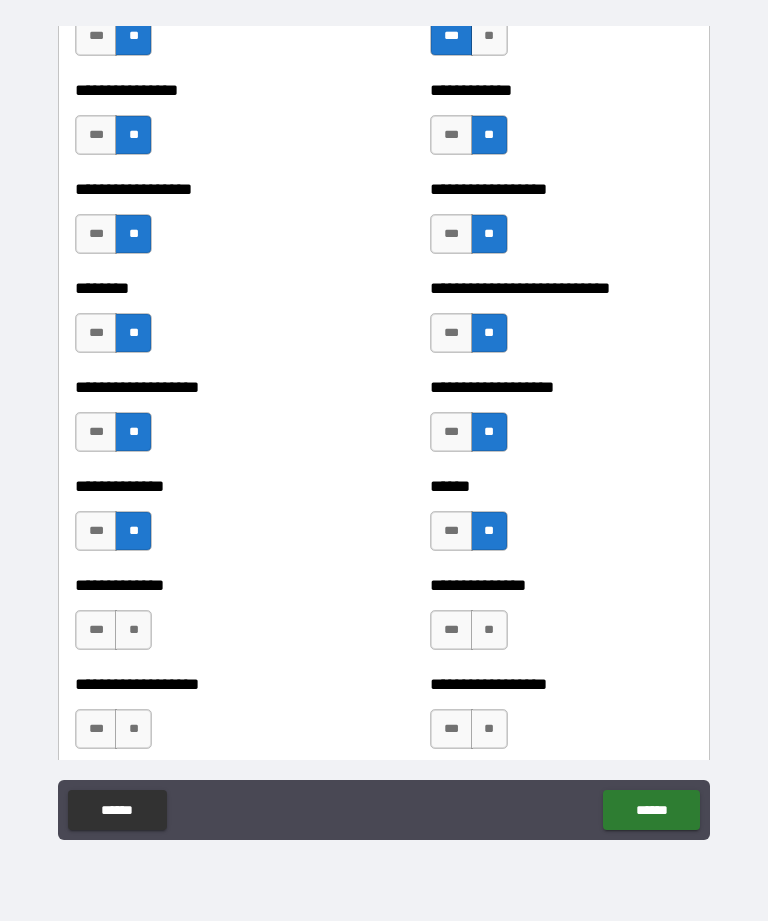 click on "**" at bounding box center (489, 630) 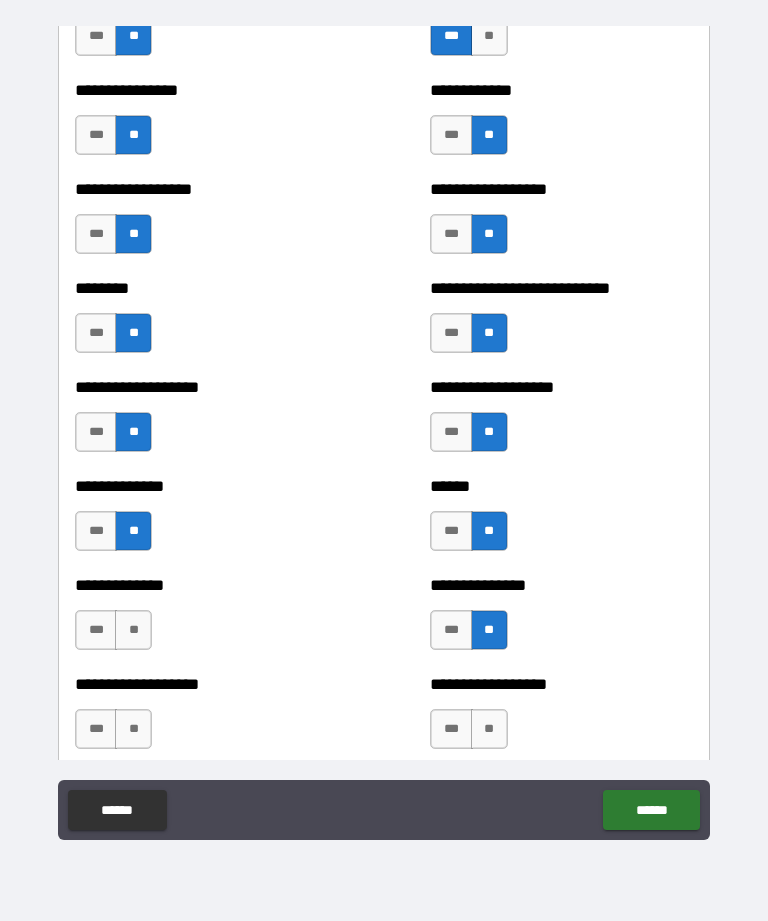 click on "**" at bounding box center (133, 630) 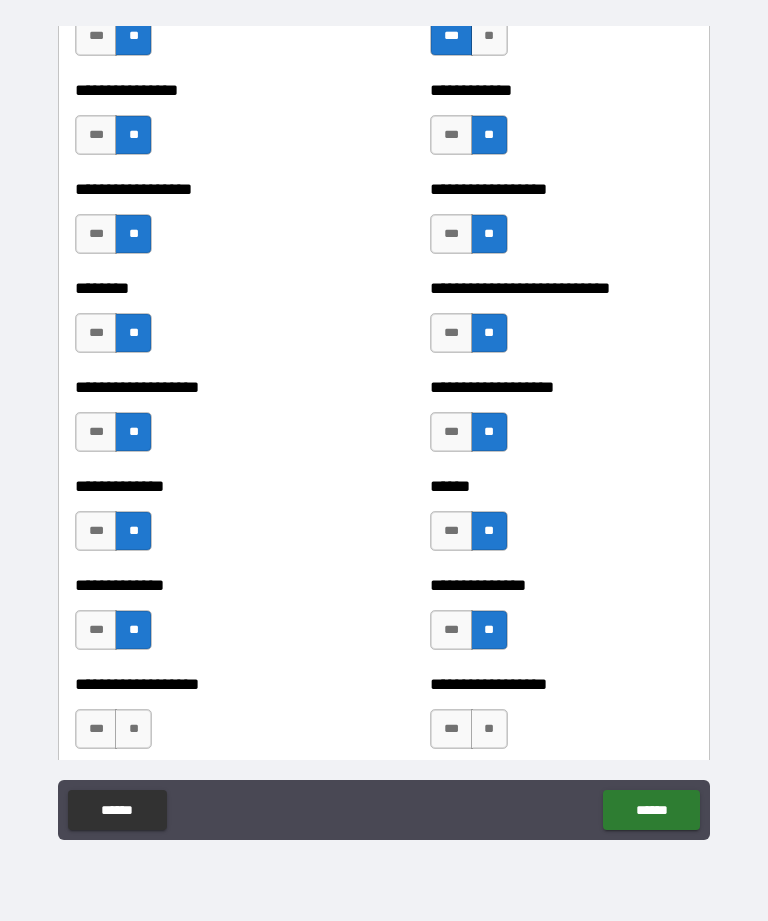 click on "**" at bounding box center (133, 729) 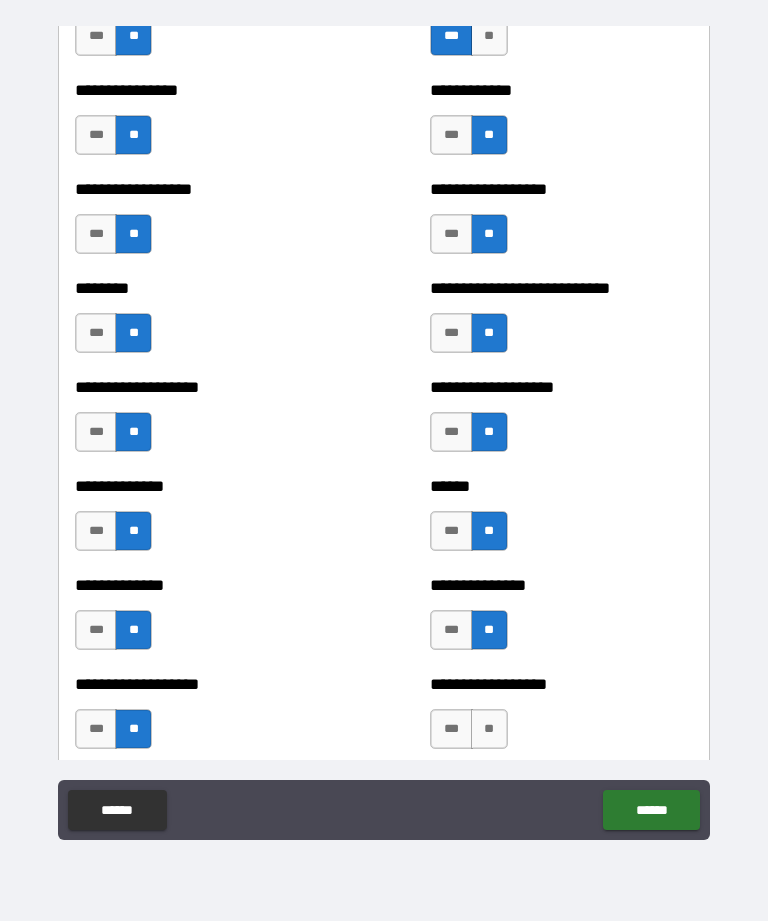 click on "**" at bounding box center [489, 729] 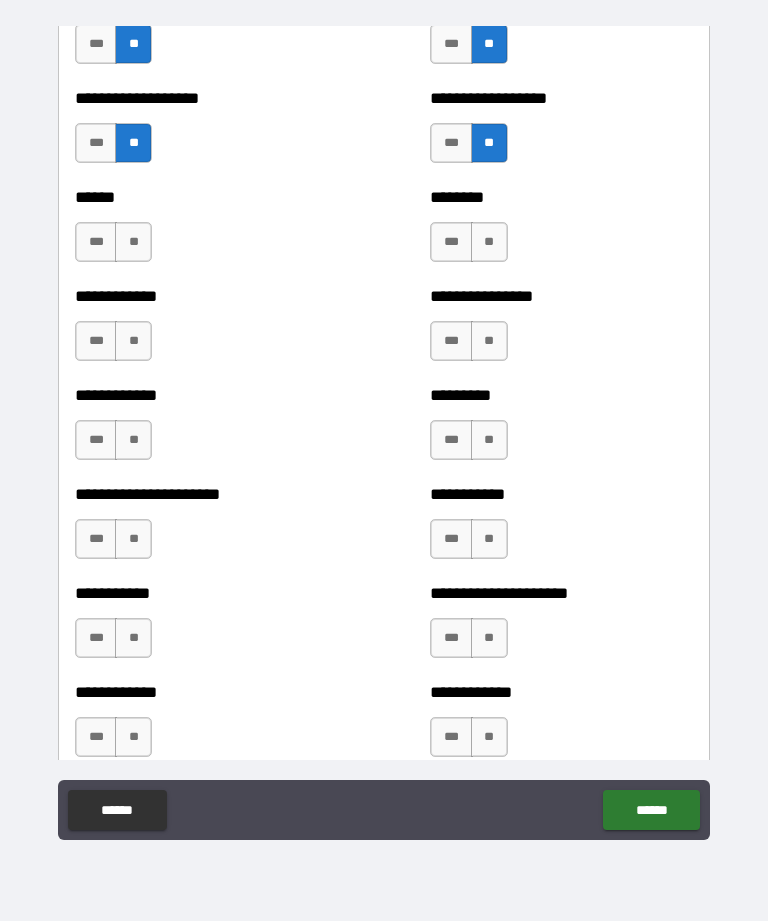 scroll, scrollTop: 4889, scrollLeft: 0, axis: vertical 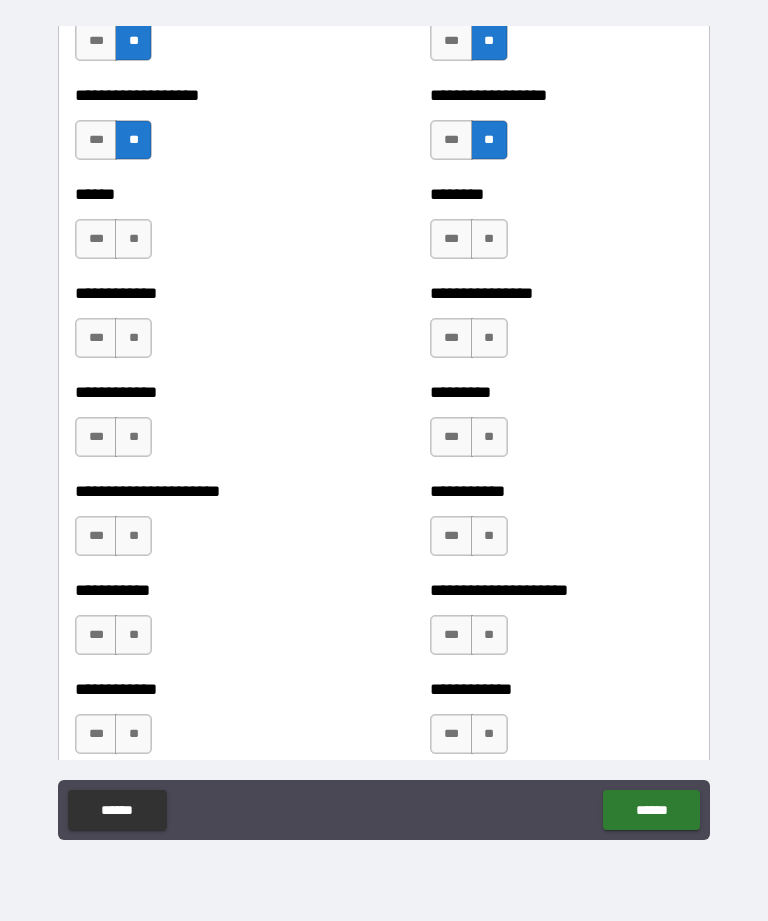 click on "**" at bounding box center [489, 239] 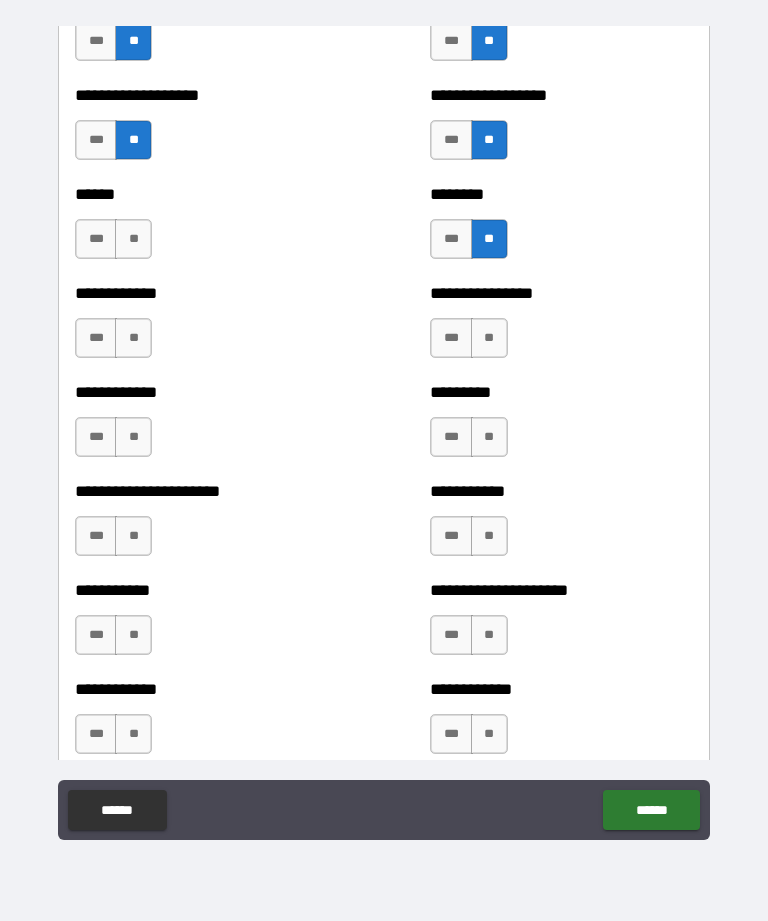 click on "**" at bounding box center [489, 338] 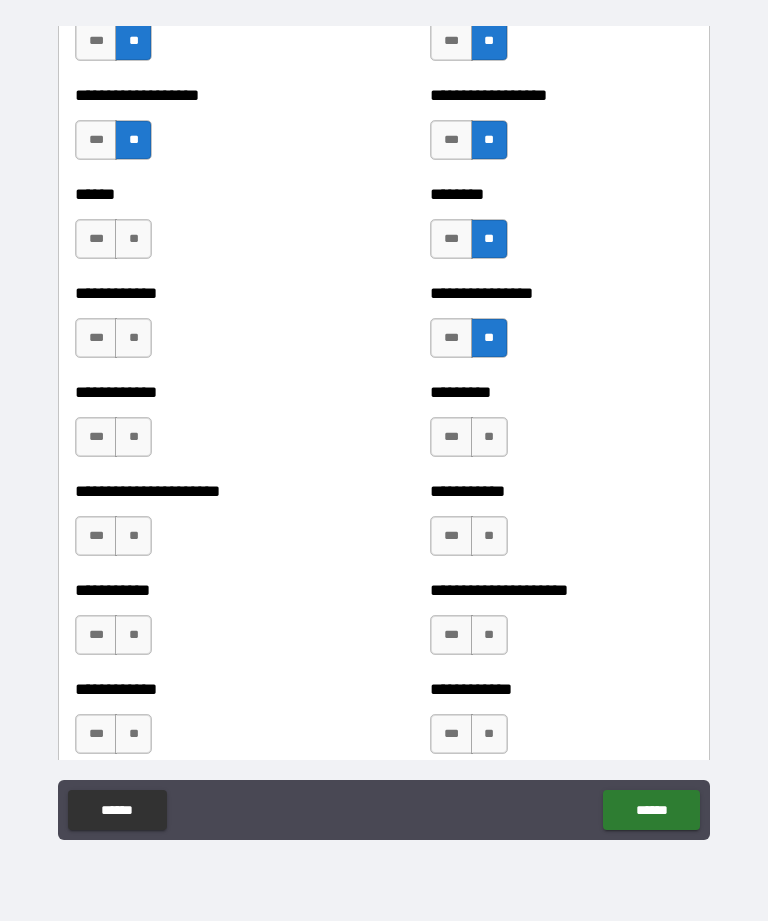 click on "**" at bounding box center (133, 338) 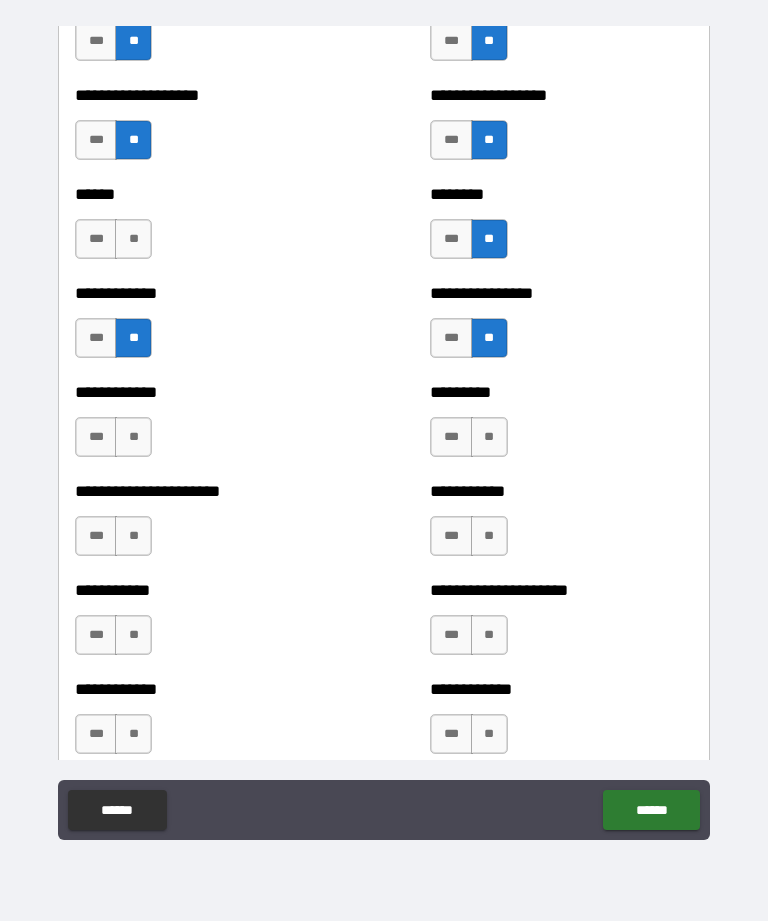 click on "**" at bounding box center [133, 239] 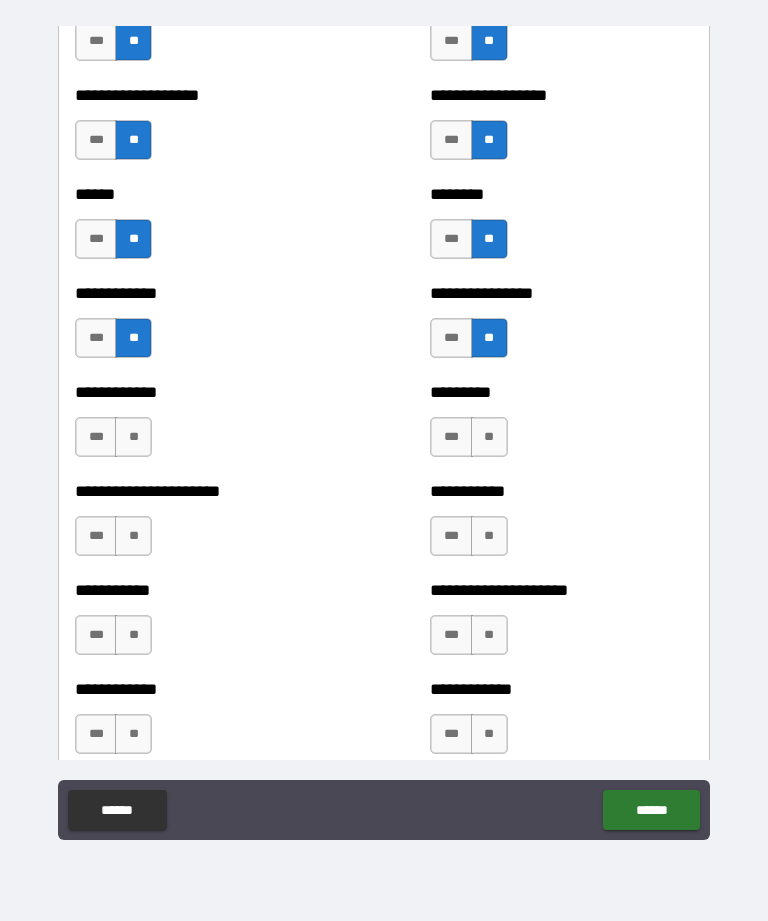 click on "**" at bounding box center (133, 437) 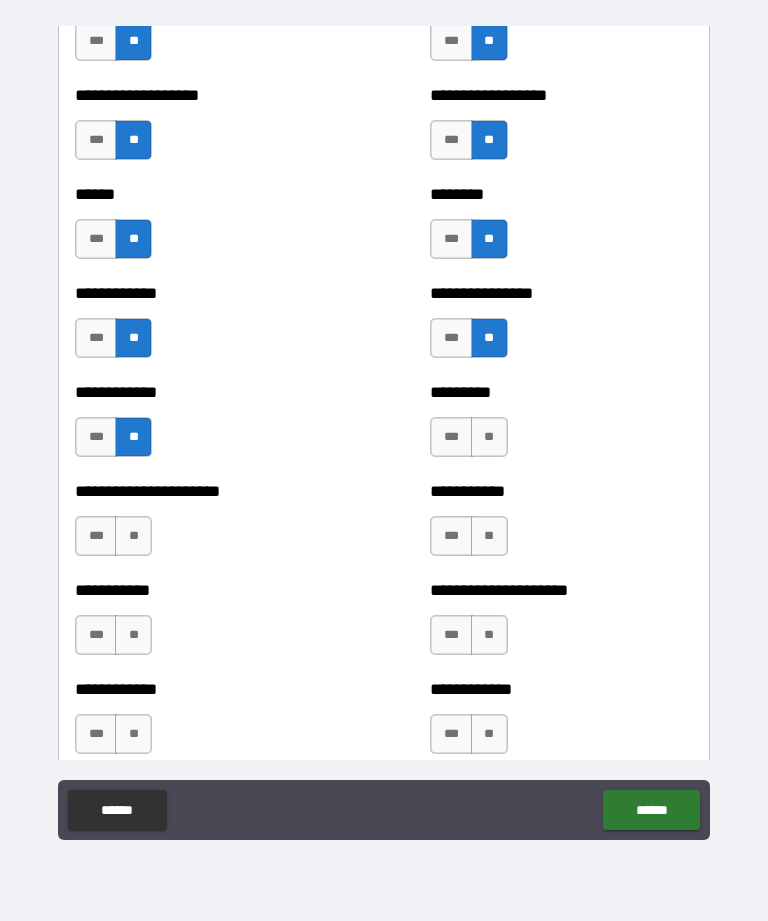 click on "**" at bounding box center (489, 437) 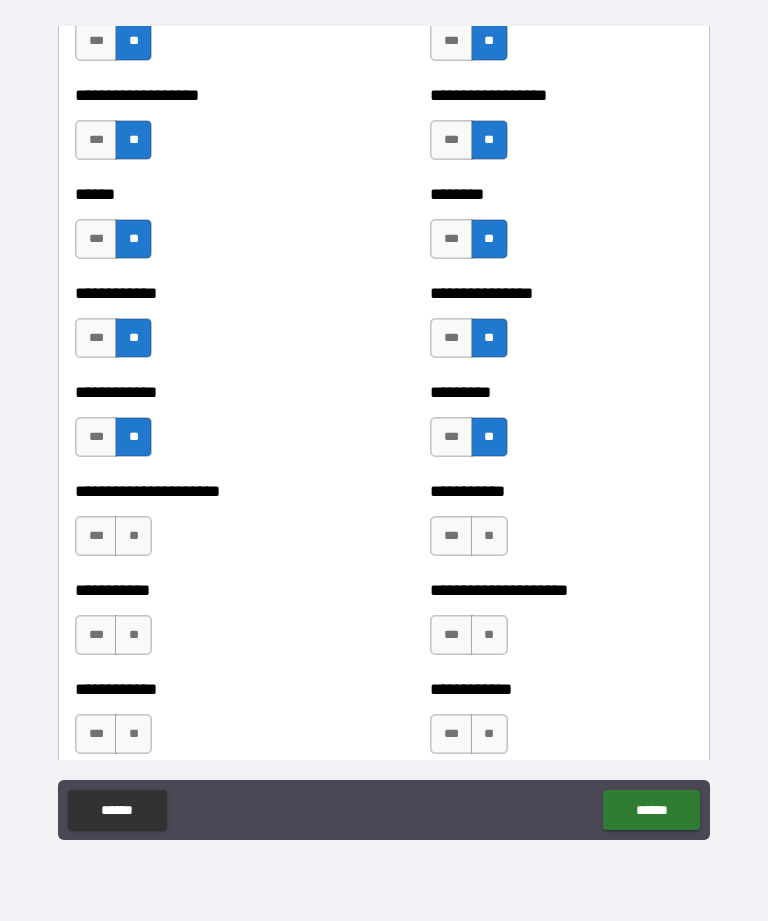 click on "*** **" at bounding box center [471, 541] 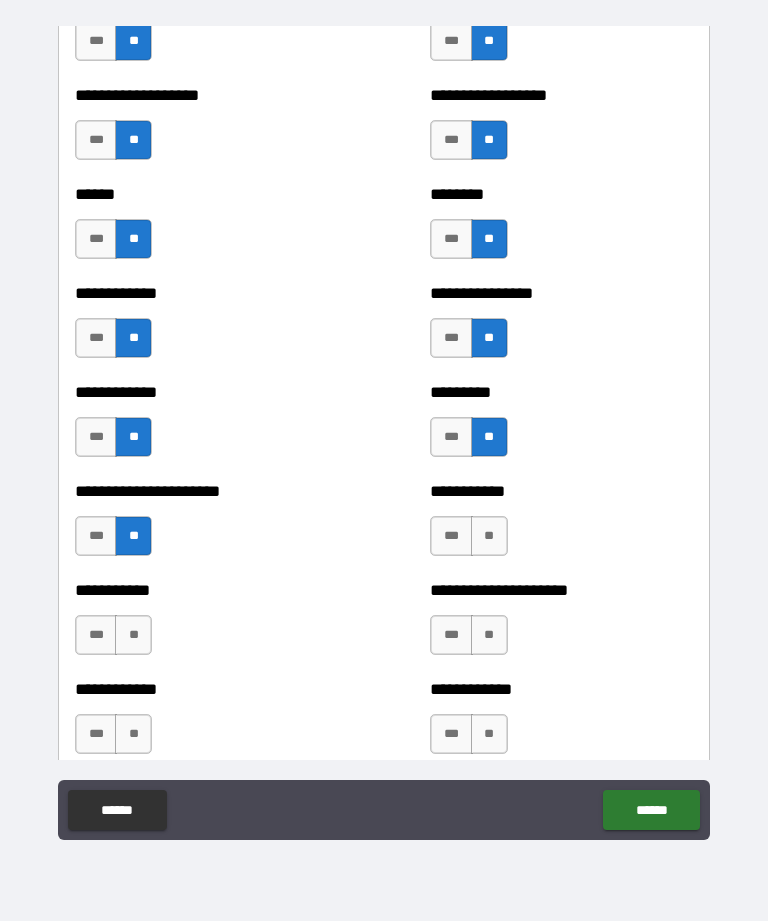 click on "**" at bounding box center [489, 536] 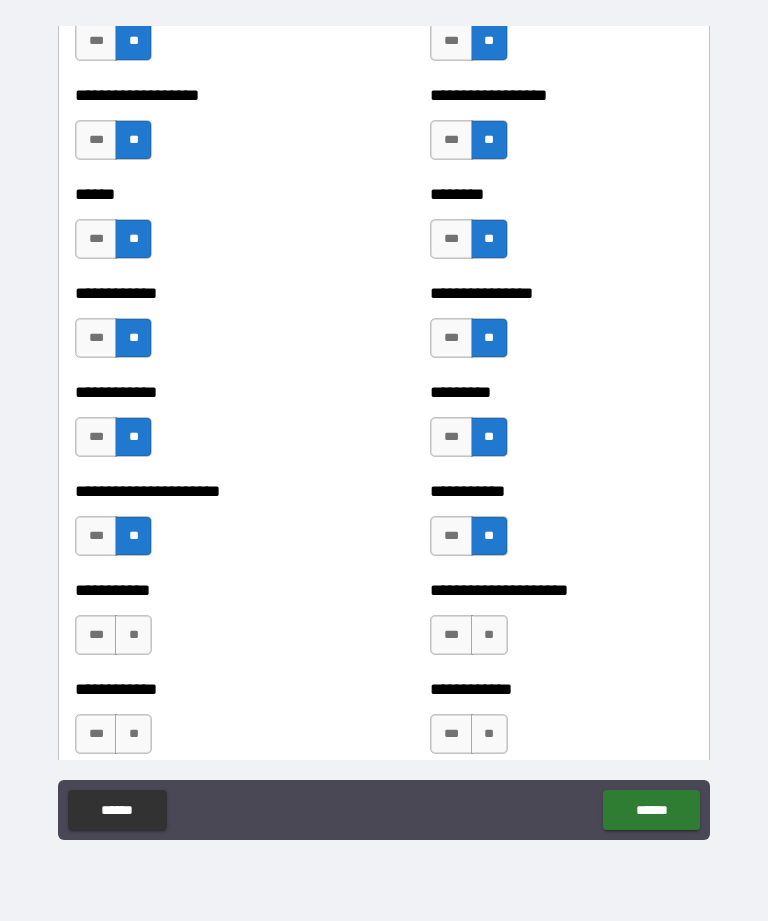 click on "**" at bounding box center (489, 635) 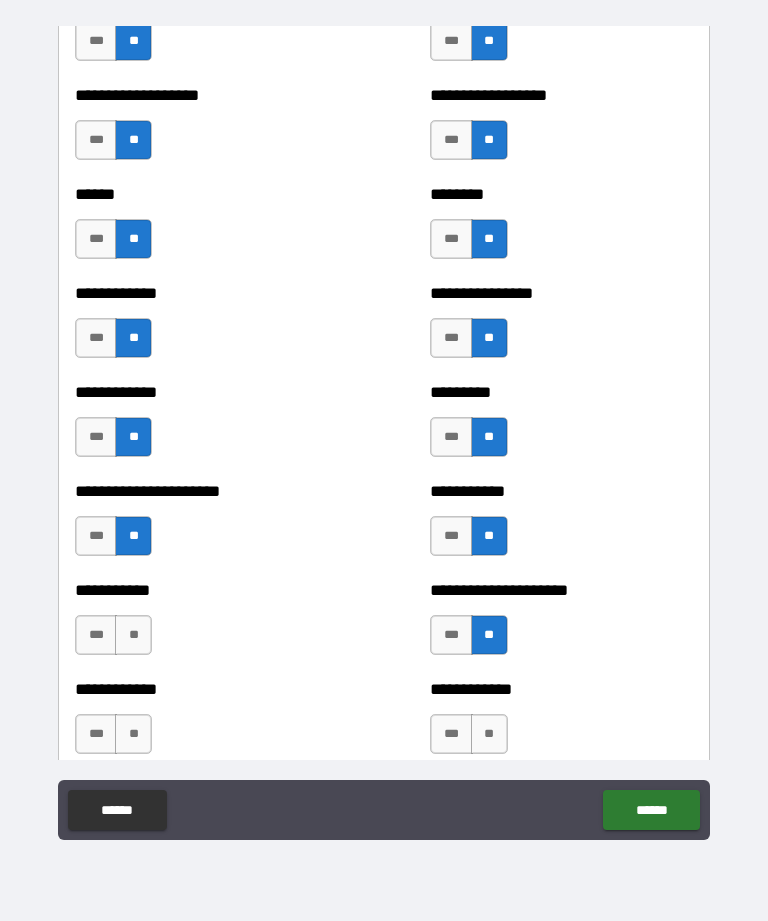 click on "**" at bounding box center (489, 734) 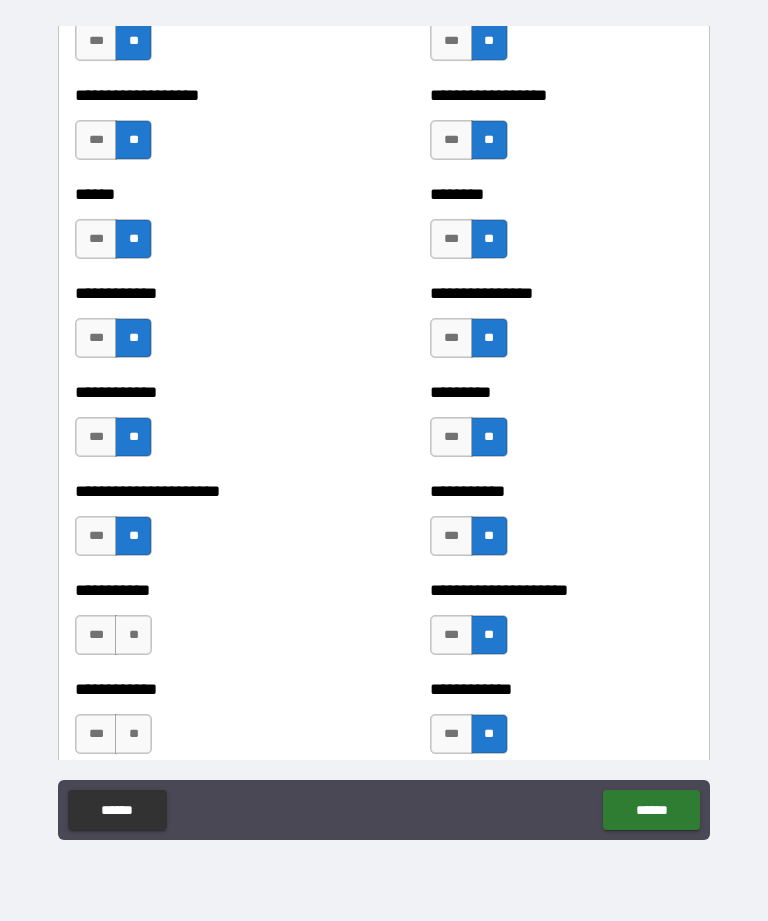 click on "**" at bounding box center (133, 734) 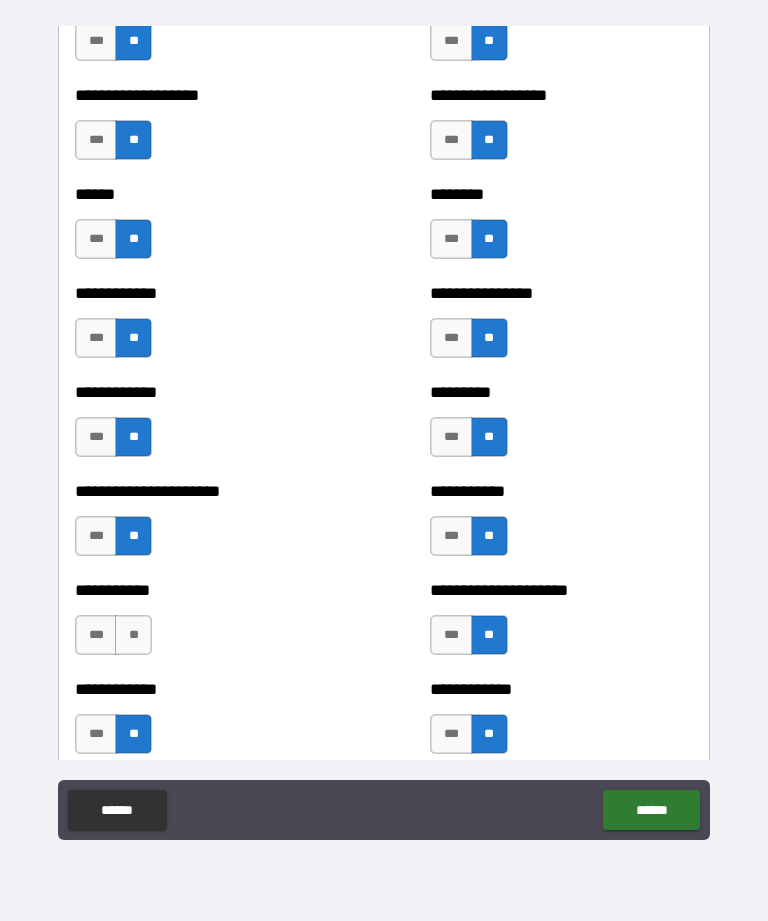 click on "**" at bounding box center (133, 635) 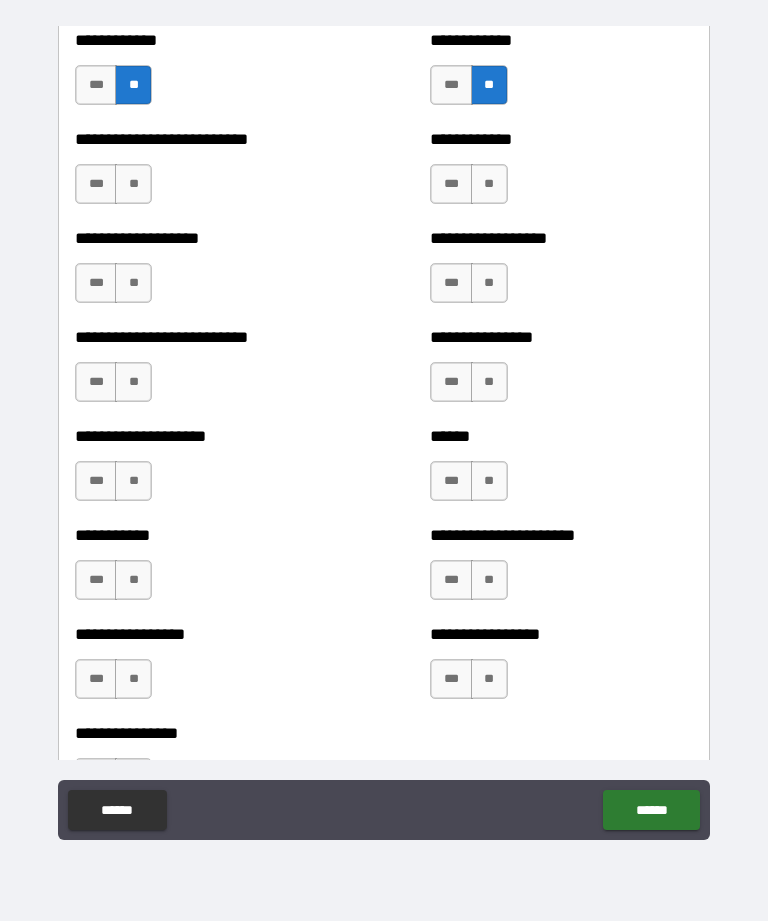 scroll, scrollTop: 5545, scrollLeft: 0, axis: vertical 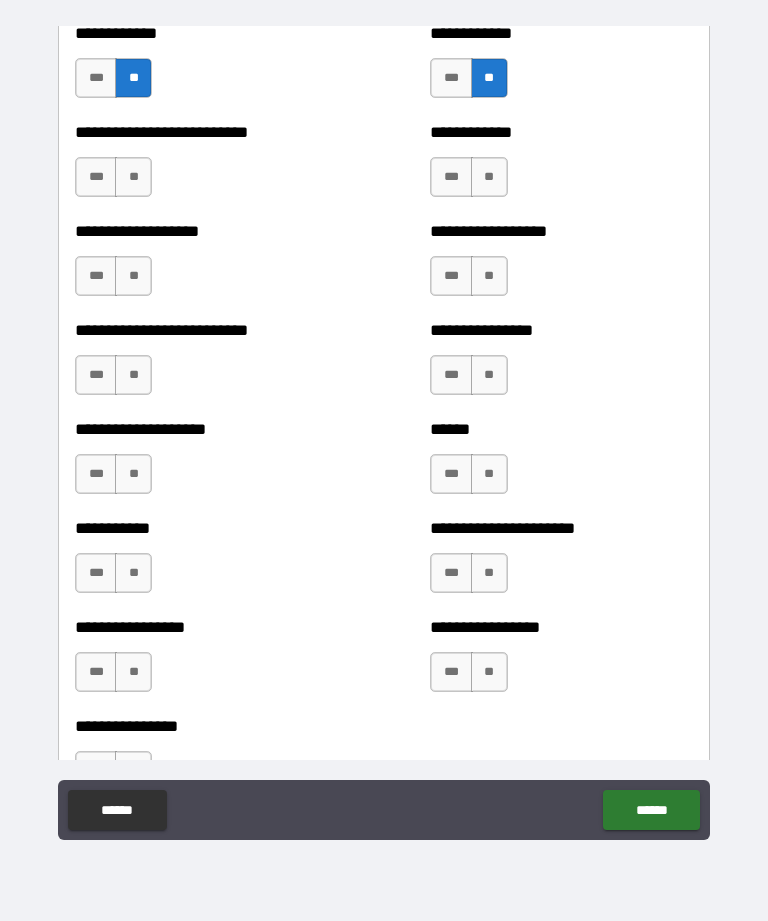 click on "**" at bounding box center [489, 672] 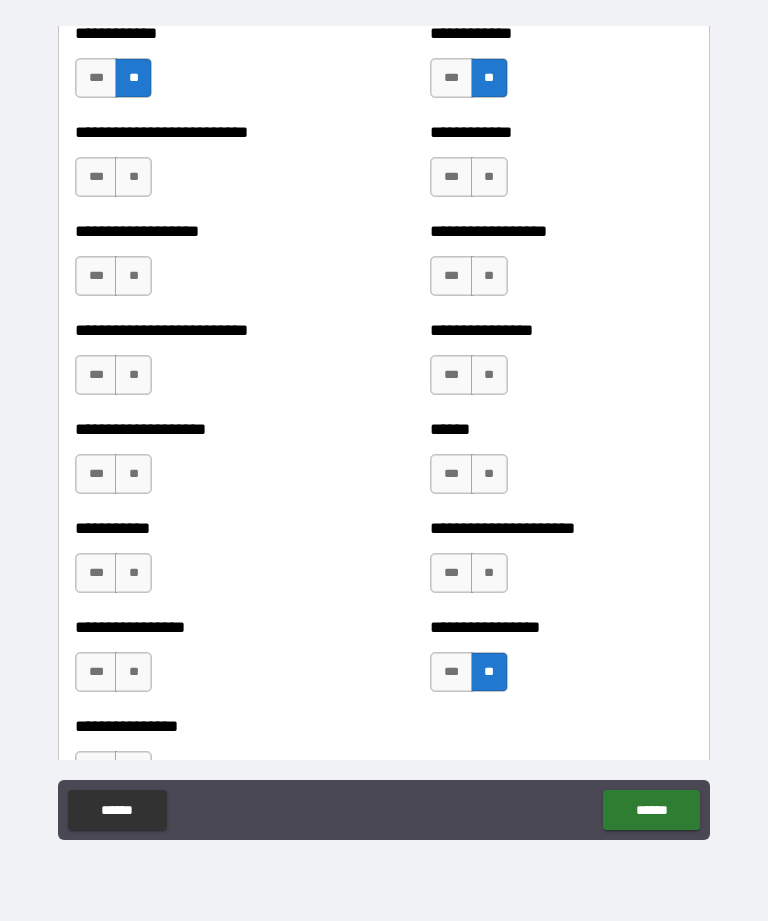 click on "**" at bounding box center (489, 573) 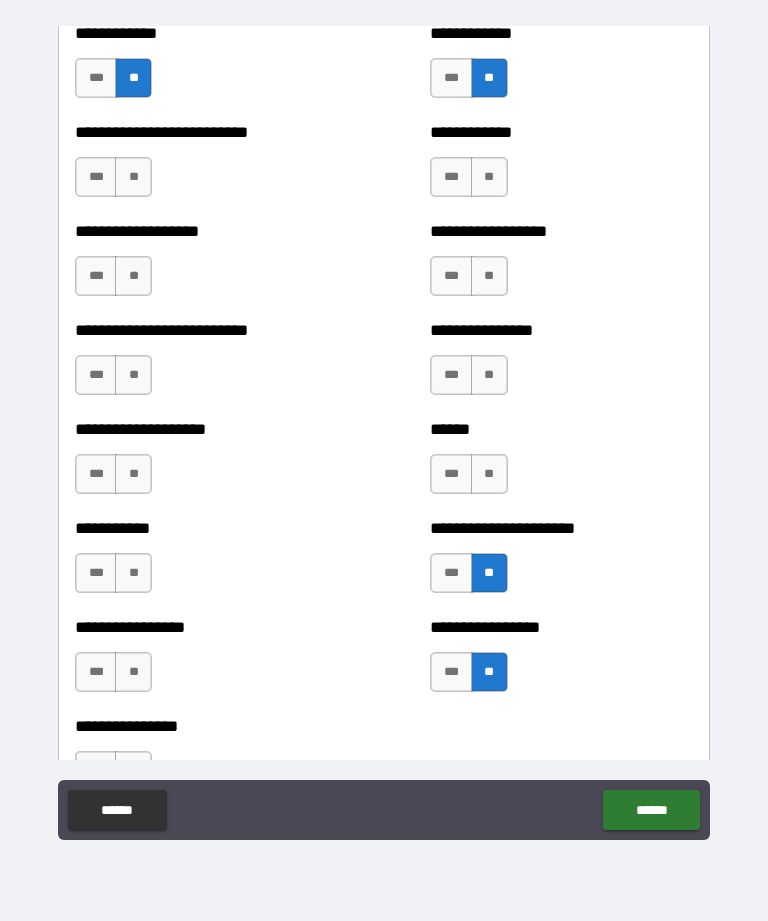 click on "**" at bounding box center (489, 474) 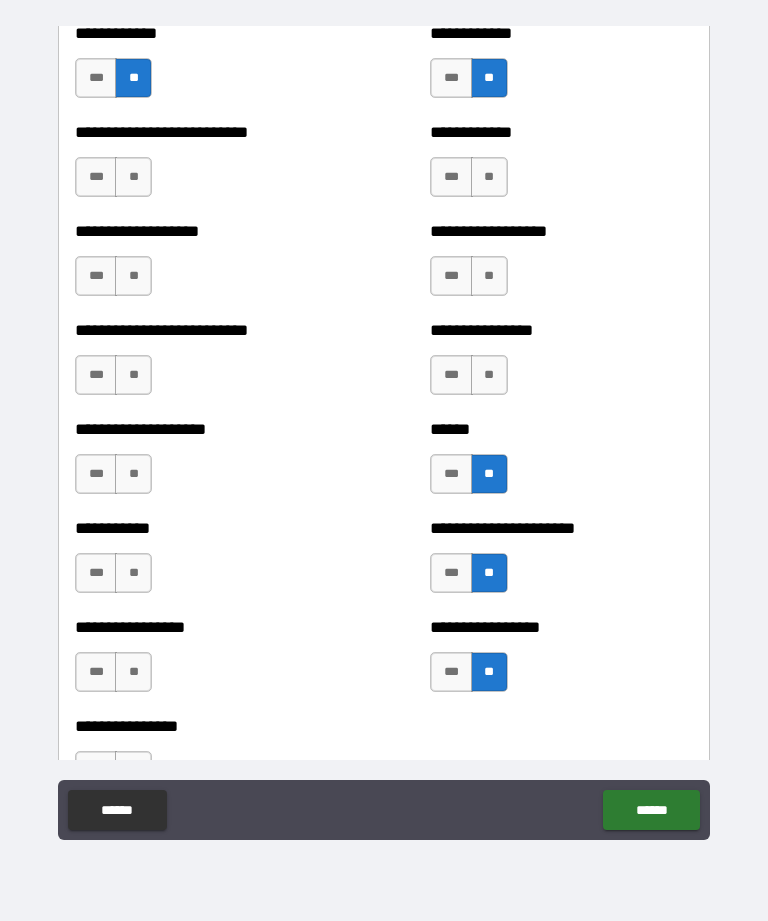 click on "**" at bounding box center (489, 375) 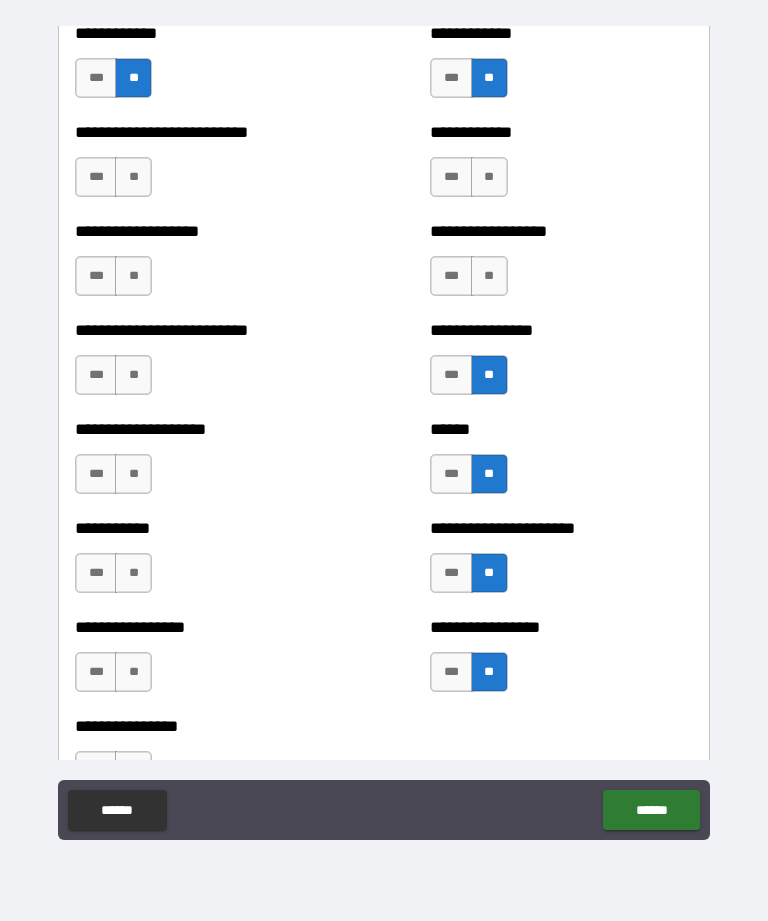click on "**" at bounding box center (489, 276) 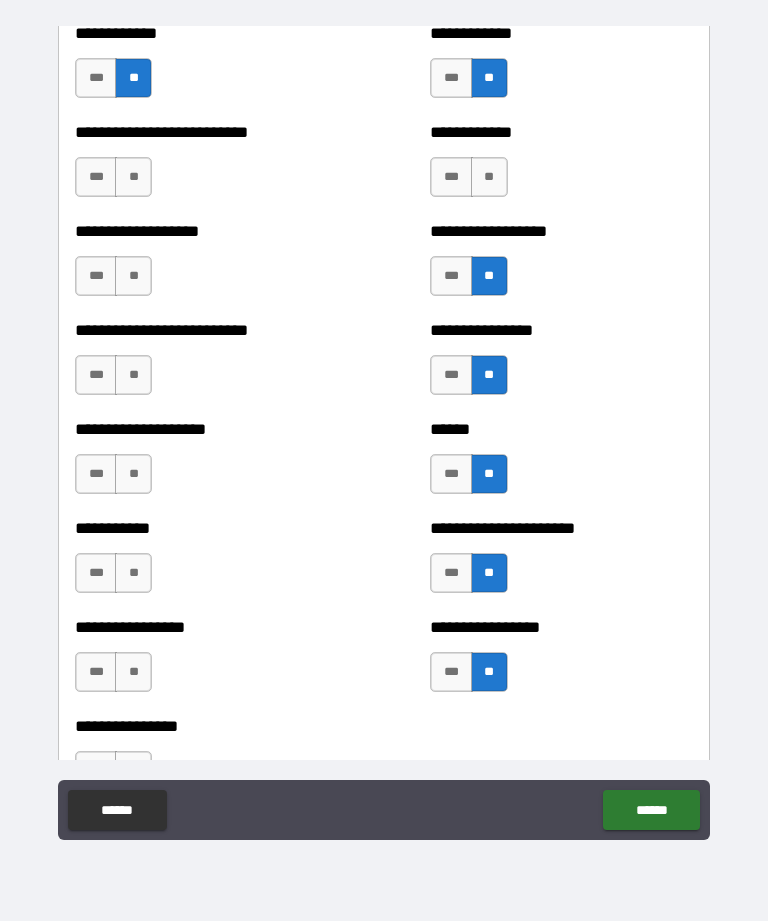 click on "**" at bounding box center (489, 177) 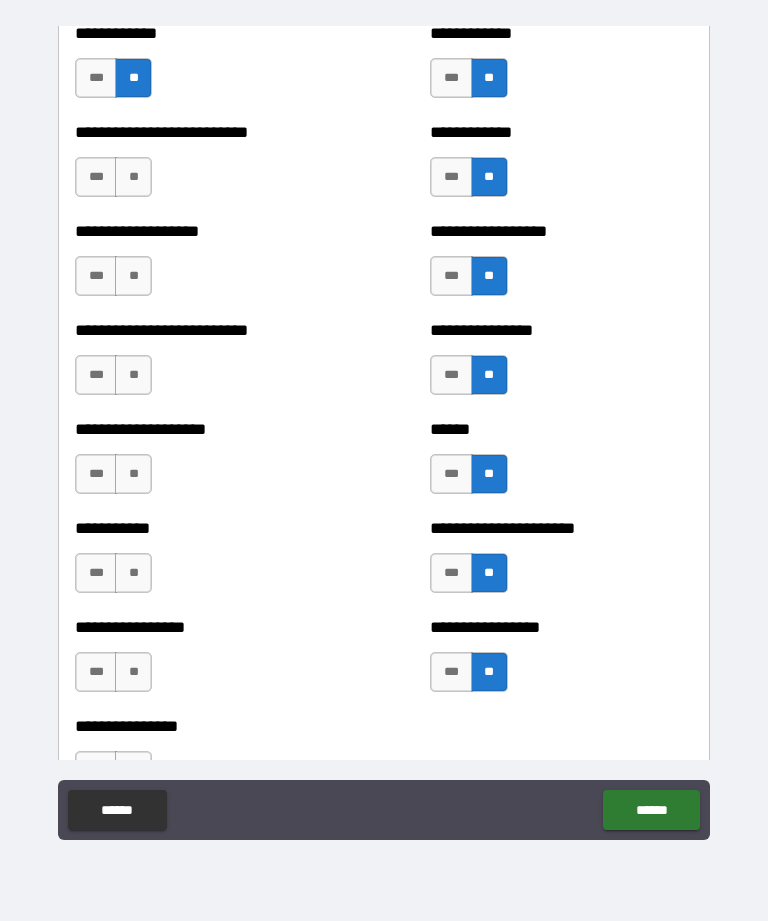 click on "**" at bounding box center [133, 177] 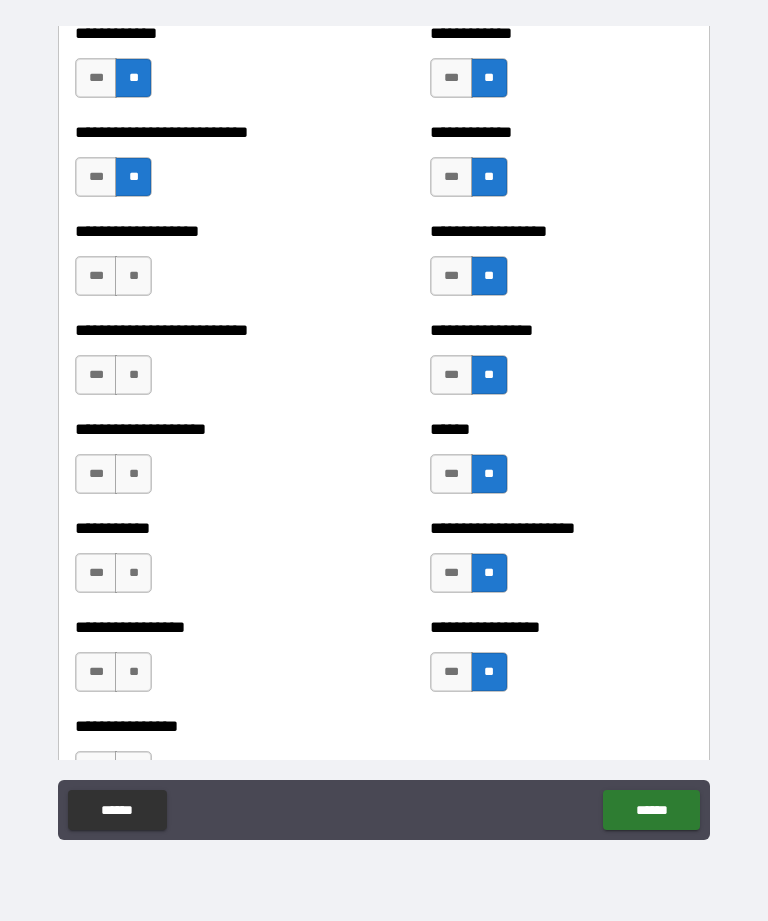 click on "**" at bounding box center (133, 276) 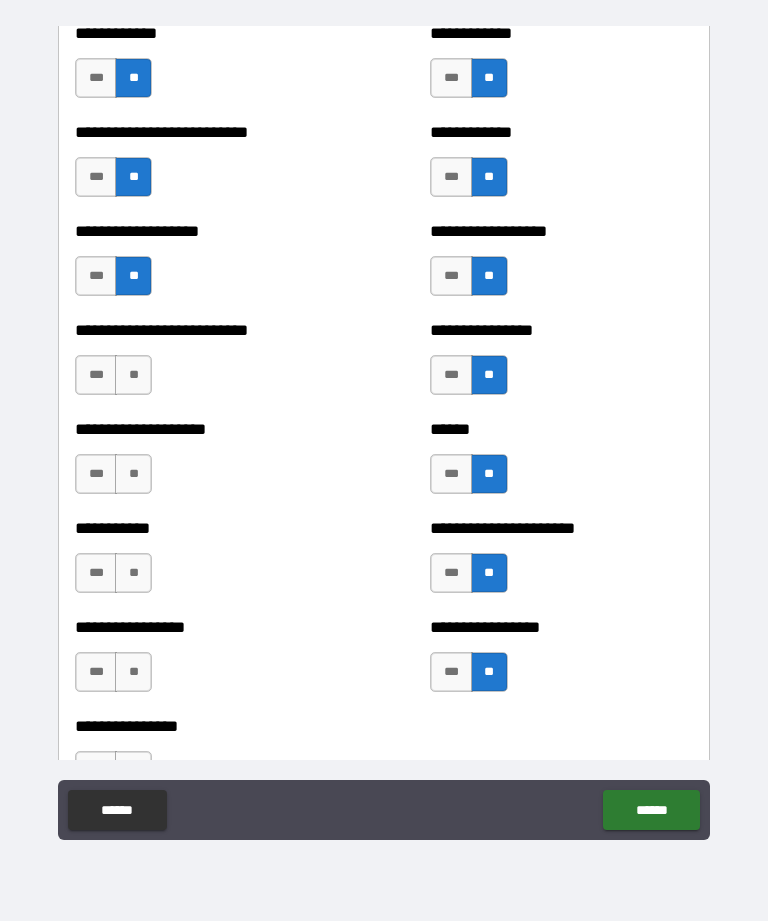click on "**" at bounding box center [133, 375] 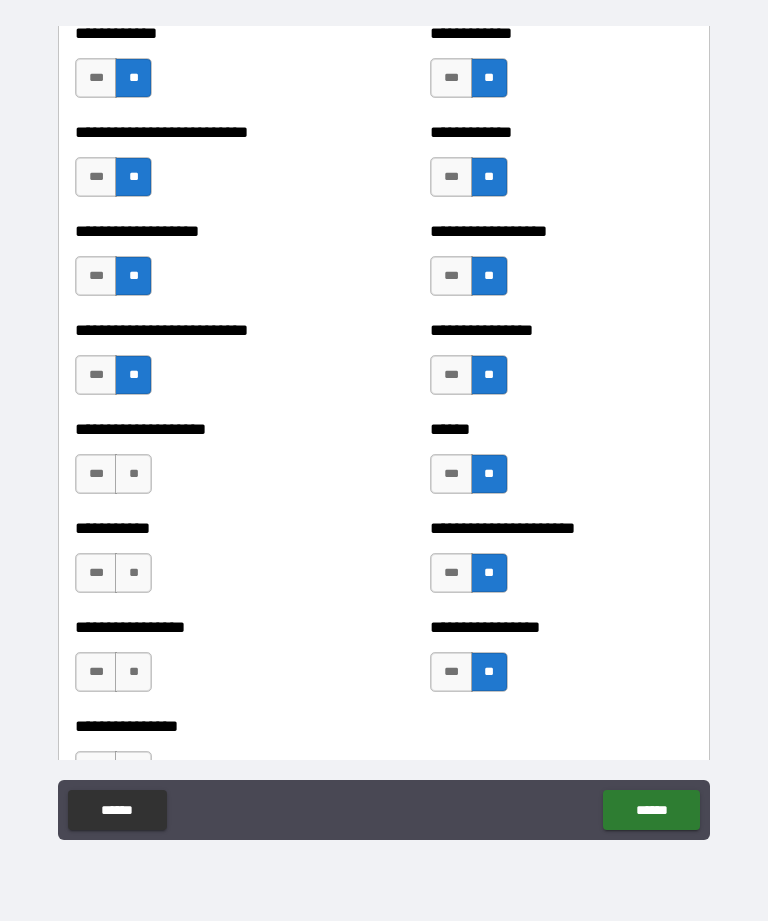 click on "**" at bounding box center (133, 474) 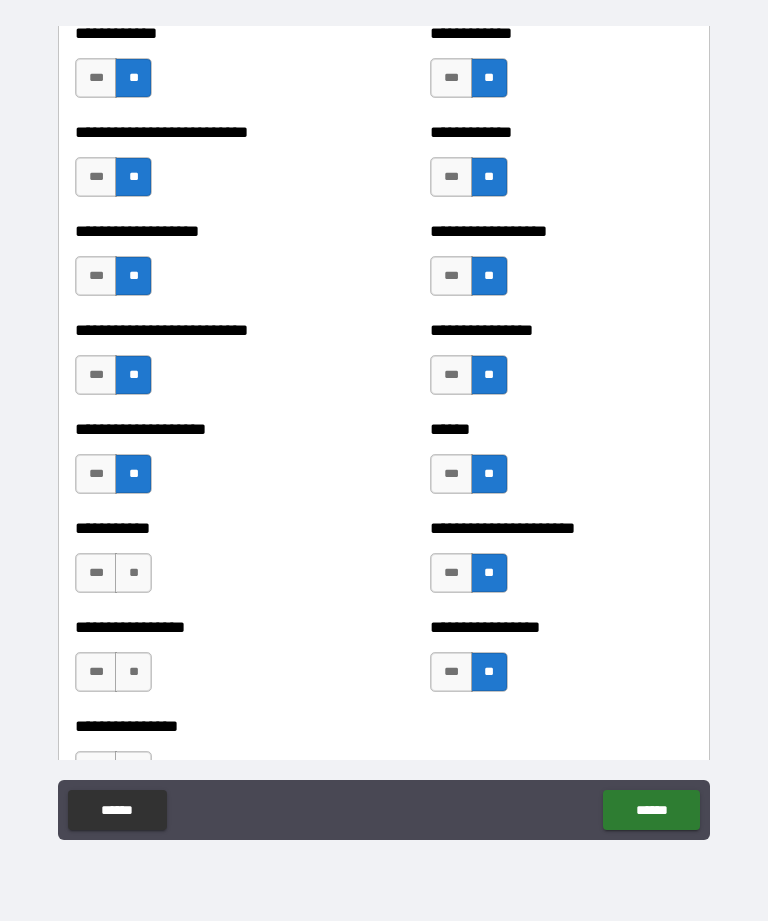 click on "**" at bounding box center [133, 573] 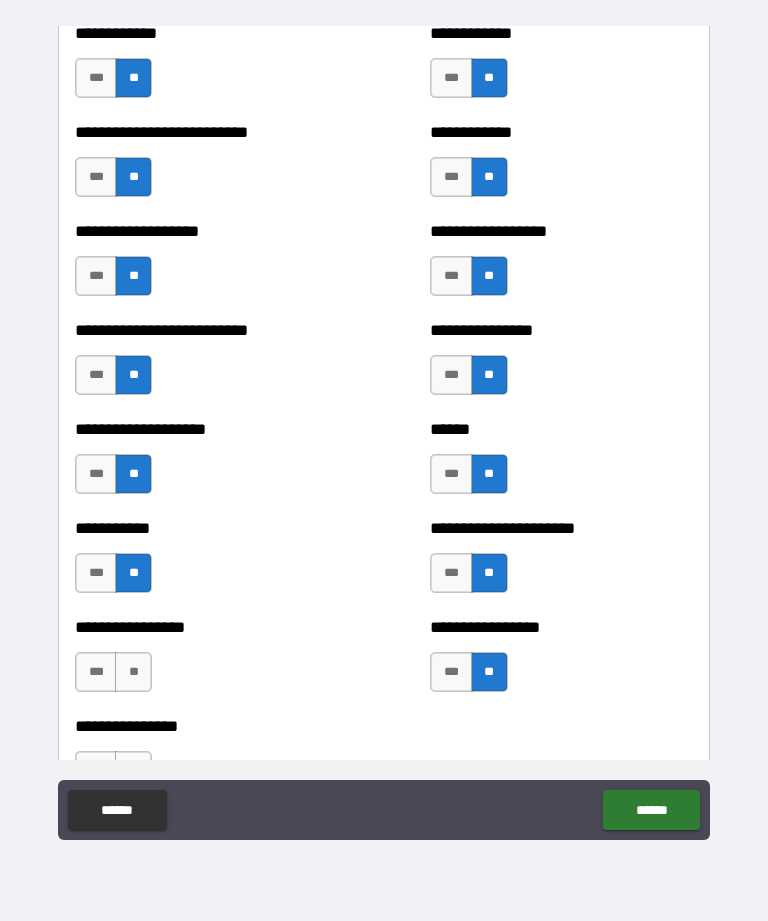 click on "**" at bounding box center [133, 672] 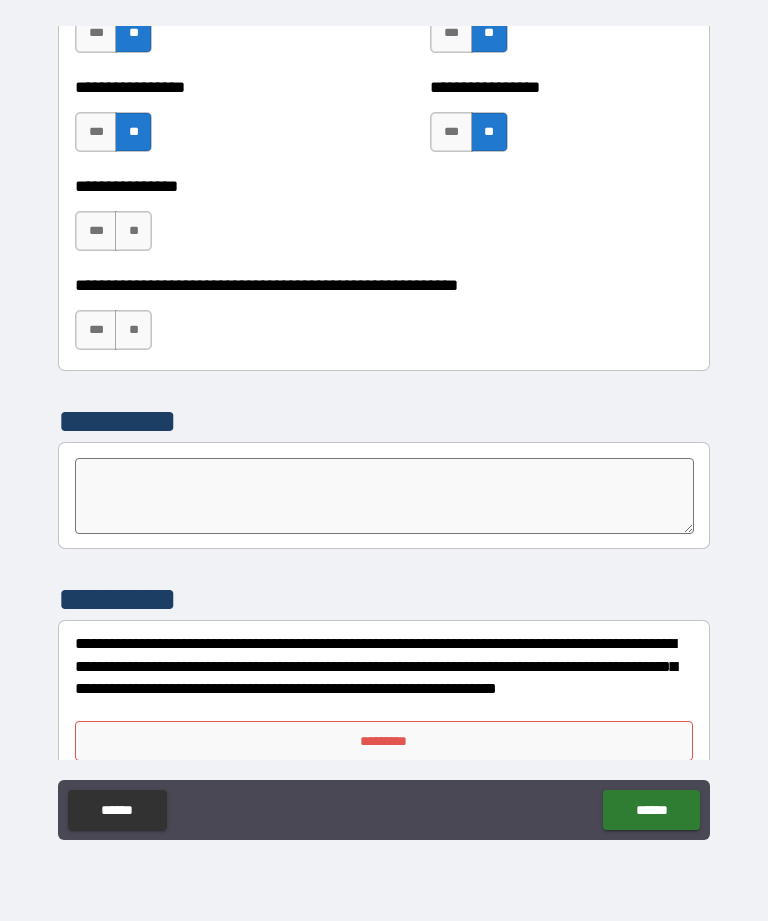 scroll, scrollTop: 6087, scrollLeft: 0, axis: vertical 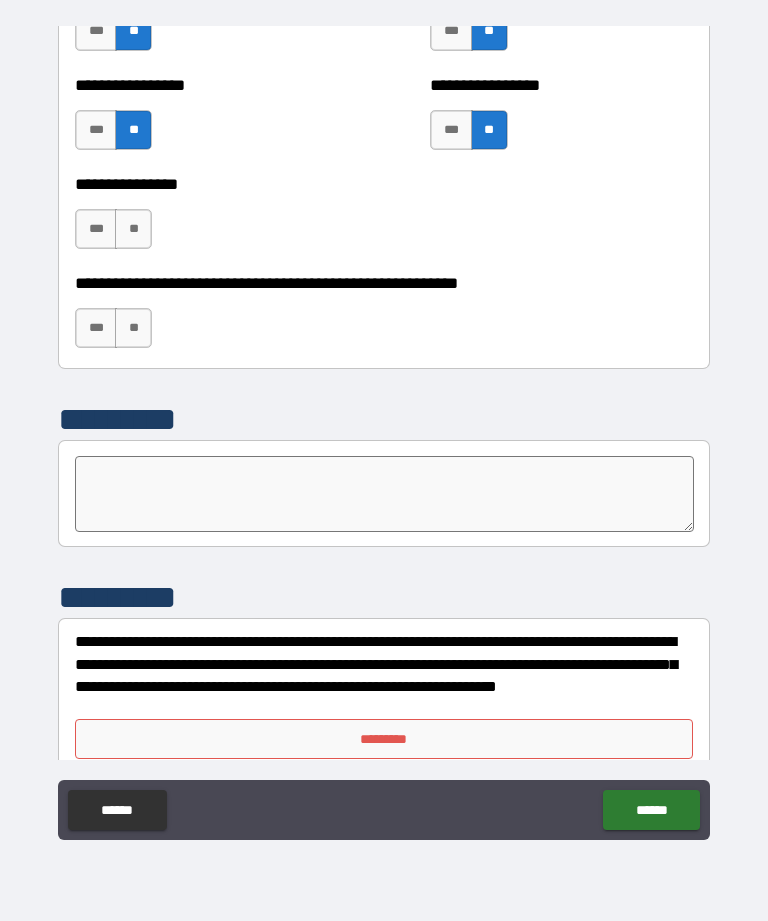 click on "**" at bounding box center (133, 229) 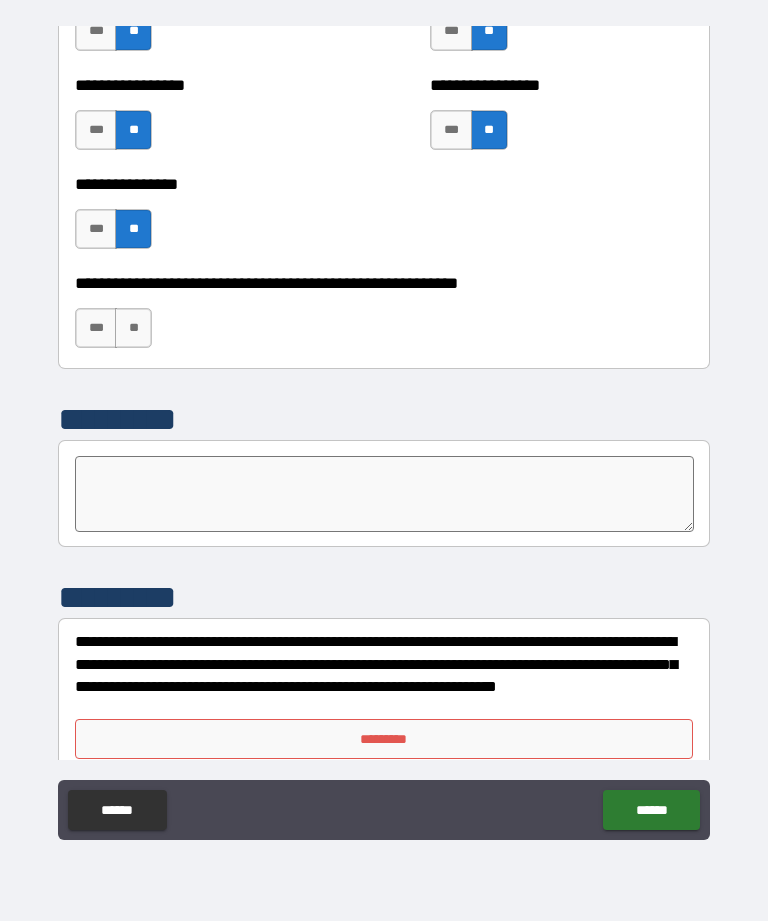 click on "**" at bounding box center (133, 328) 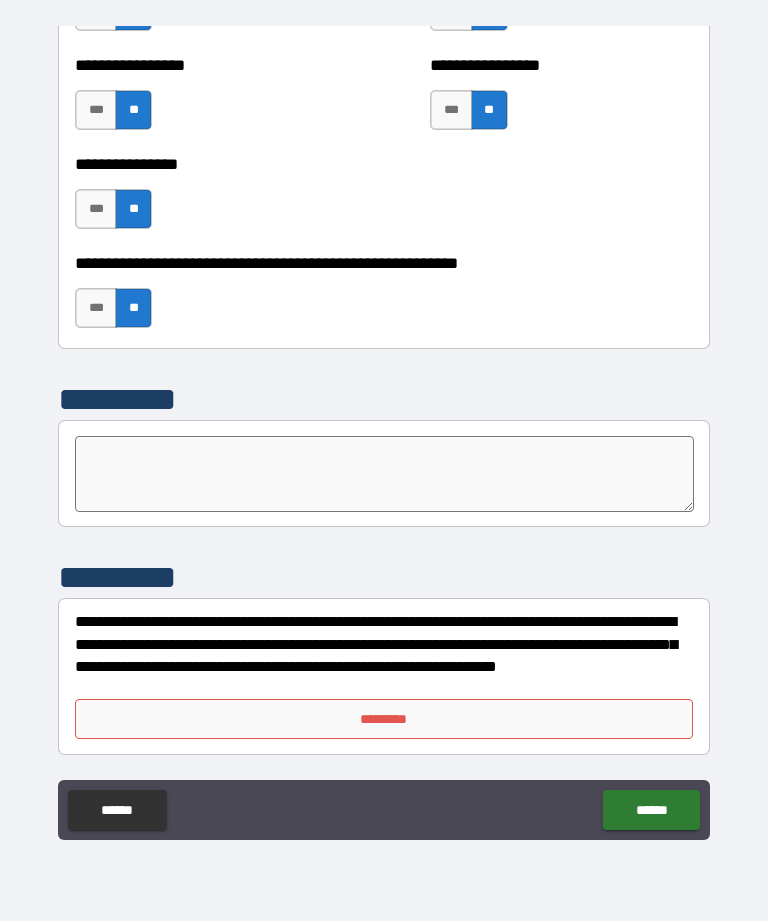 scroll, scrollTop: 6107, scrollLeft: 0, axis: vertical 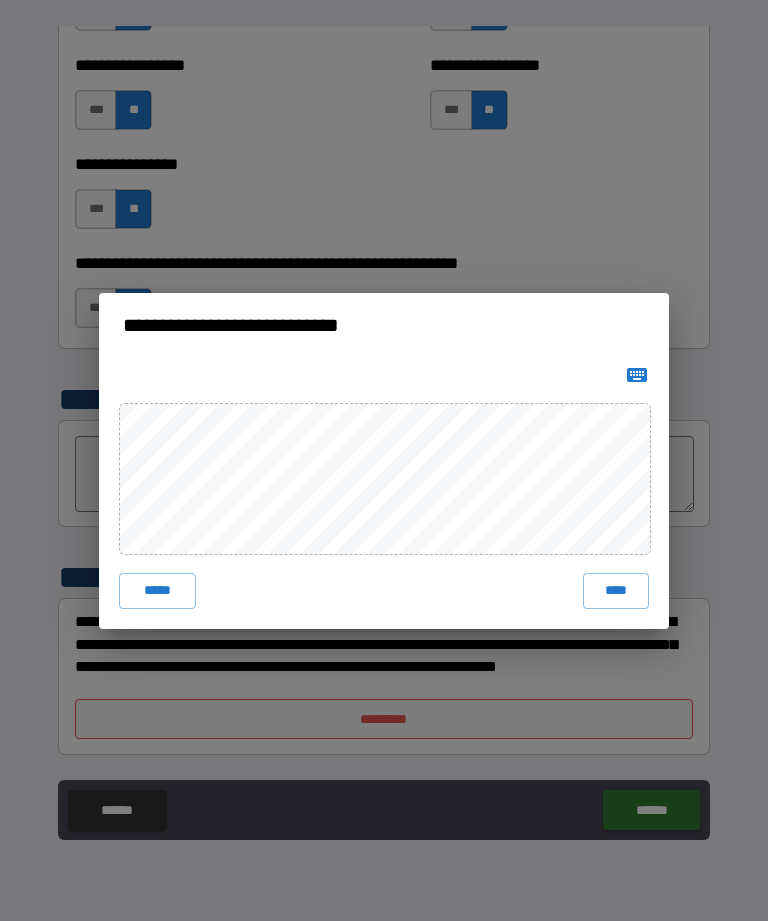 click on "****" at bounding box center (616, 591) 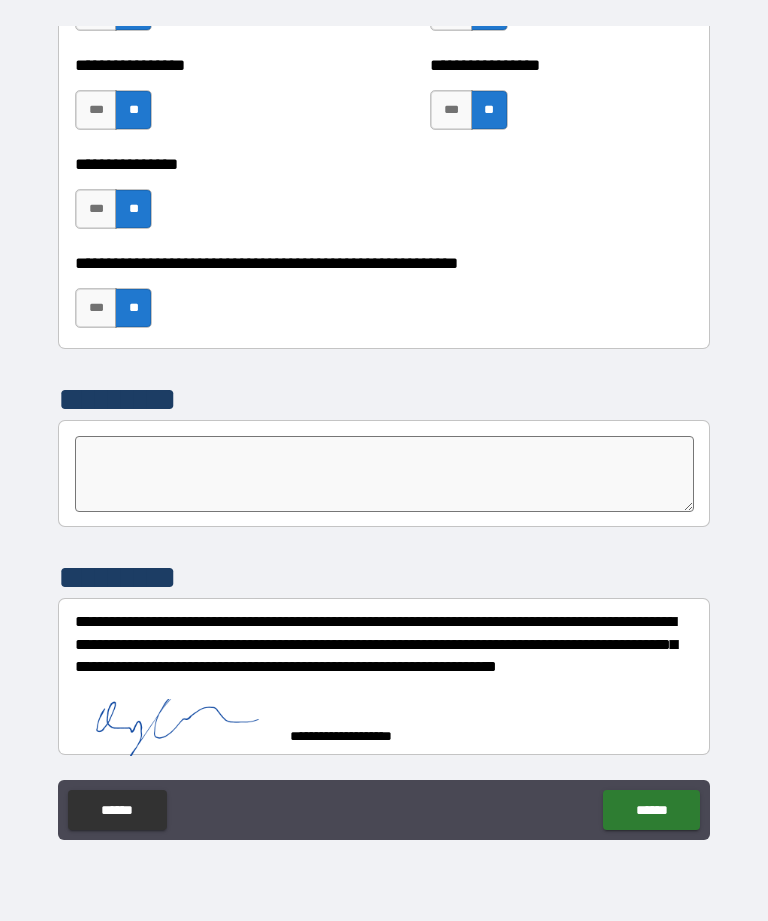 scroll, scrollTop: 6097, scrollLeft: 0, axis: vertical 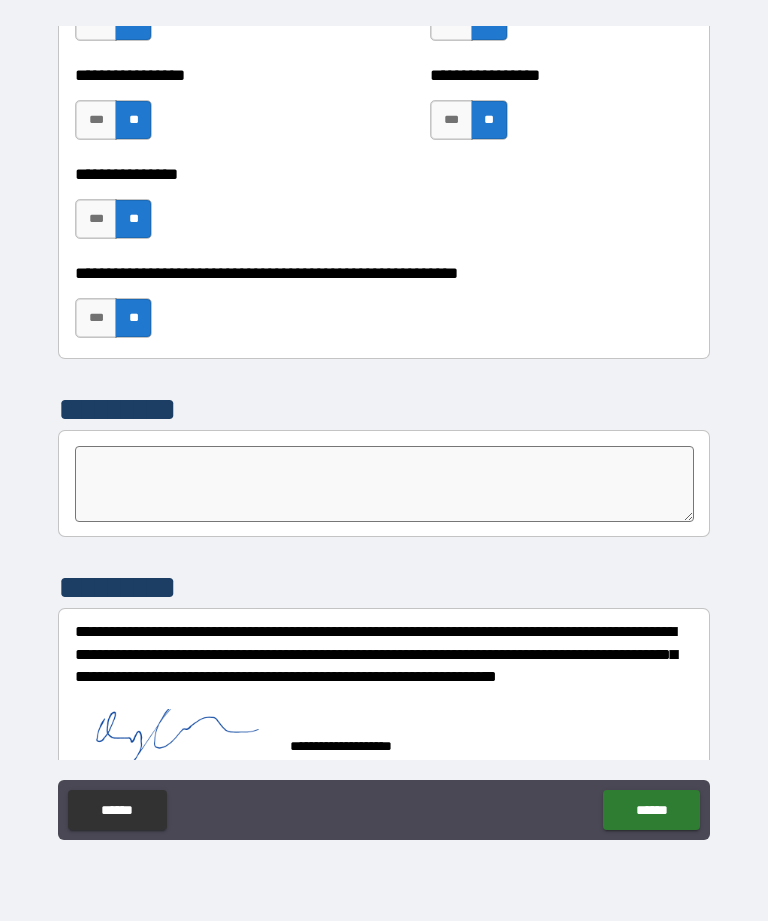 click on "******" at bounding box center [651, 810] 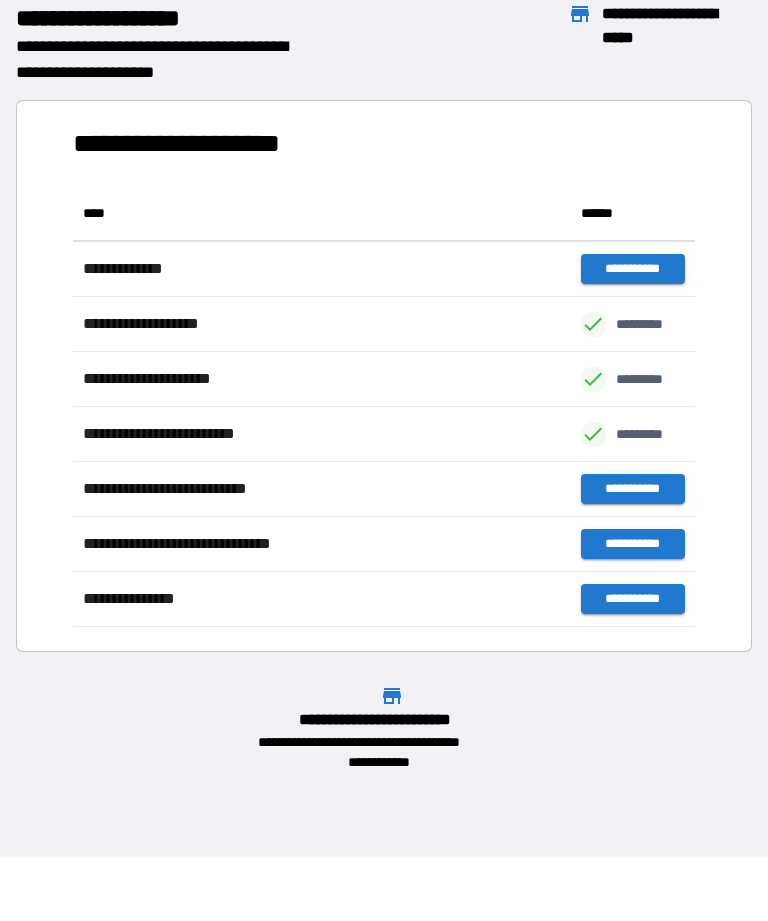 scroll, scrollTop: 441, scrollLeft: 622, axis: both 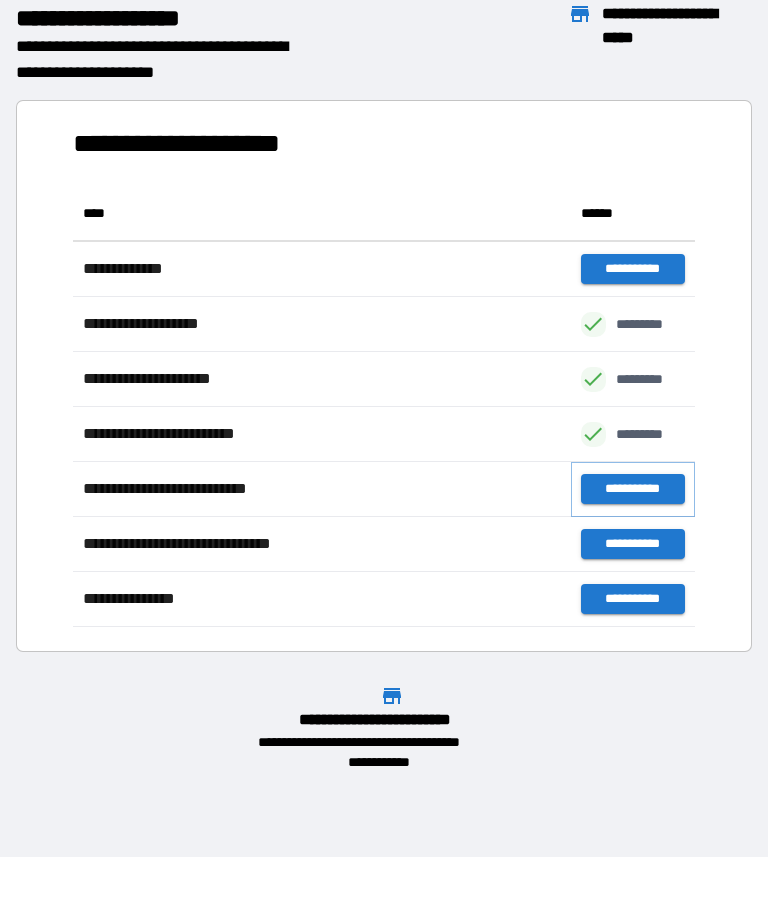 click on "**********" at bounding box center (633, 489) 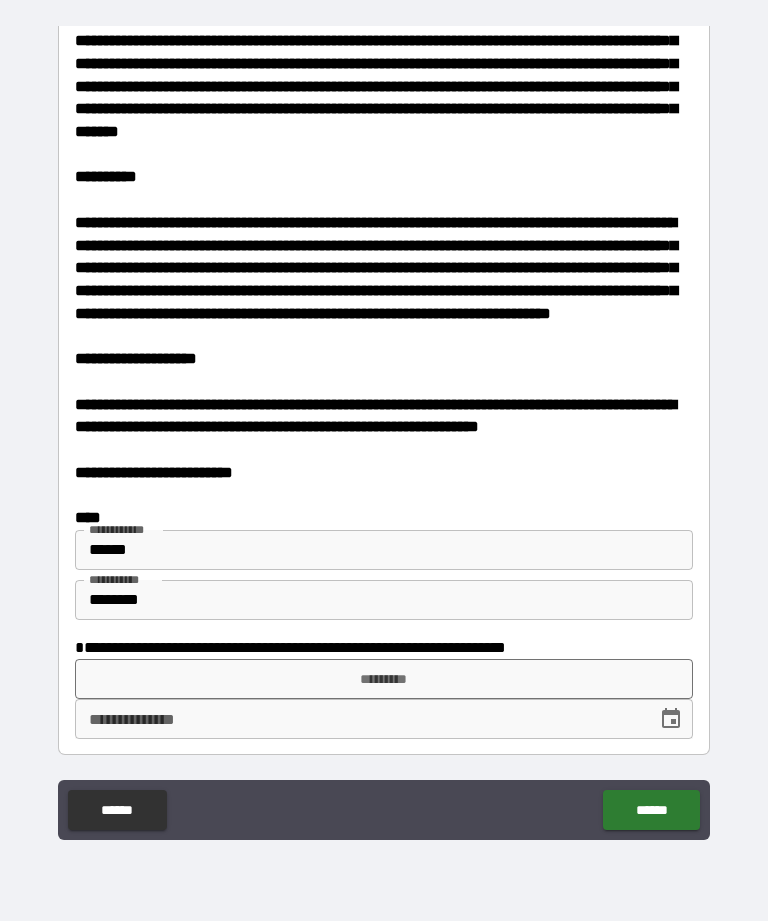 scroll, scrollTop: 3803, scrollLeft: 0, axis: vertical 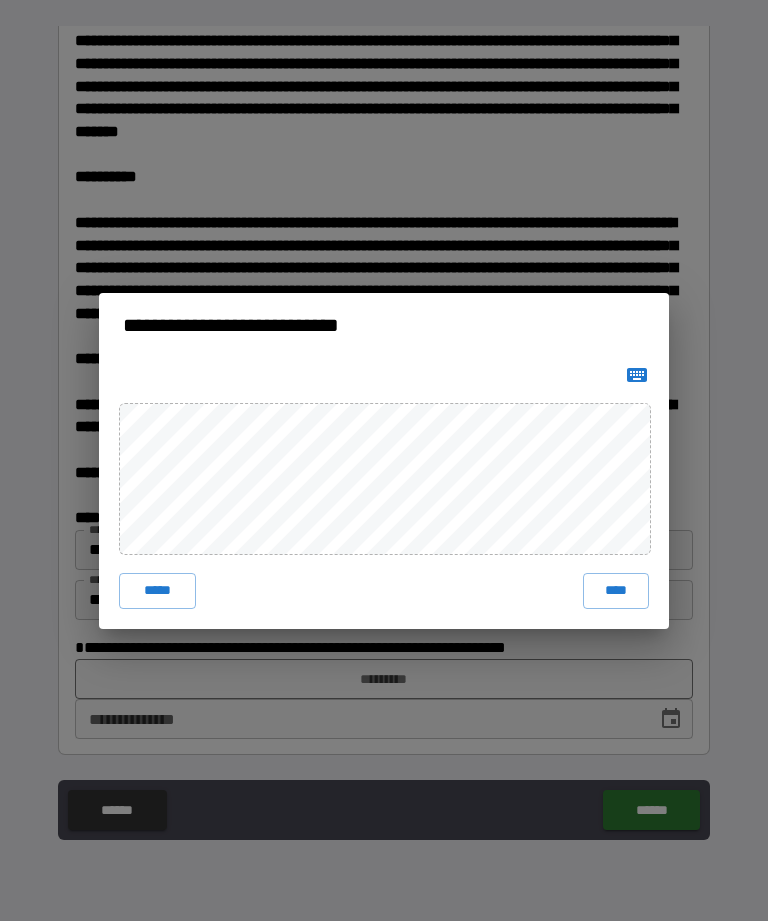 click on "****" at bounding box center (616, 591) 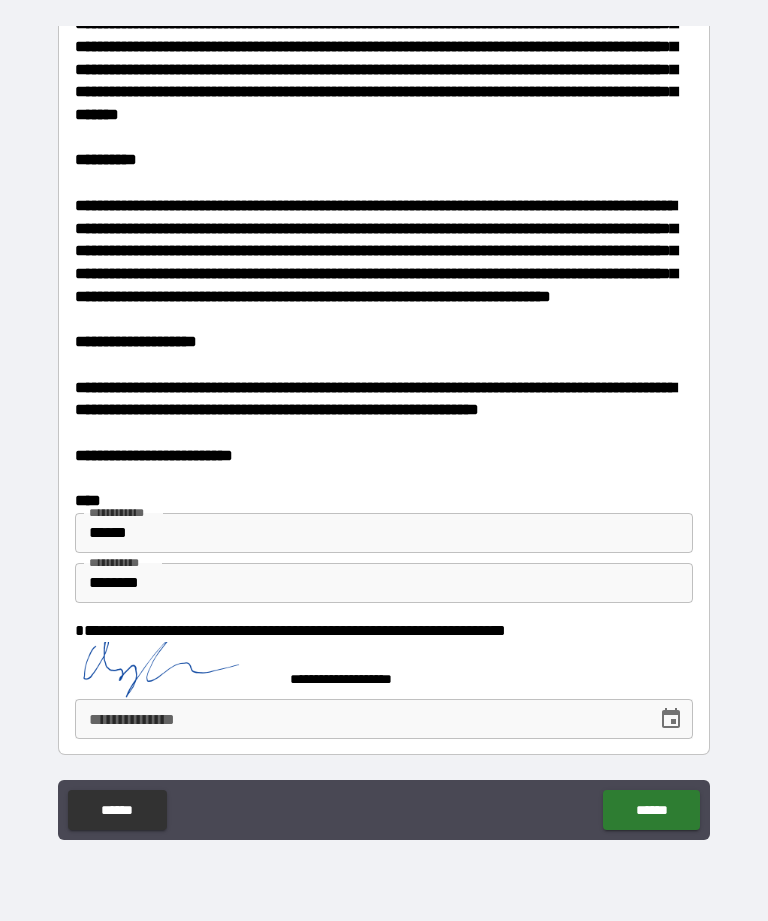 scroll, scrollTop: 3793, scrollLeft: 0, axis: vertical 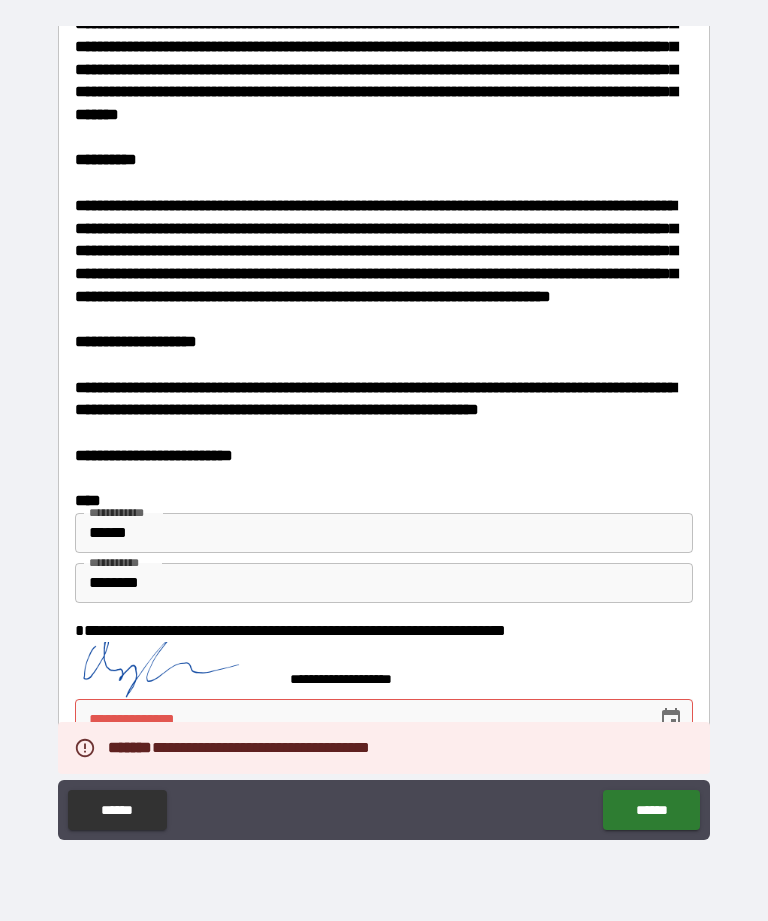 click at bounding box center (671, 719) 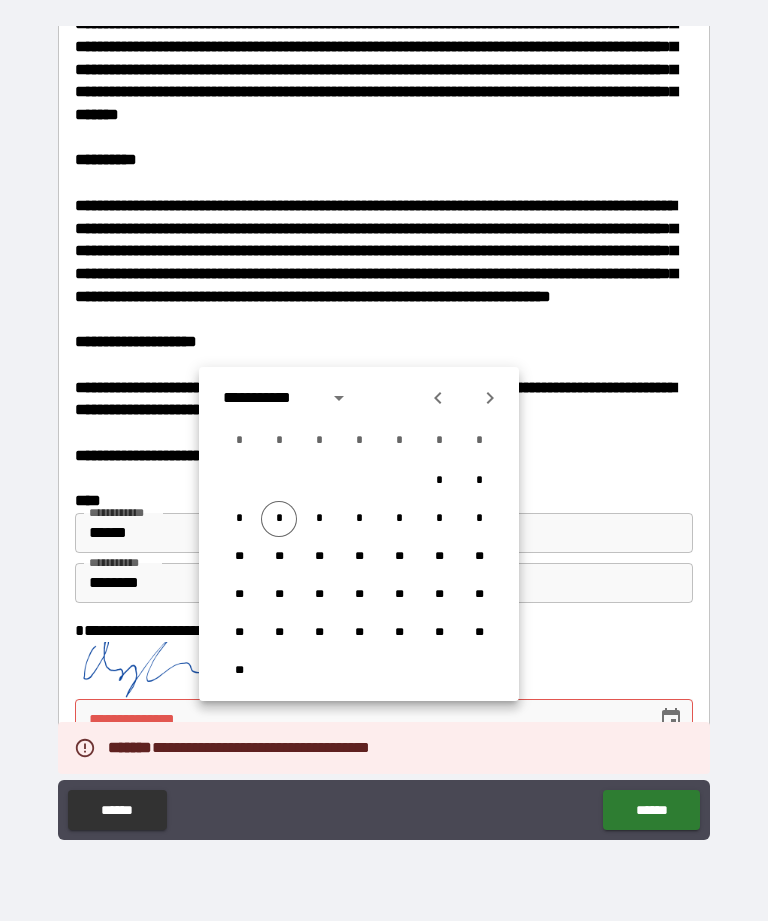 click at bounding box center [671, 719] 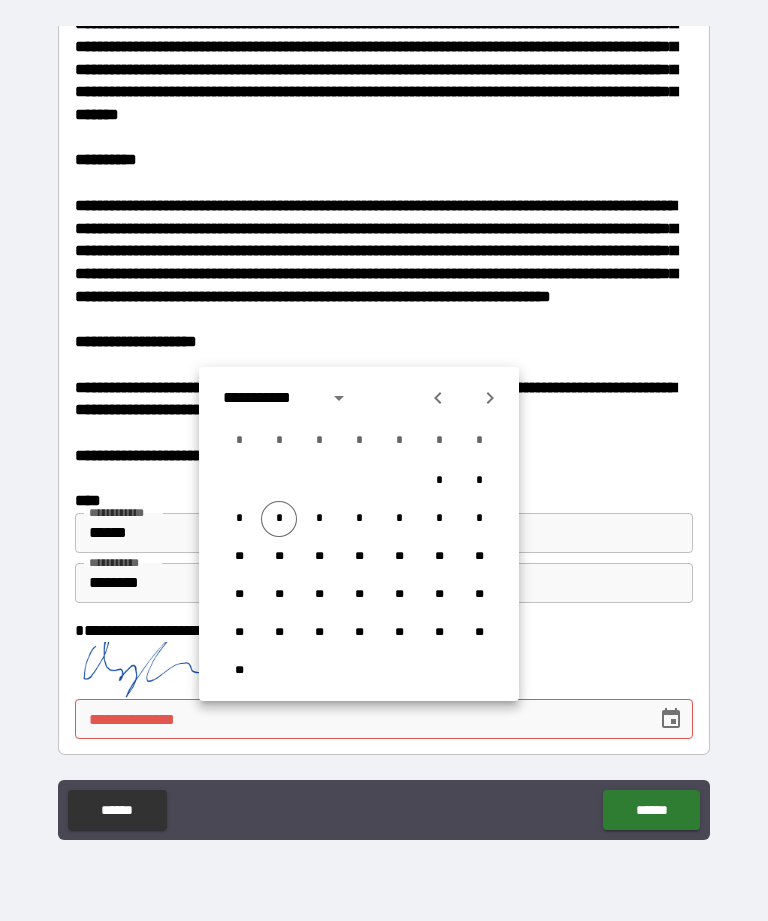 click on "*" at bounding box center (279, 519) 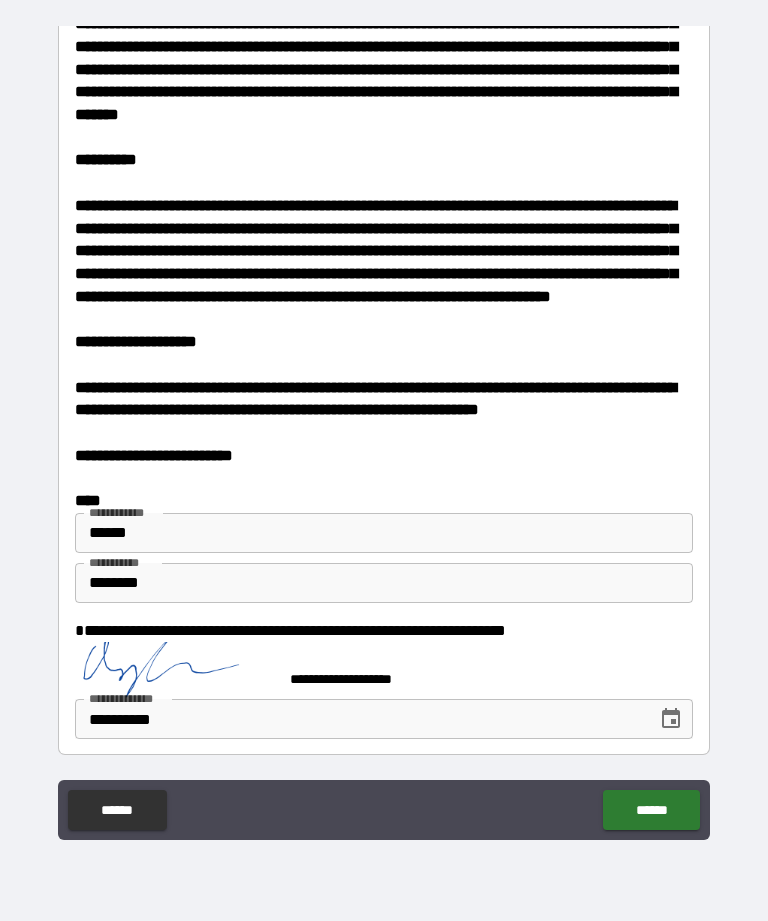 click on "******" at bounding box center [651, 810] 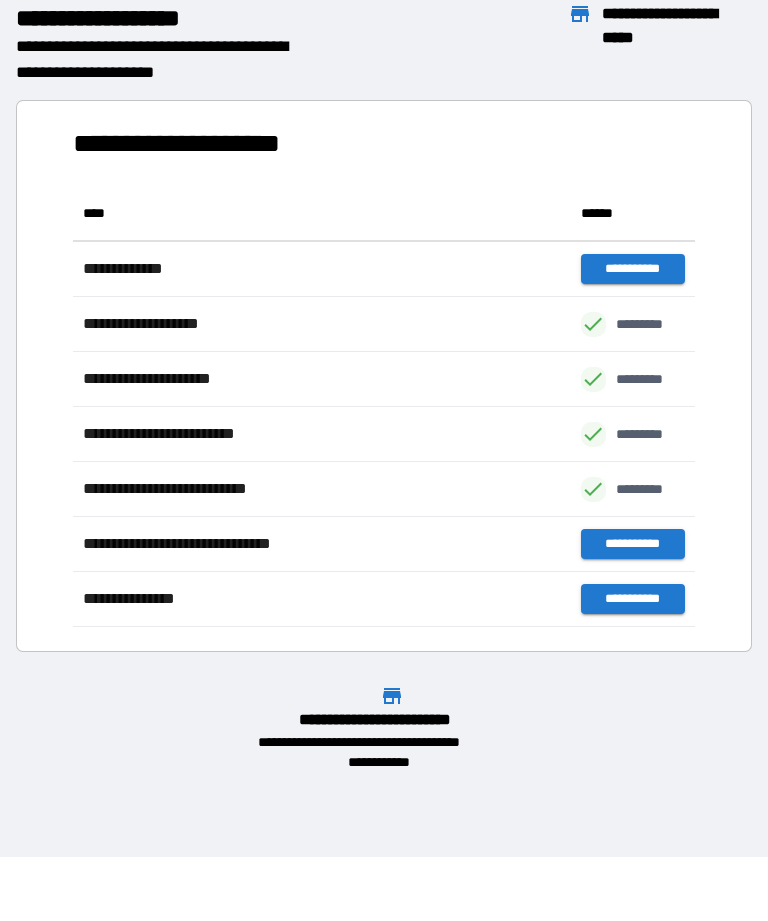 scroll, scrollTop: 1, scrollLeft: 1, axis: both 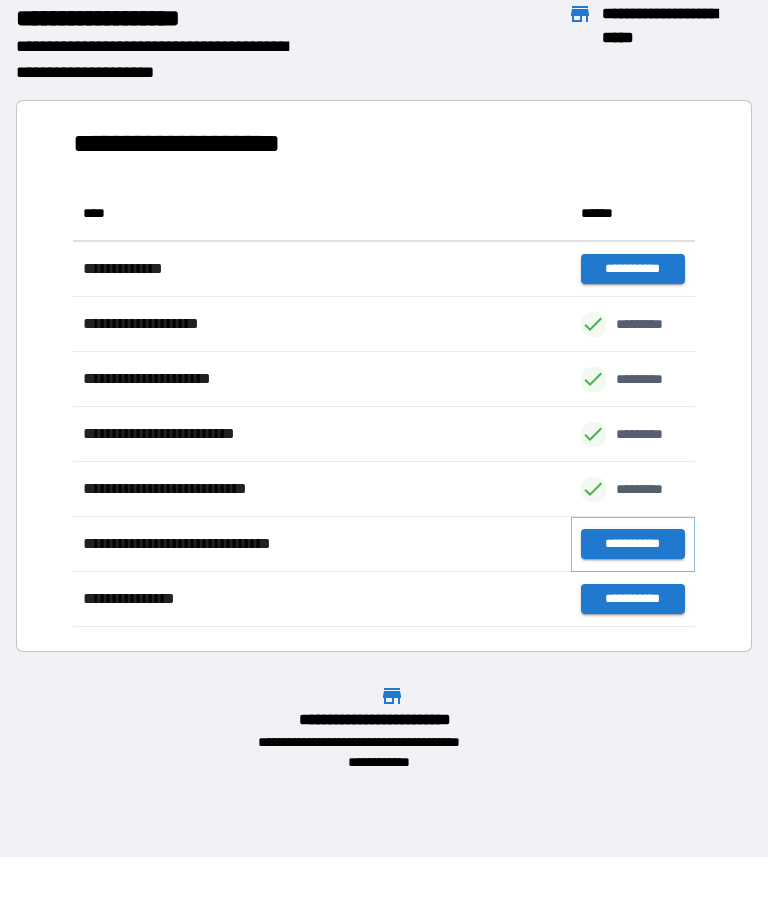 click on "**********" at bounding box center [633, 544] 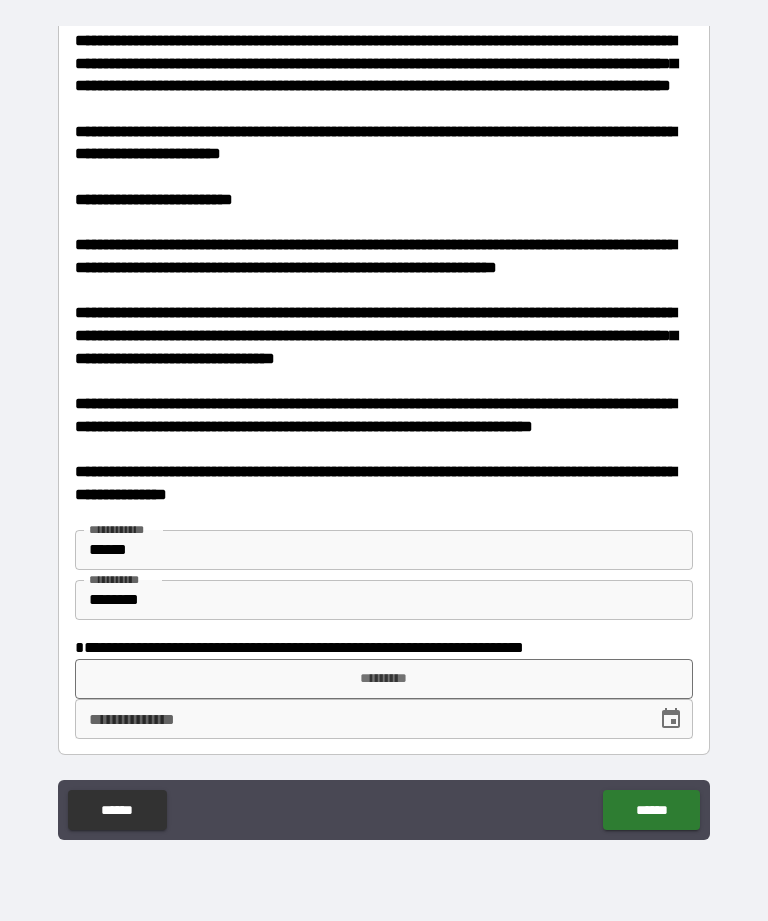 scroll, scrollTop: 1244, scrollLeft: 0, axis: vertical 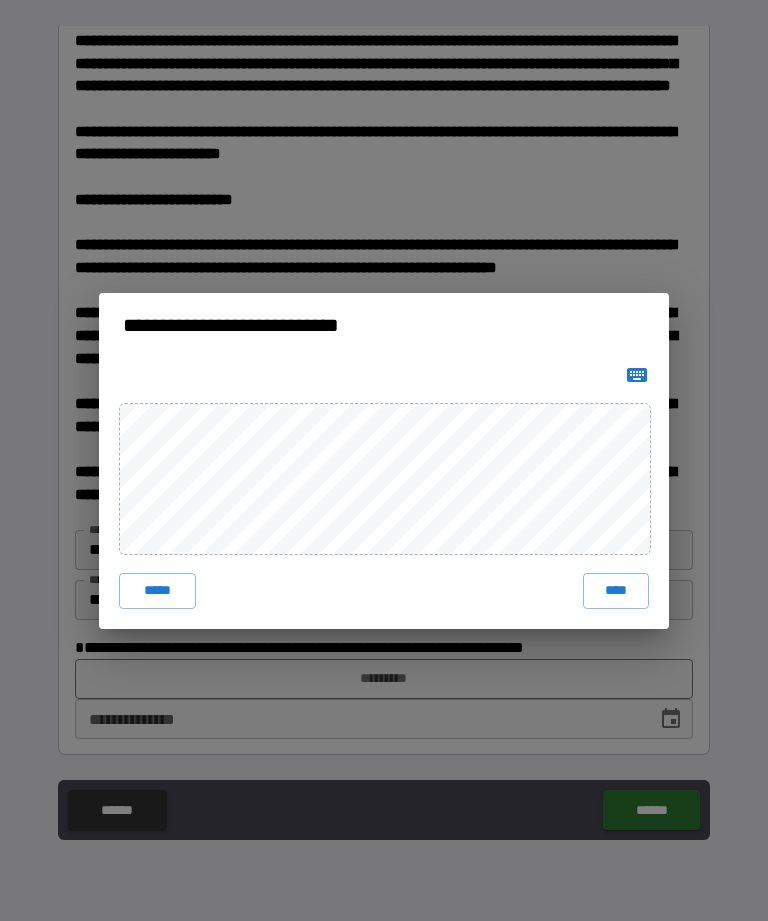 click on "****" at bounding box center (616, 591) 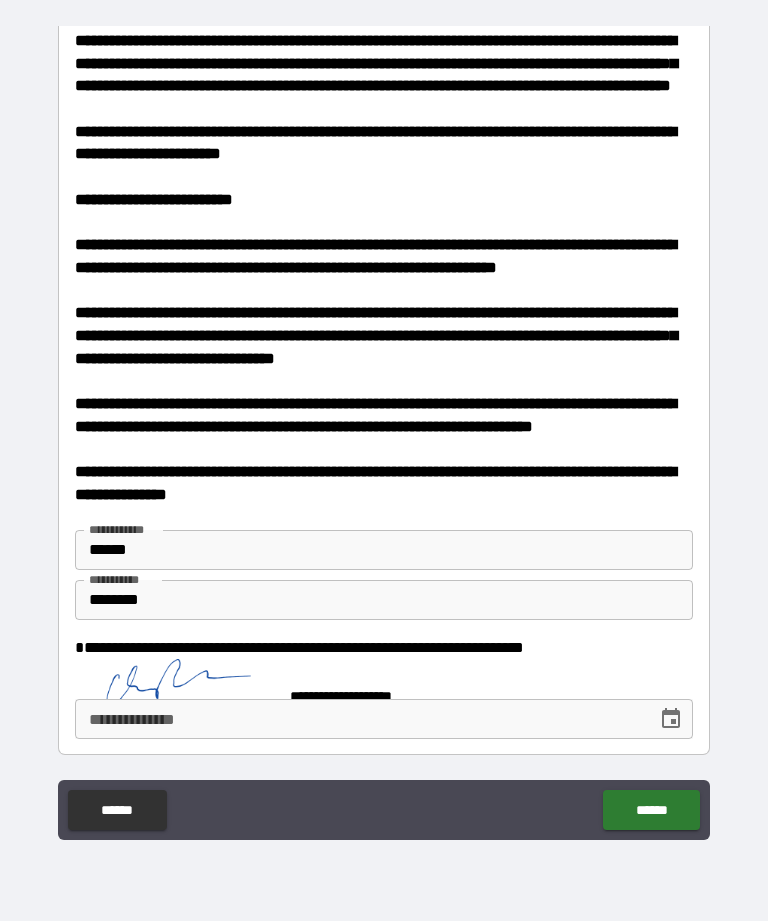 scroll, scrollTop: 1234, scrollLeft: 0, axis: vertical 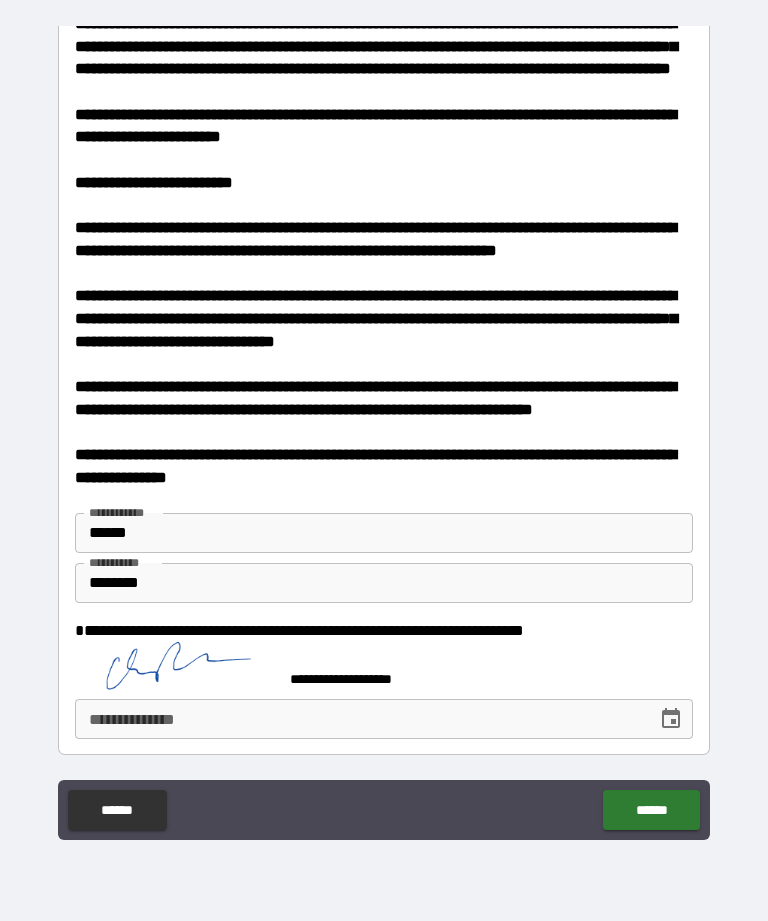 click 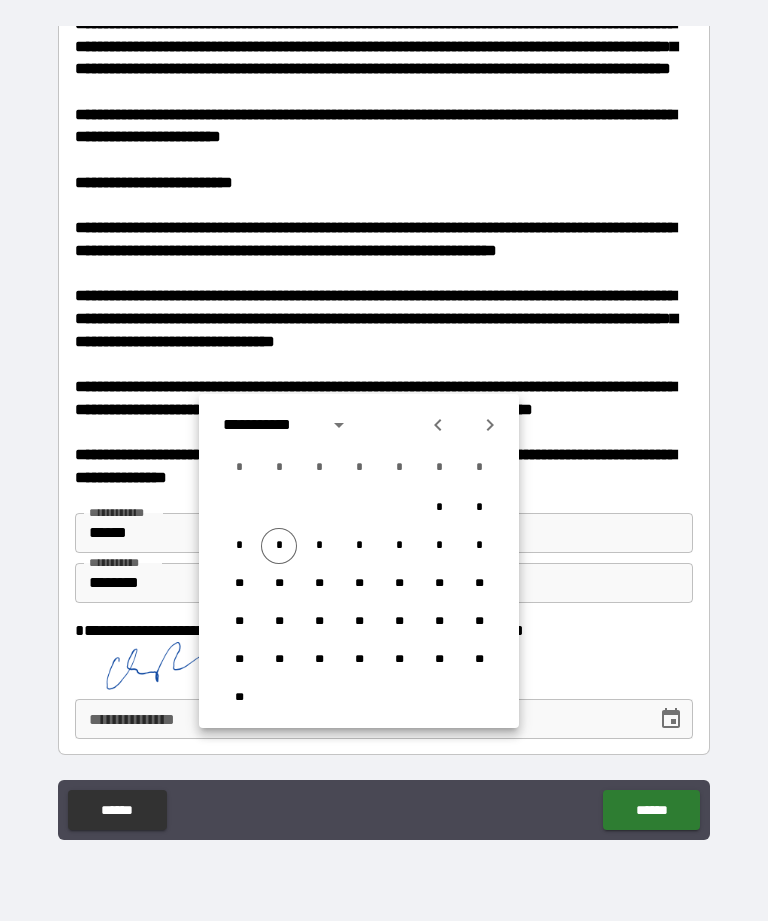 click on "*" at bounding box center (279, 546) 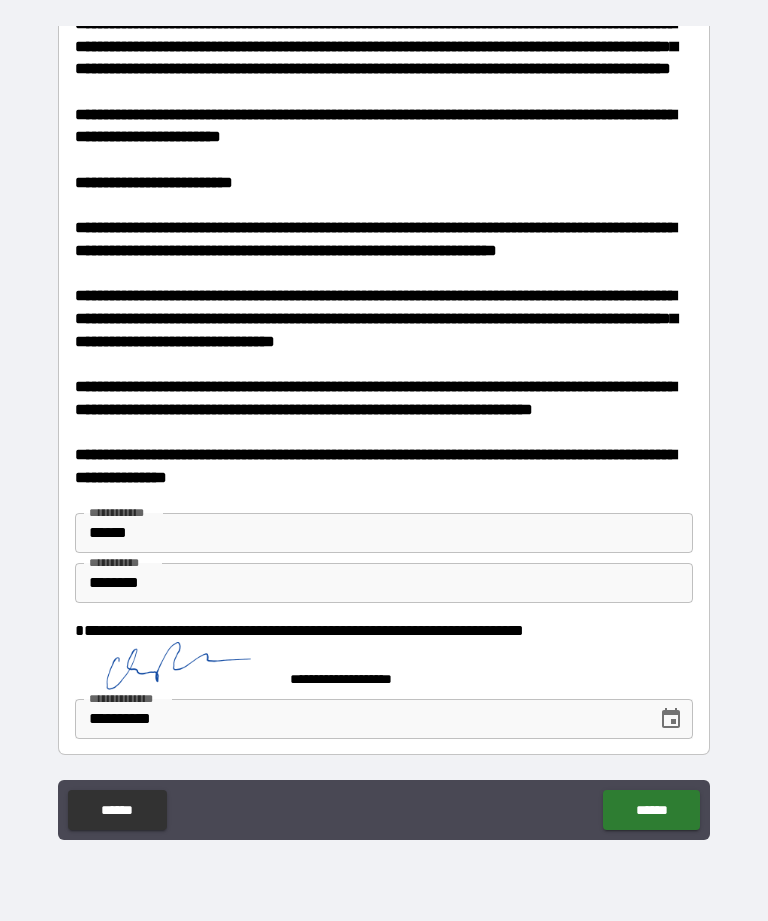 click on "******" at bounding box center (651, 810) 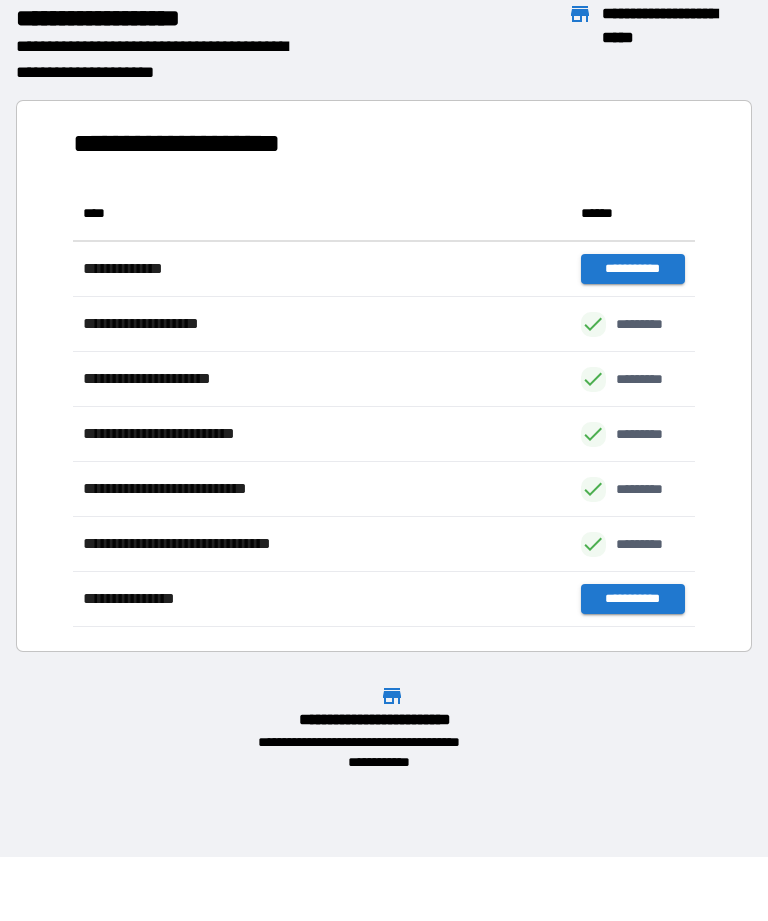 scroll, scrollTop: 441, scrollLeft: 622, axis: both 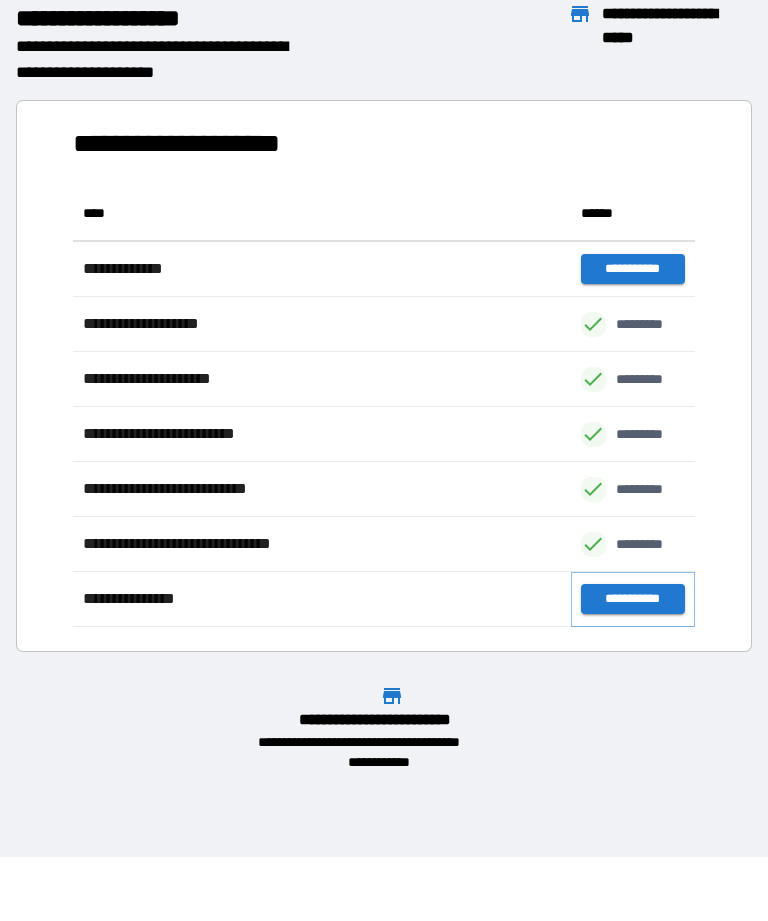 click on "**********" at bounding box center [633, 599] 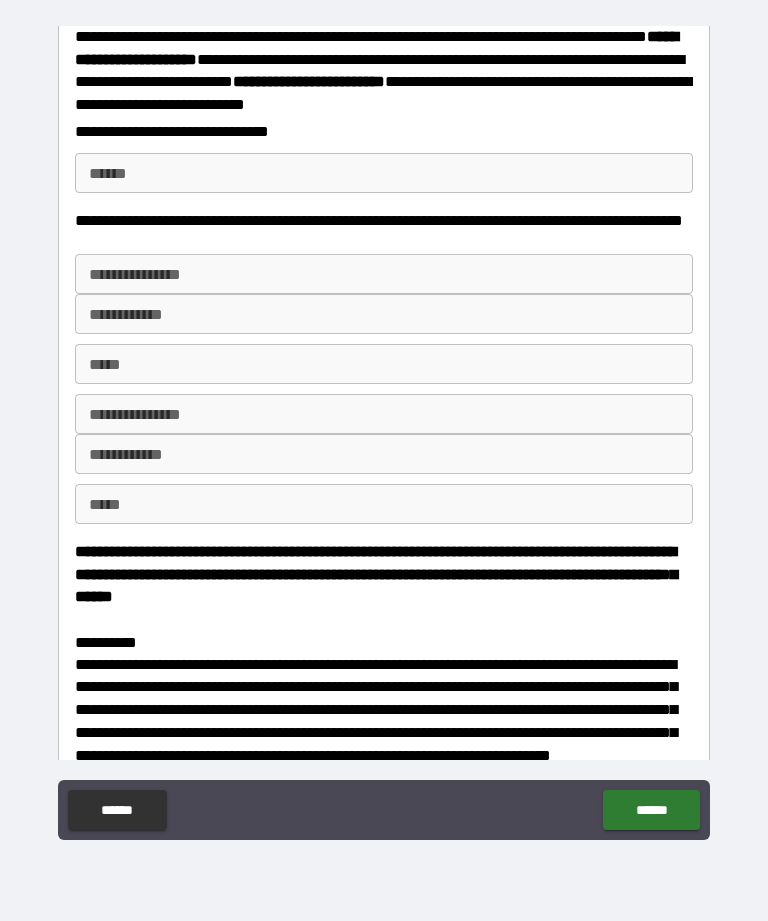 scroll, scrollTop: 517, scrollLeft: 0, axis: vertical 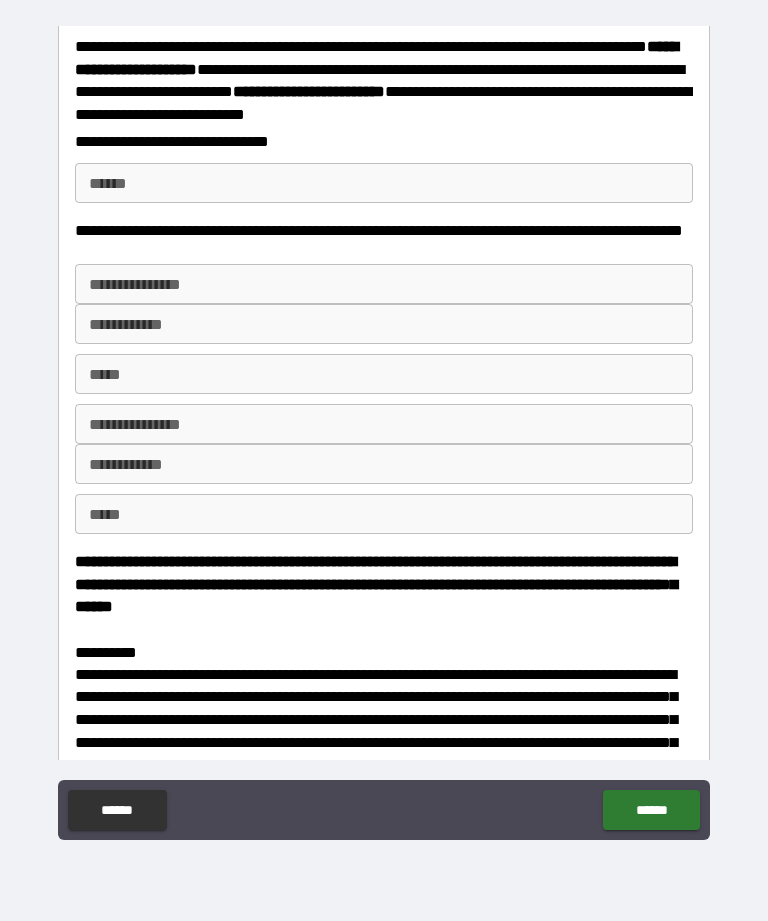 click on "****   *" at bounding box center [384, 183] 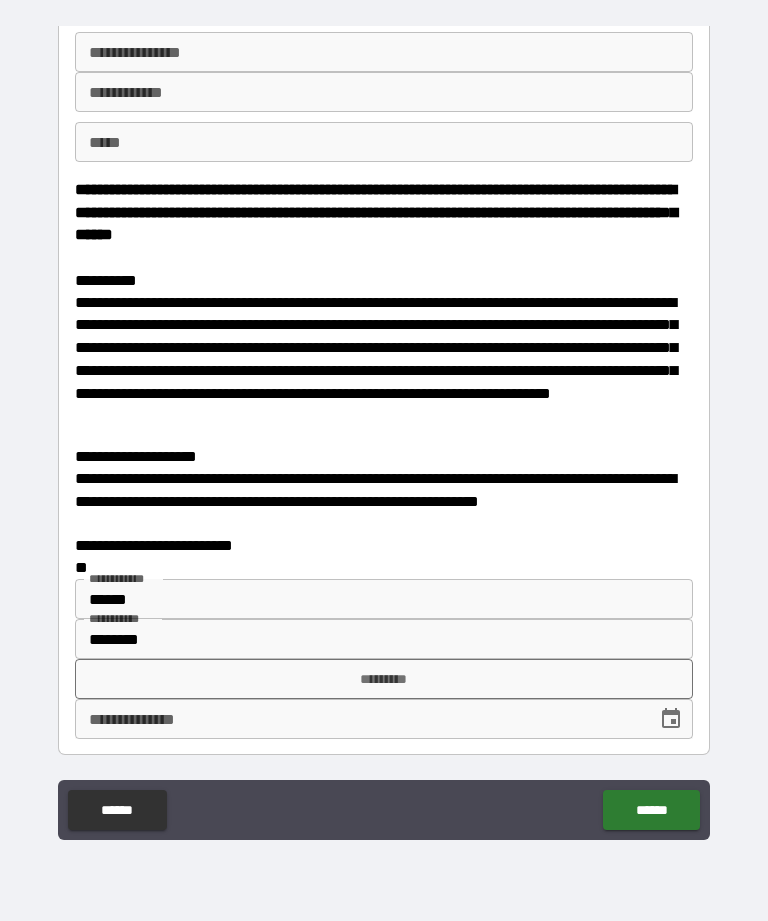 scroll, scrollTop: 940, scrollLeft: 0, axis: vertical 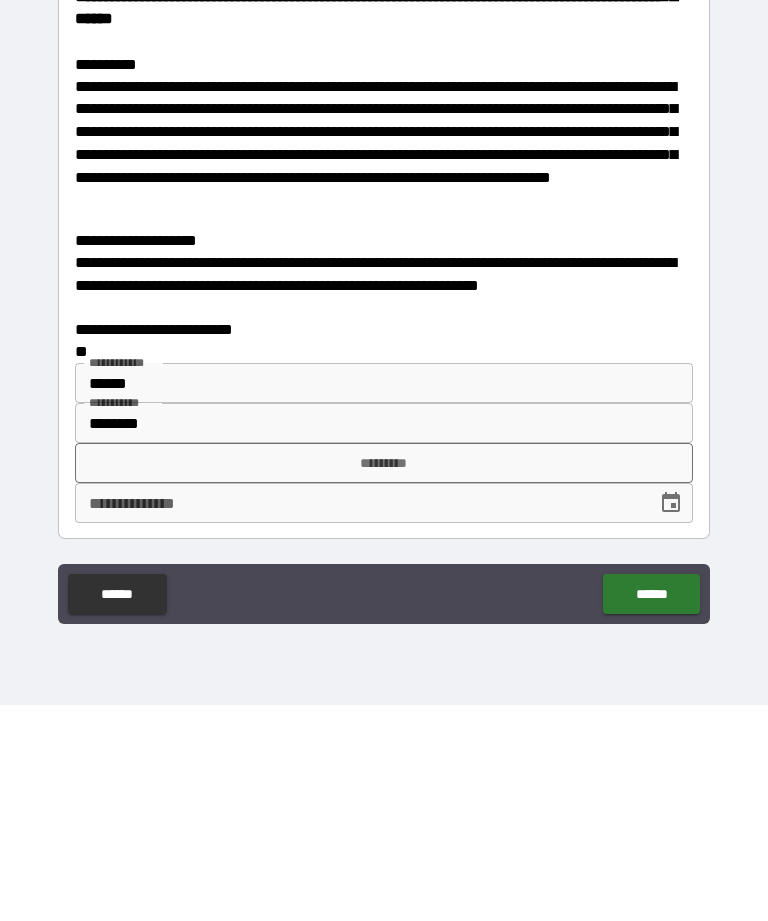 type on "**********" 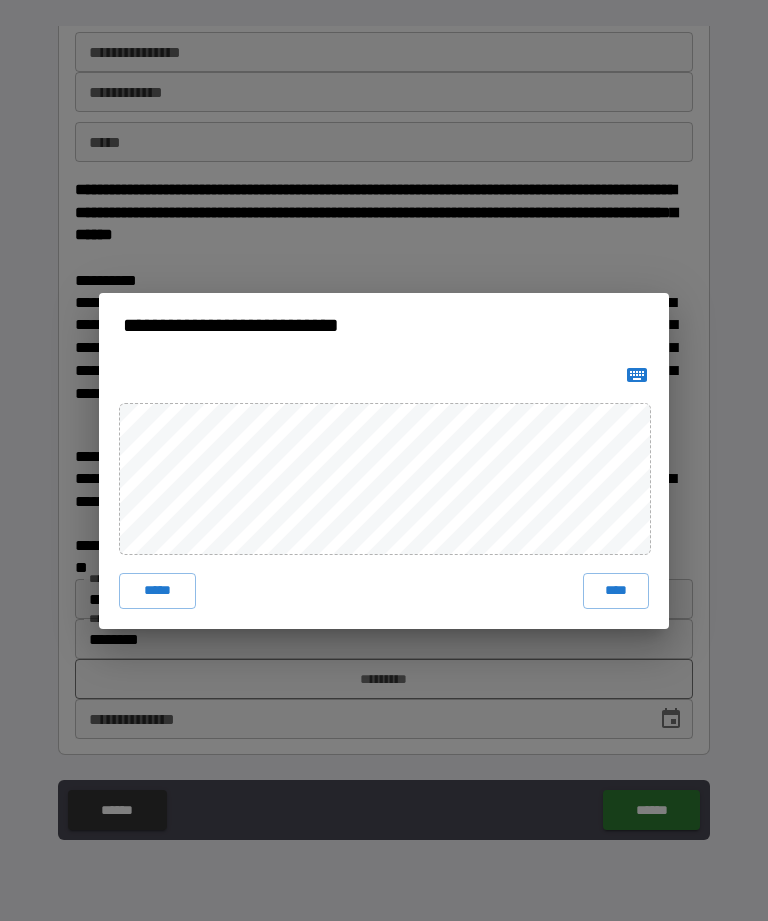 click on "****" at bounding box center (616, 591) 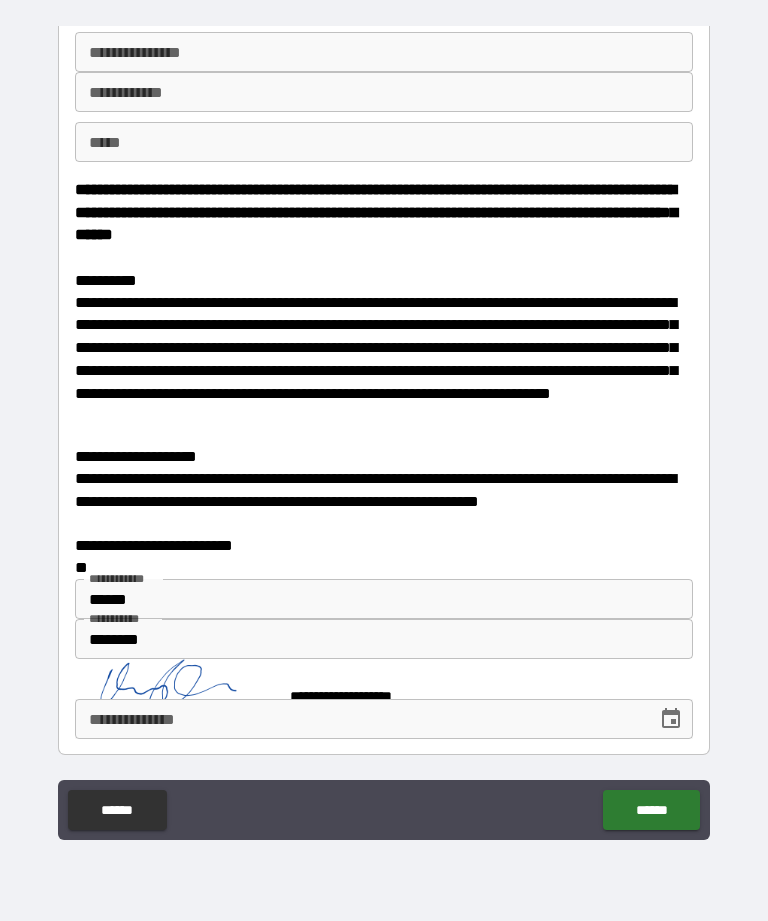 scroll, scrollTop: 930, scrollLeft: 0, axis: vertical 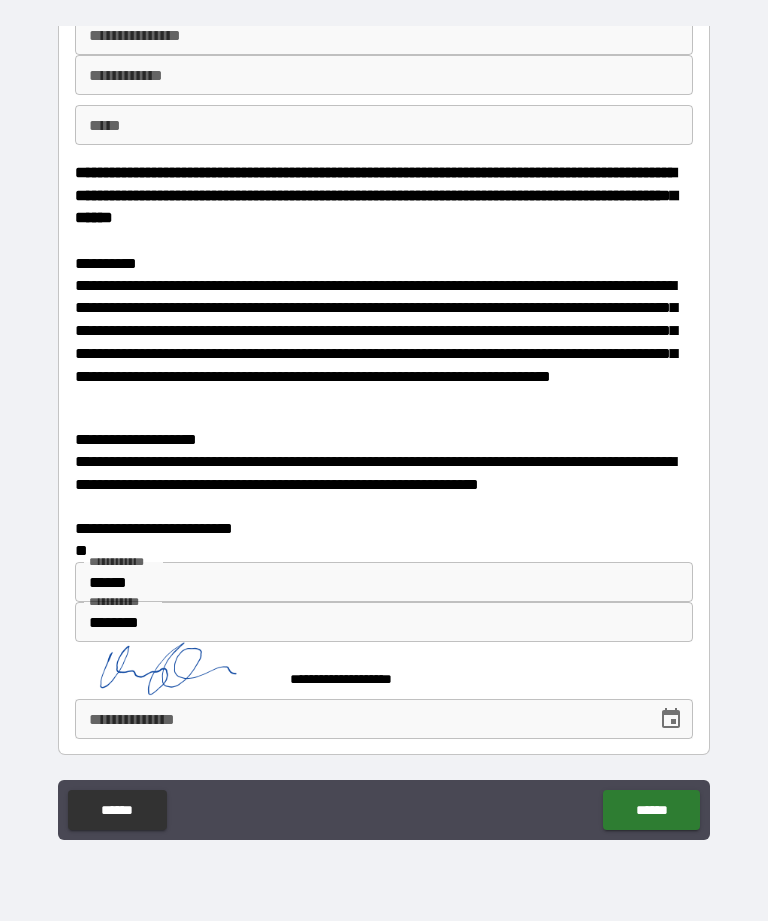 click 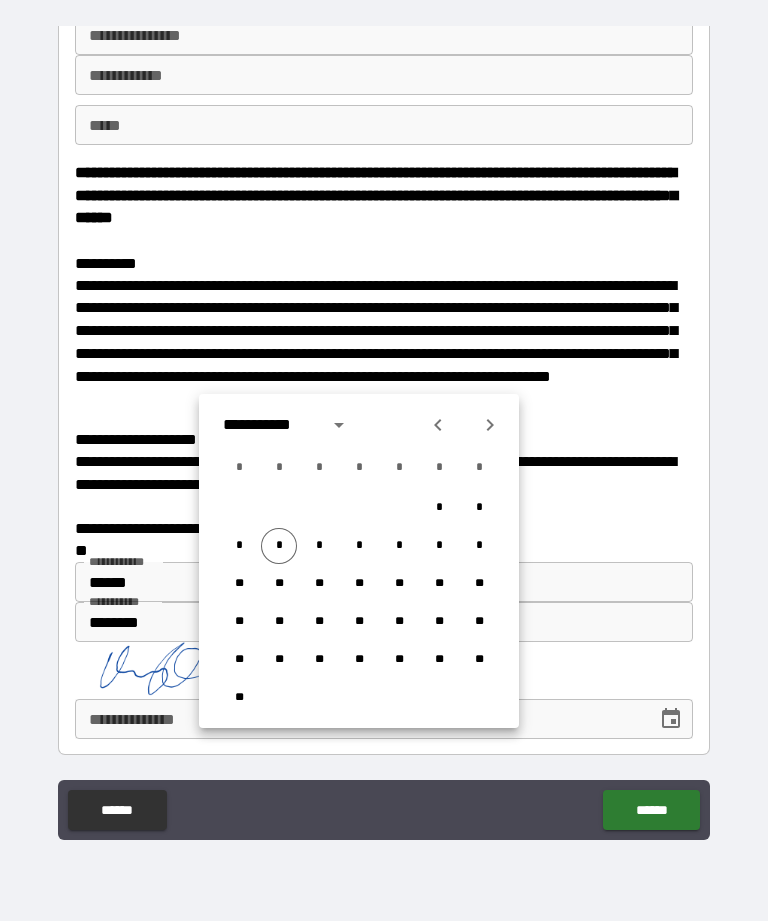 click on "*" at bounding box center [279, 546] 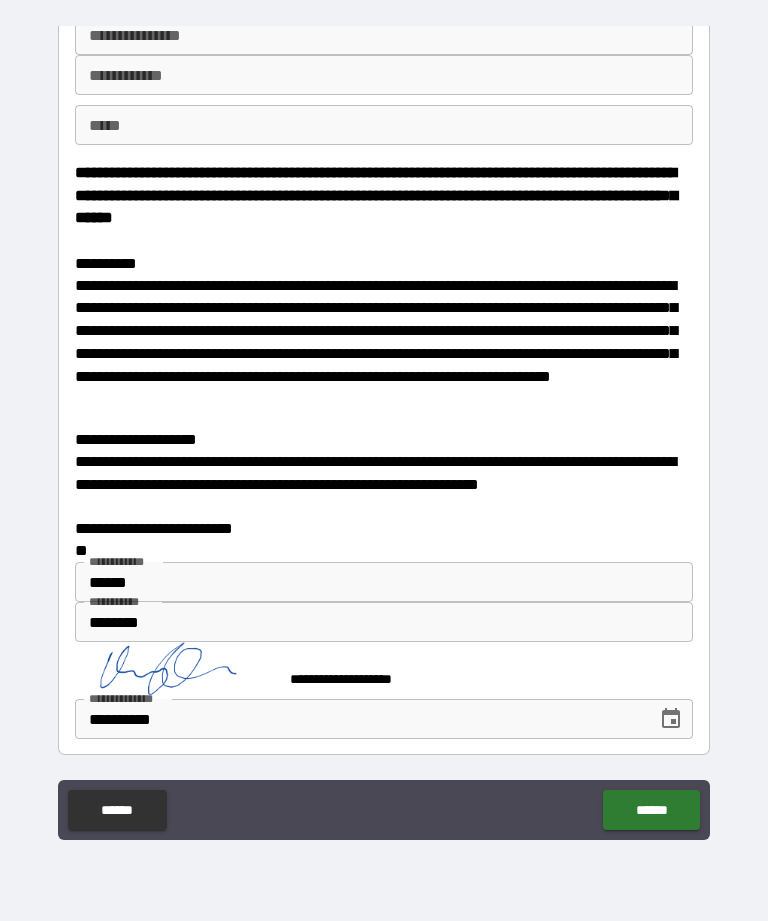 click on "******" at bounding box center [651, 810] 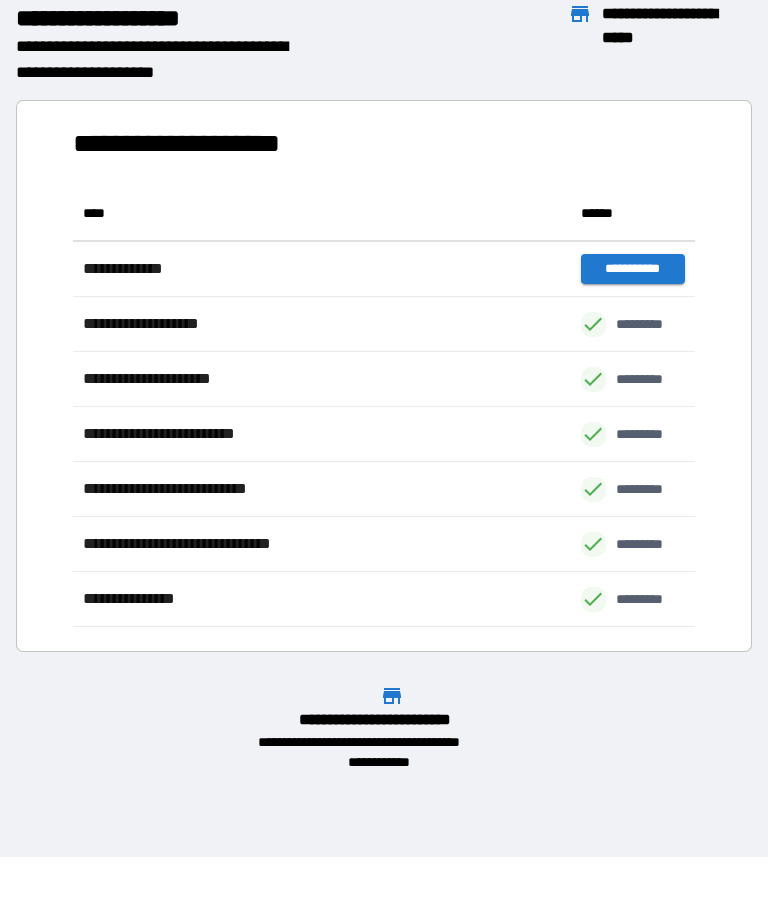 scroll, scrollTop: 441, scrollLeft: 622, axis: both 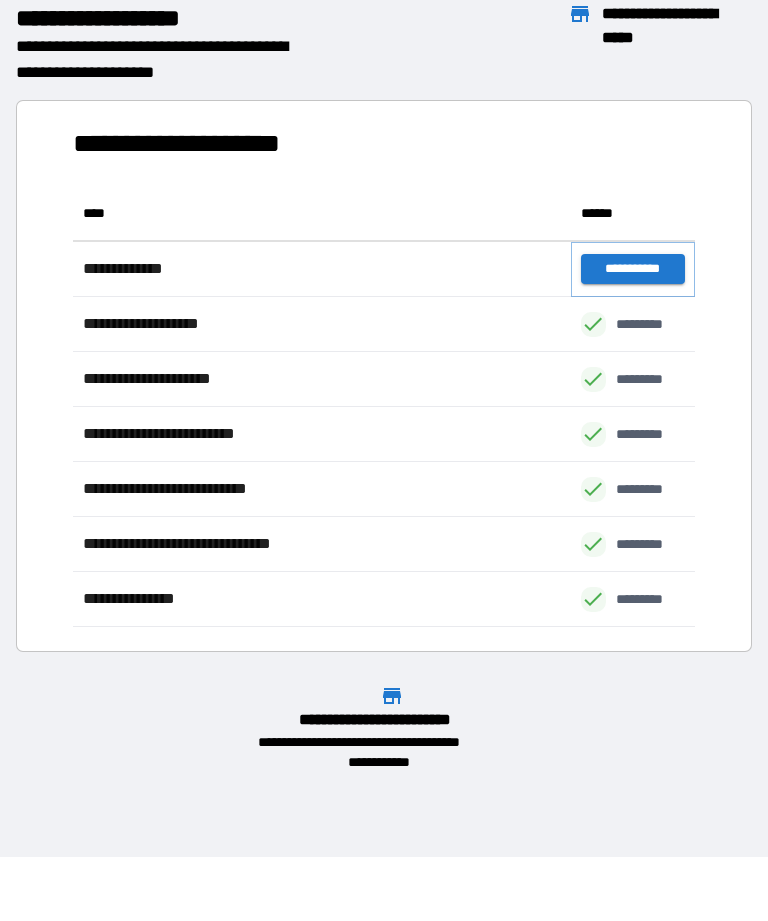 click on "**********" at bounding box center [633, 269] 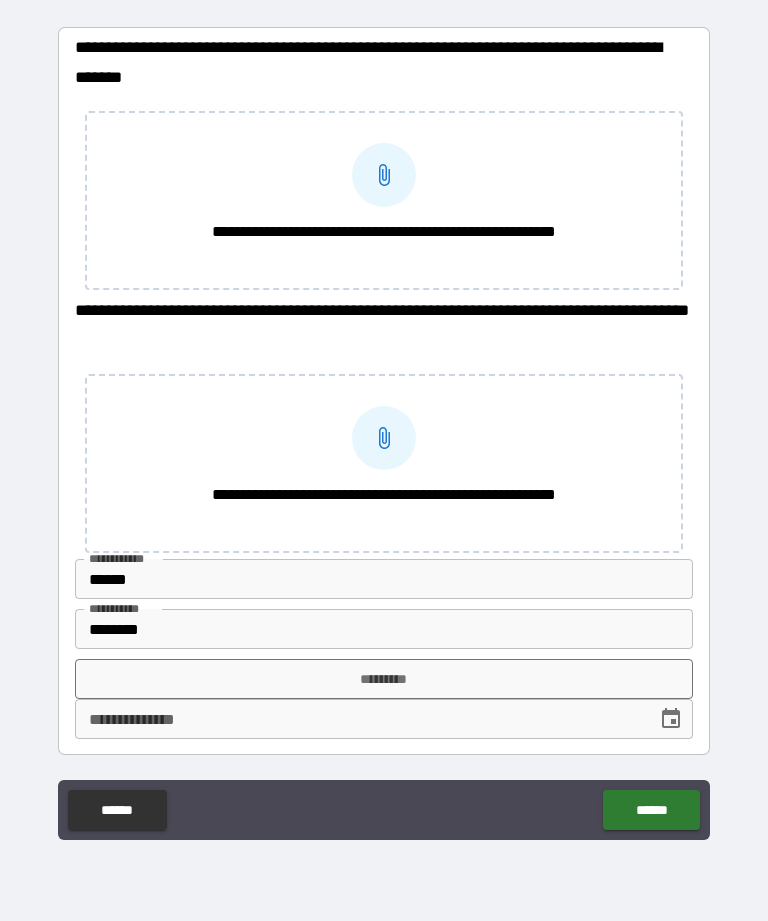 scroll, scrollTop: 40, scrollLeft: 0, axis: vertical 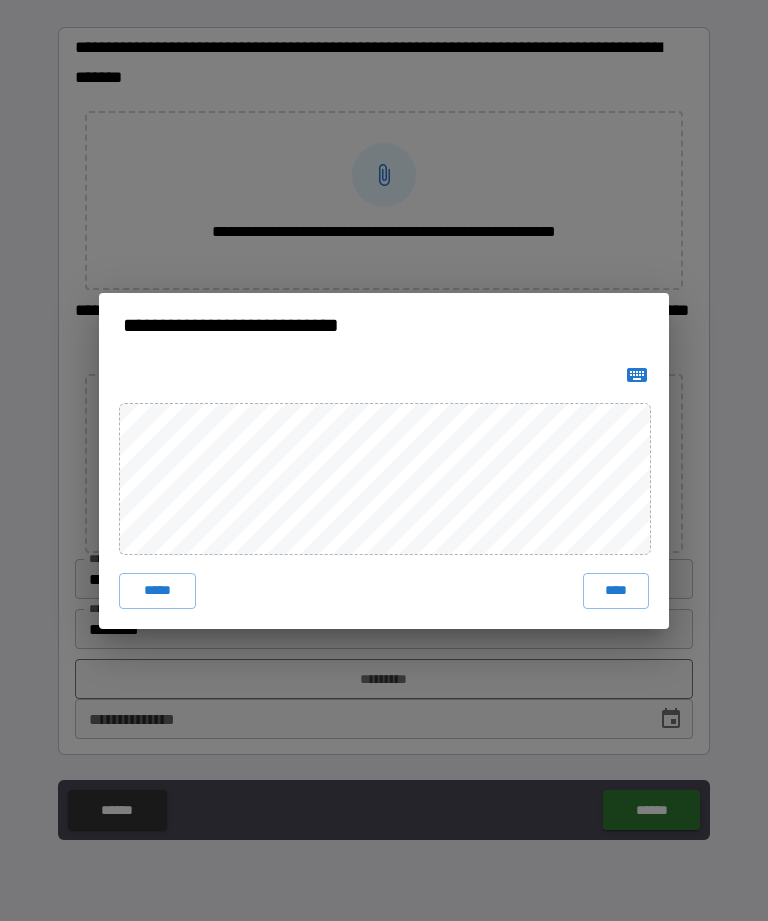 click on "****" at bounding box center [616, 591] 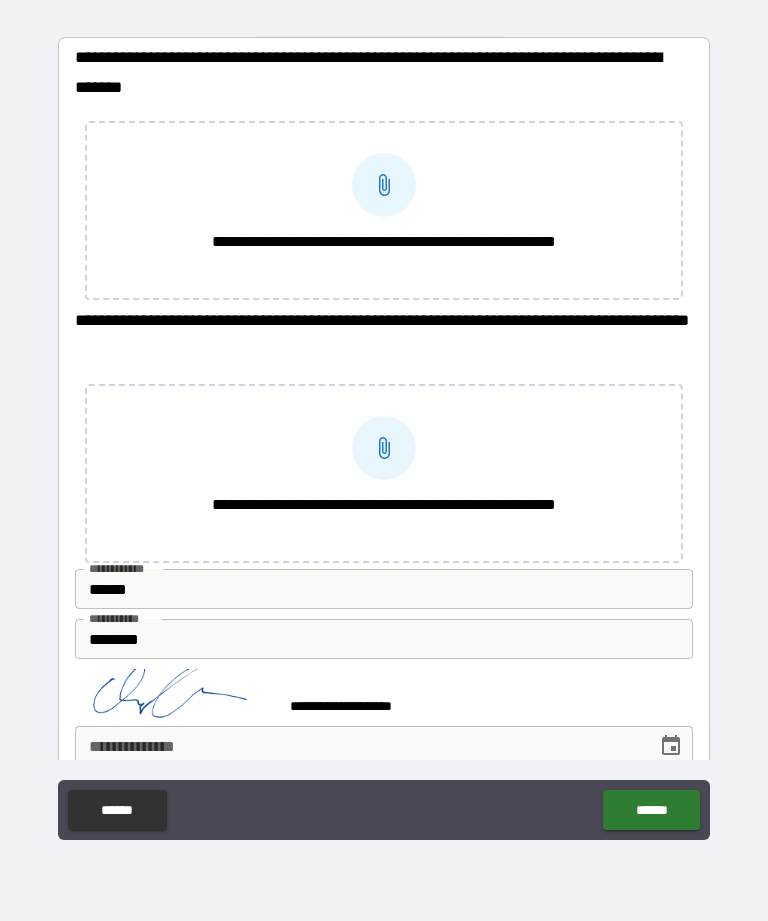 click 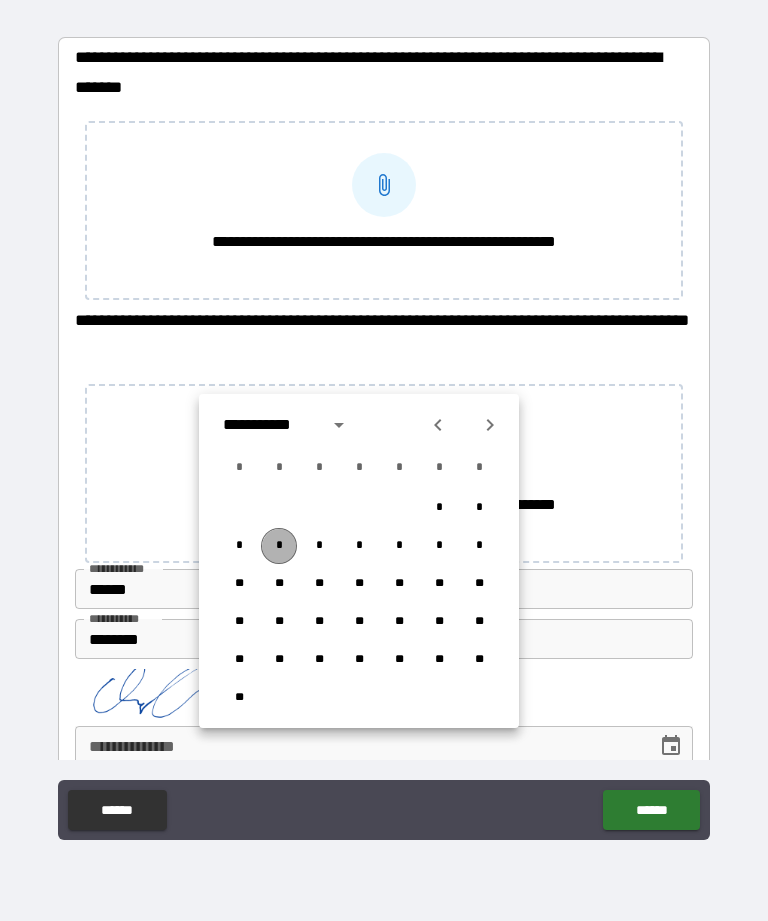 click on "*" at bounding box center (279, 546) 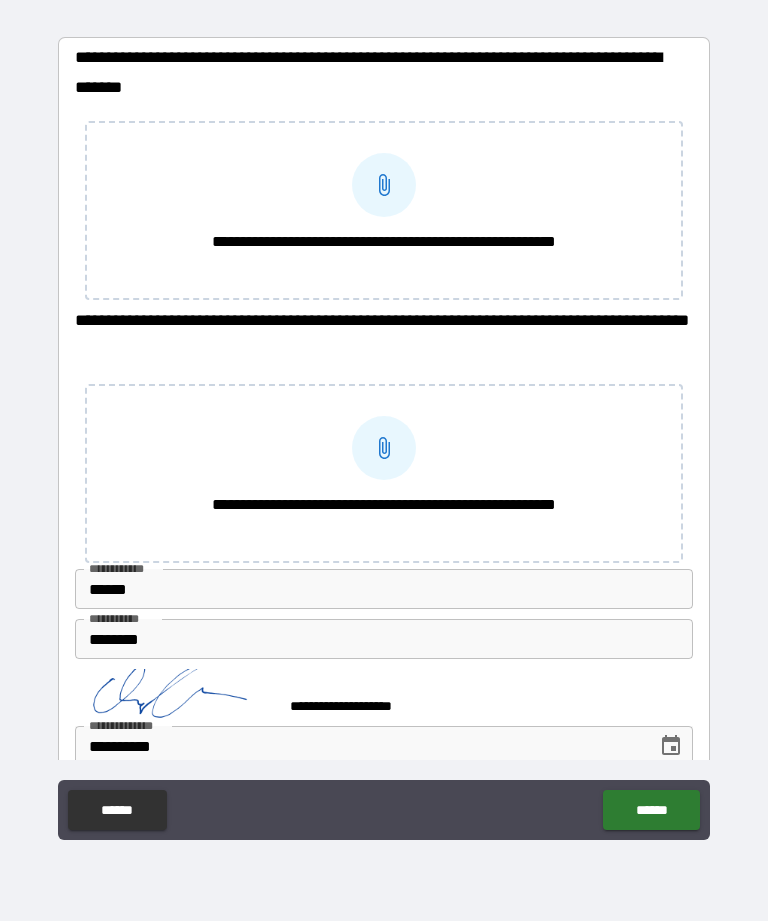 click on "******" at bounding box center (651, 810) 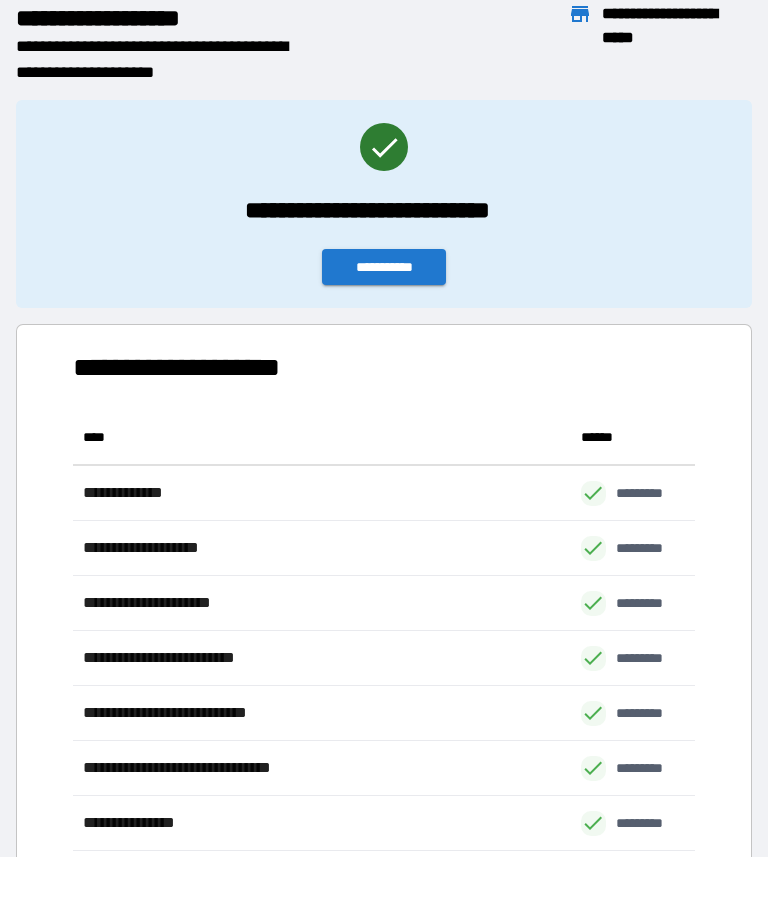 scroll, scrollTop: 441, scrollLeft: 622, axis: both 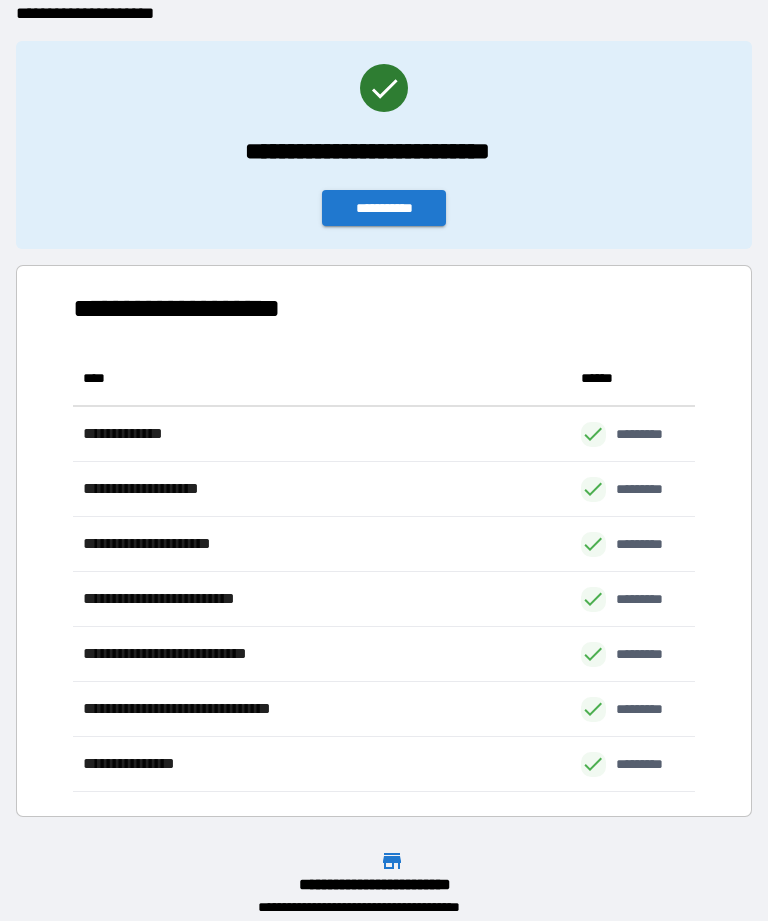 click on "**********" at bounding box center [384, 208] 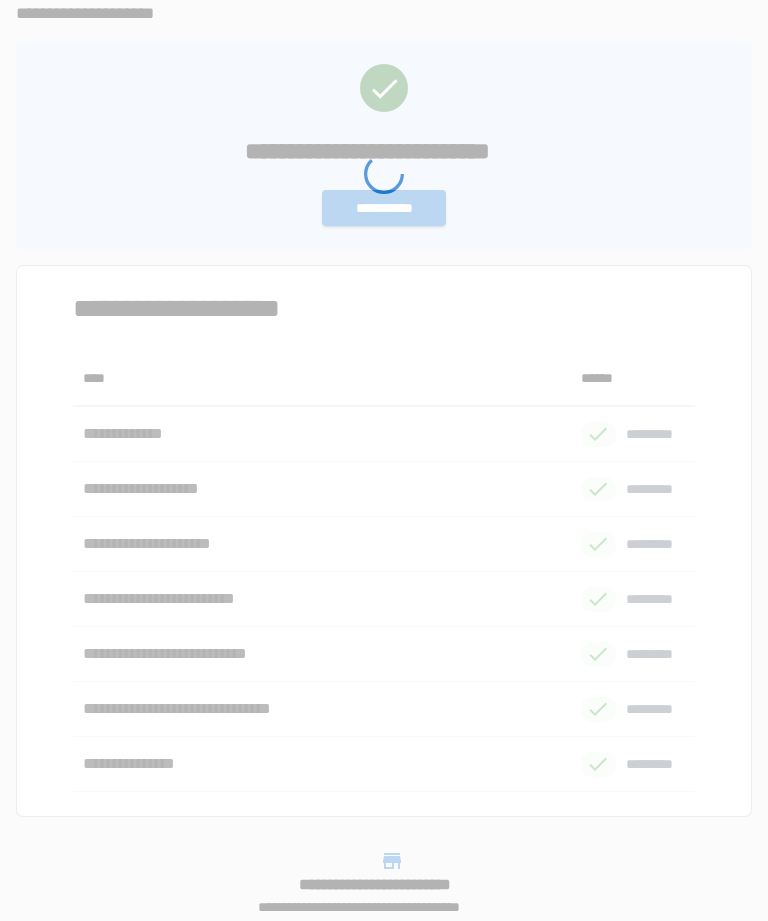 scroll, scrollTop: 0, scrollLeft: 0, axis: both 